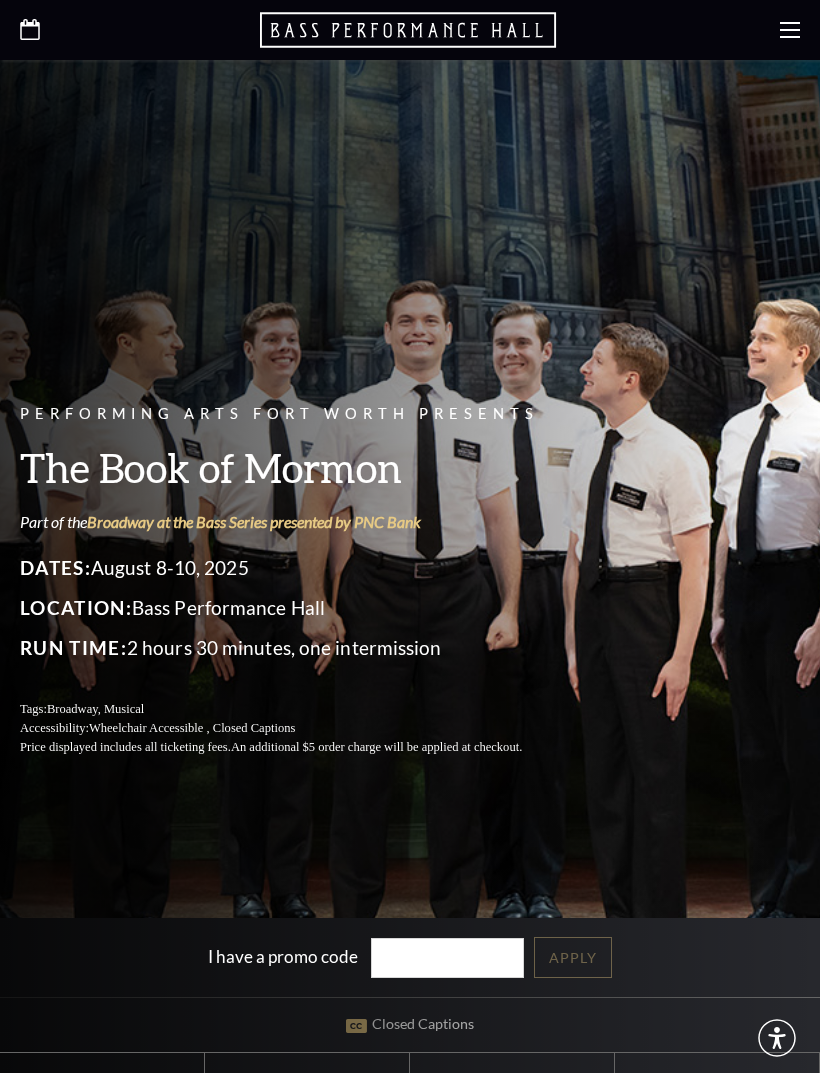 scroll, scrollTop: 0, scrollLeft: 0, axis: both 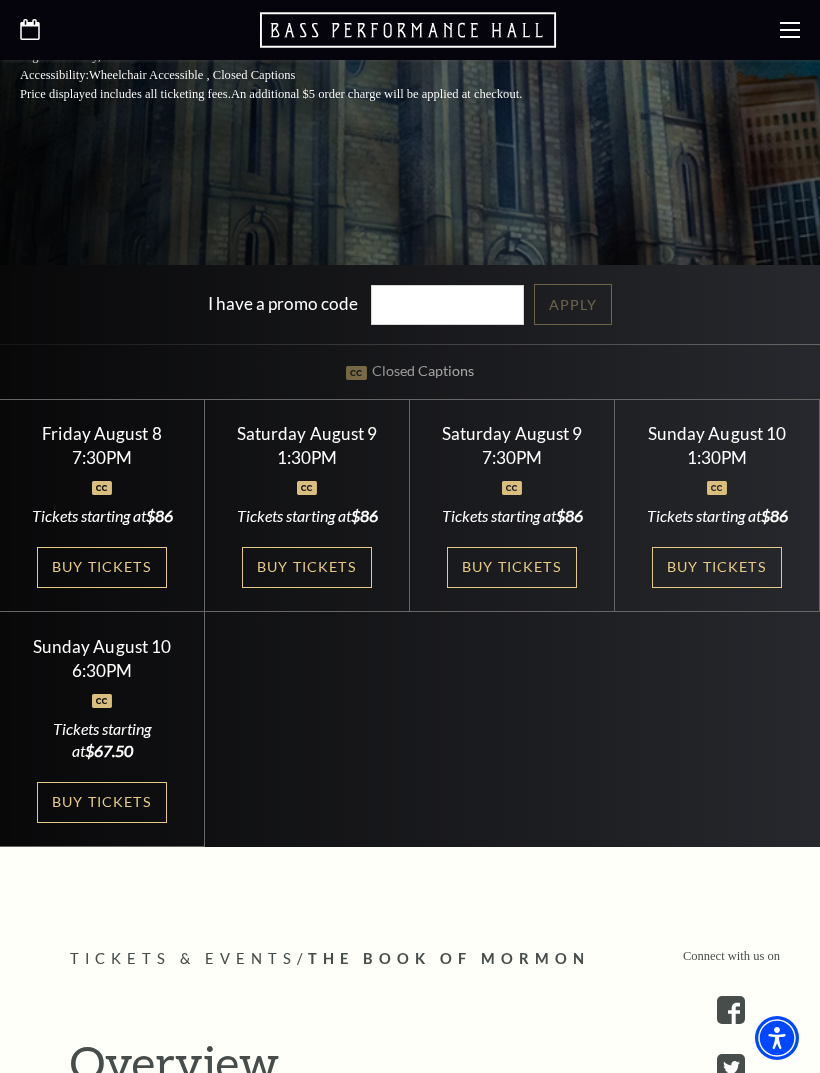 click on "Buy Tickets" at bounding box center [717, 567] 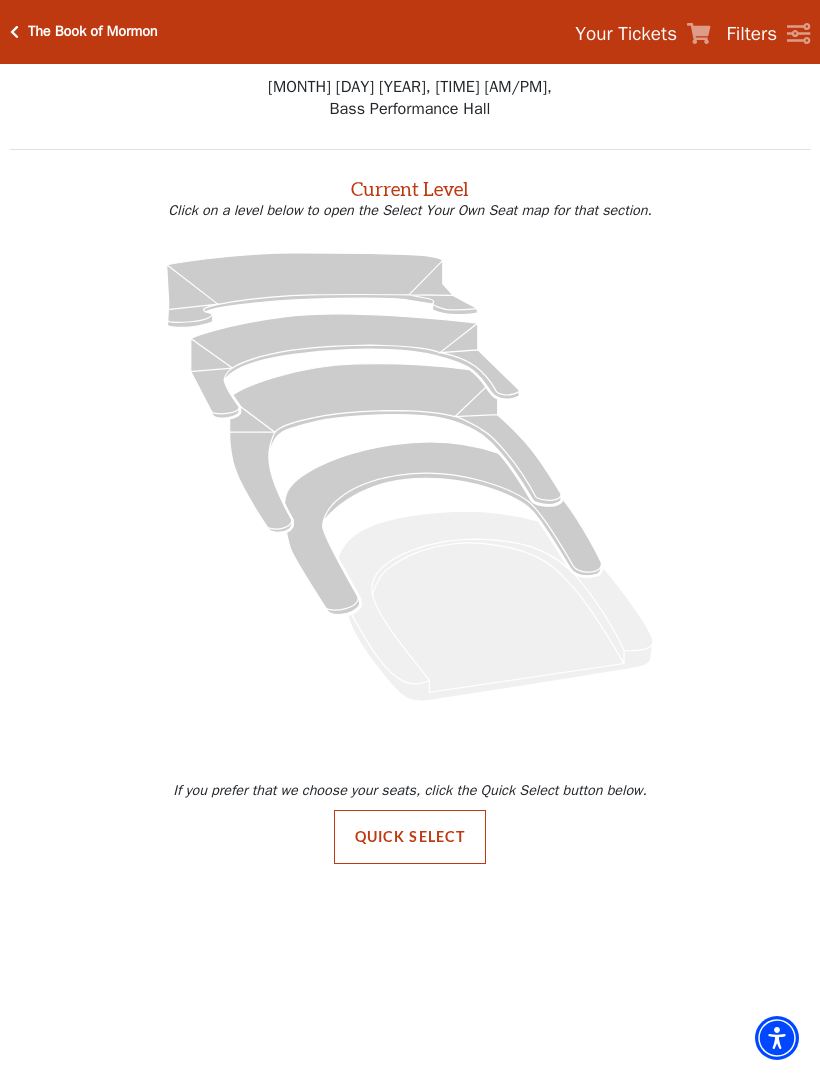 scroll, scrollTop: 0, scrollLeft: 0, axis: both 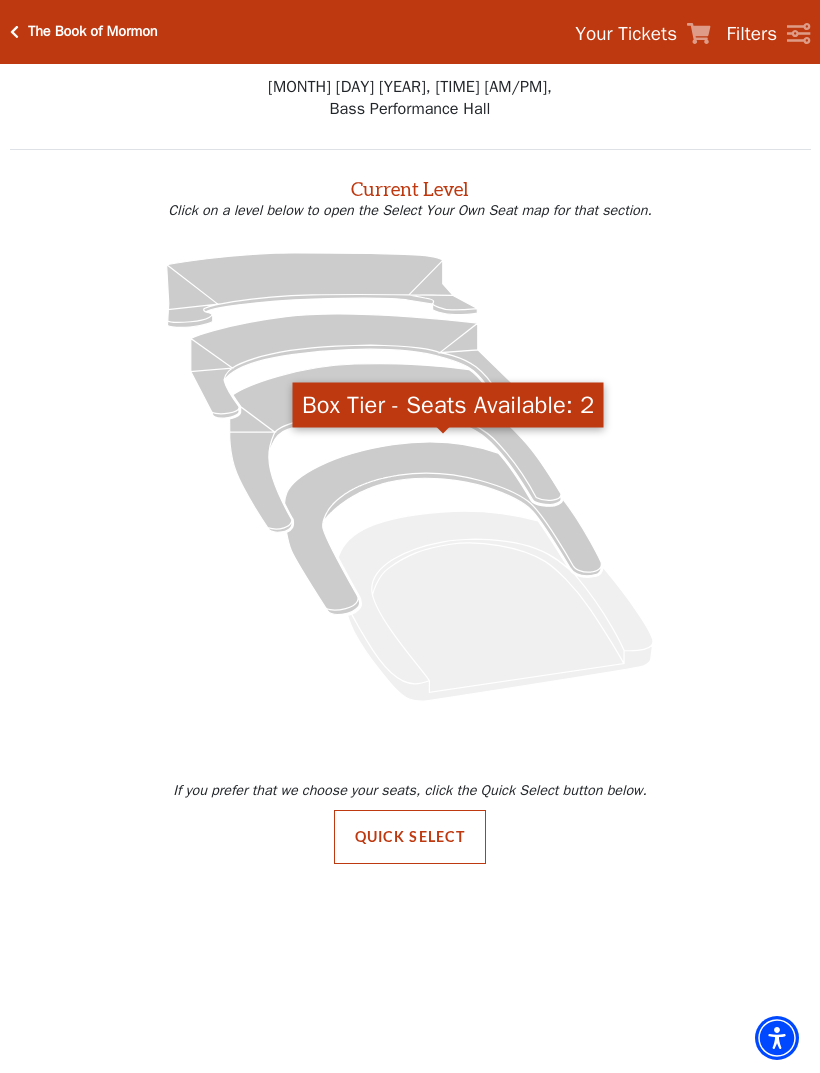 click 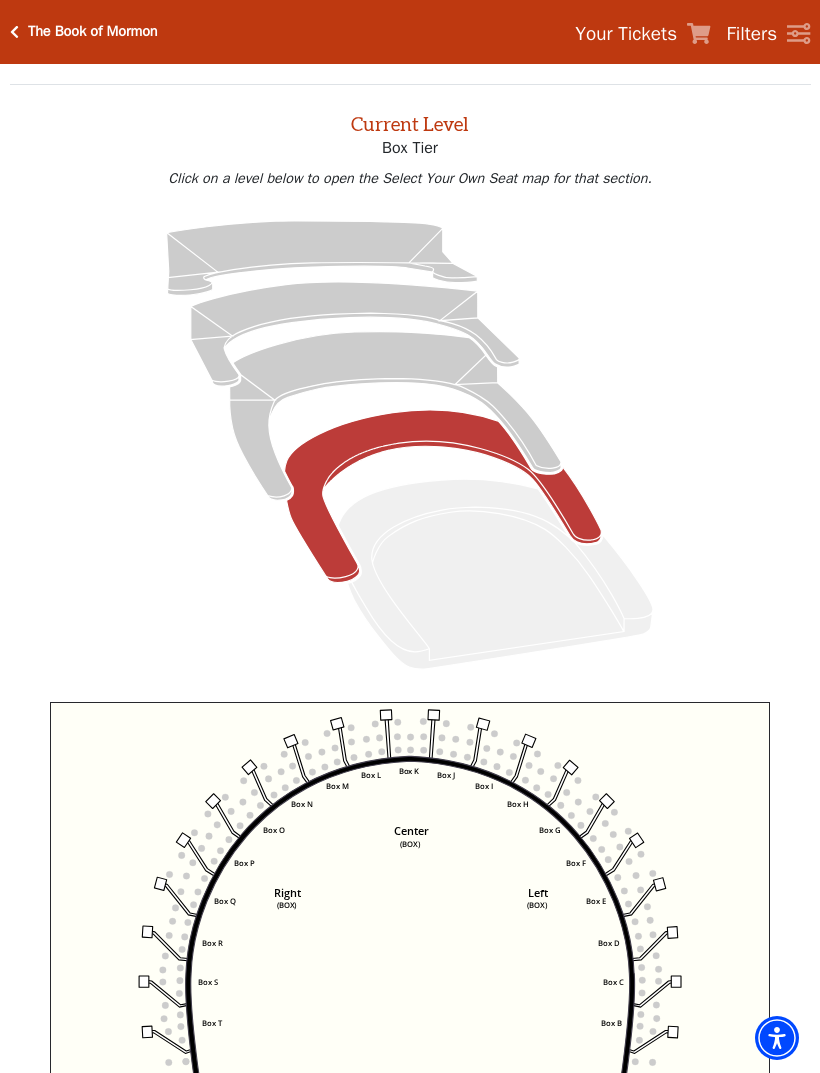 scroll, scrollTop: 76, scrollLeft: 0, axis: vertical 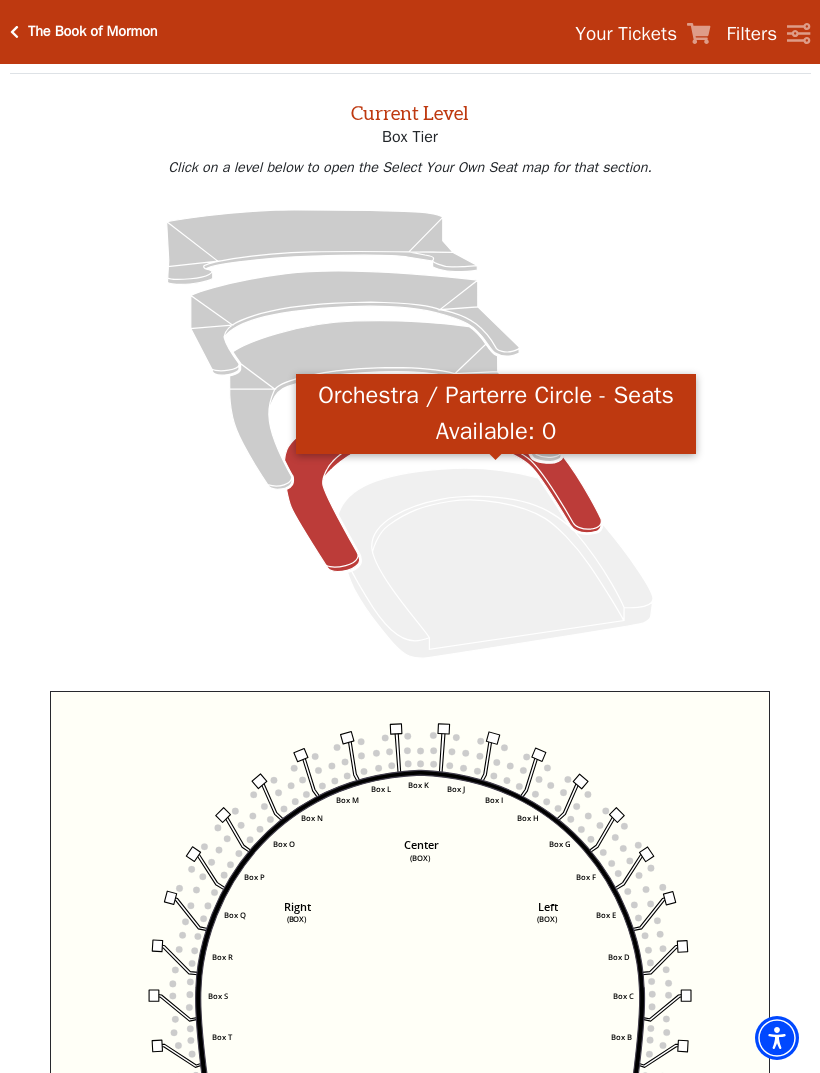 click 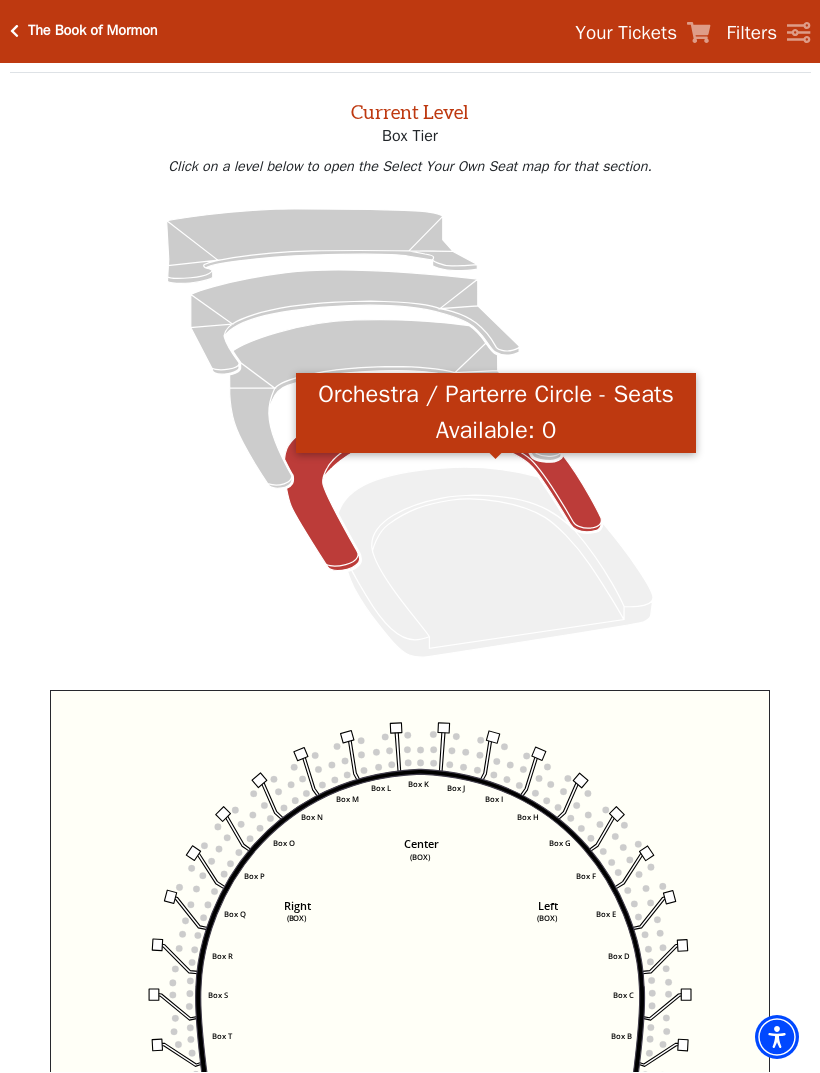 click 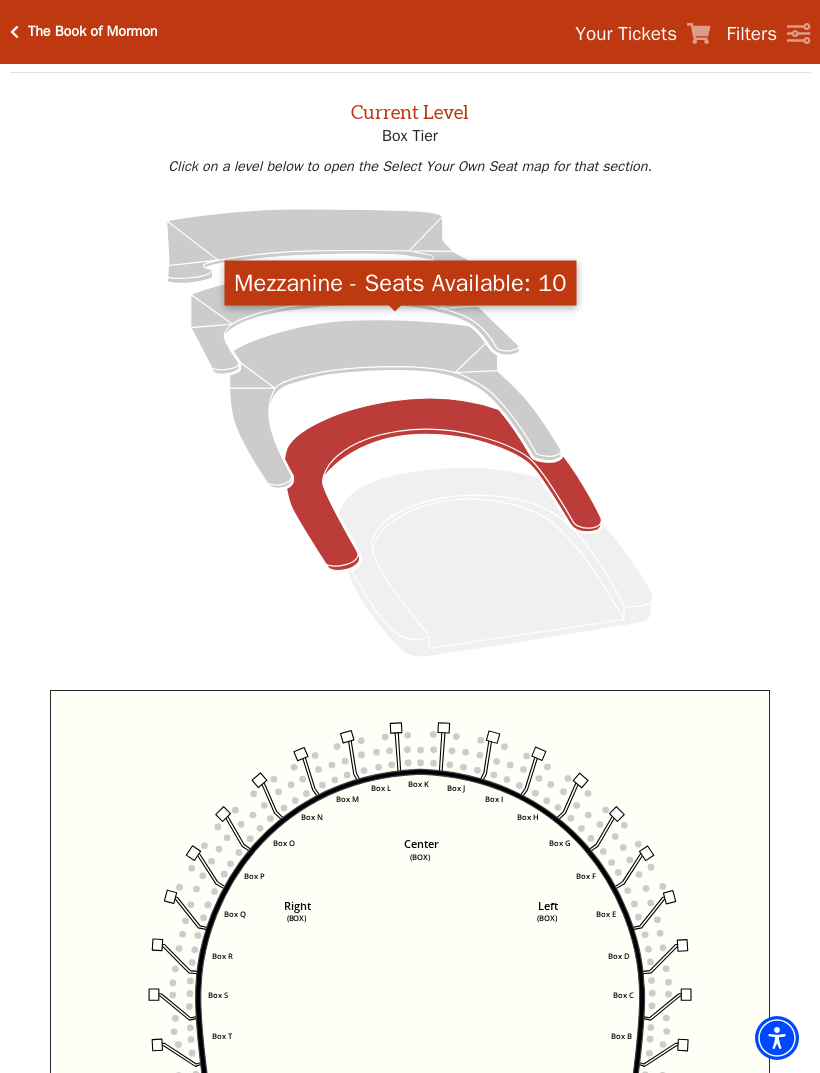 click 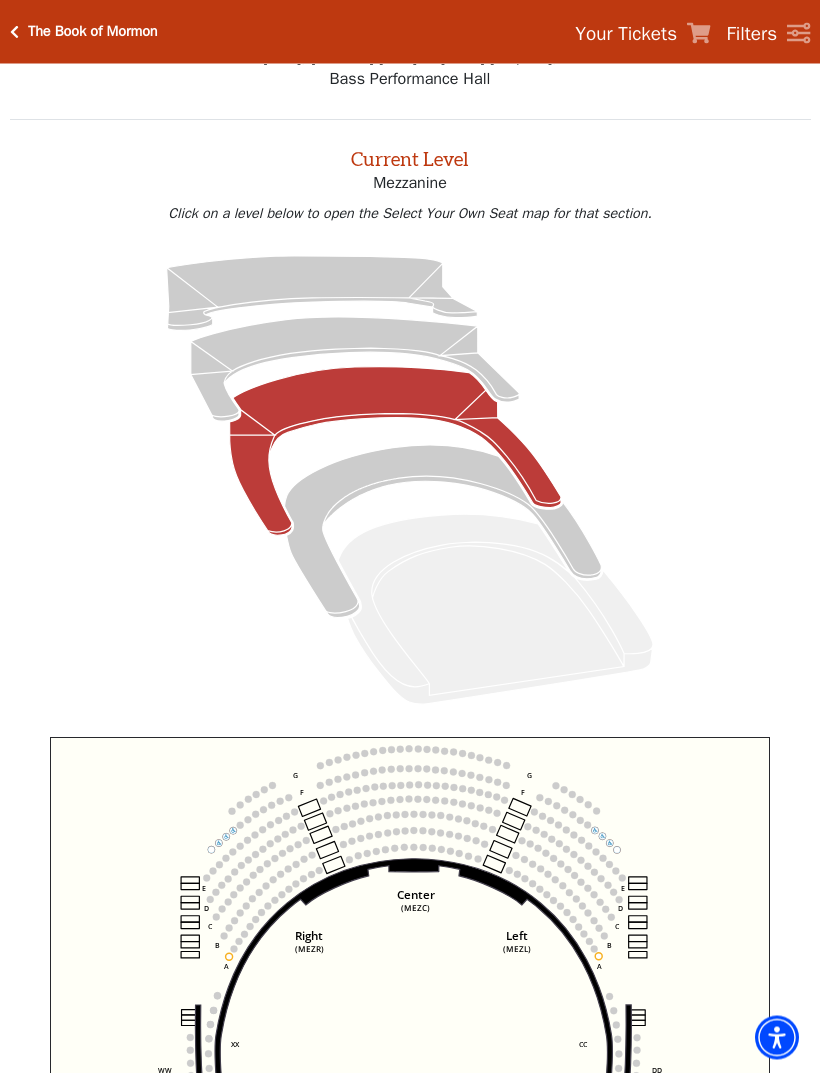 scroll, scrollTop: 76, scrollLeft: 0, axis: vertical 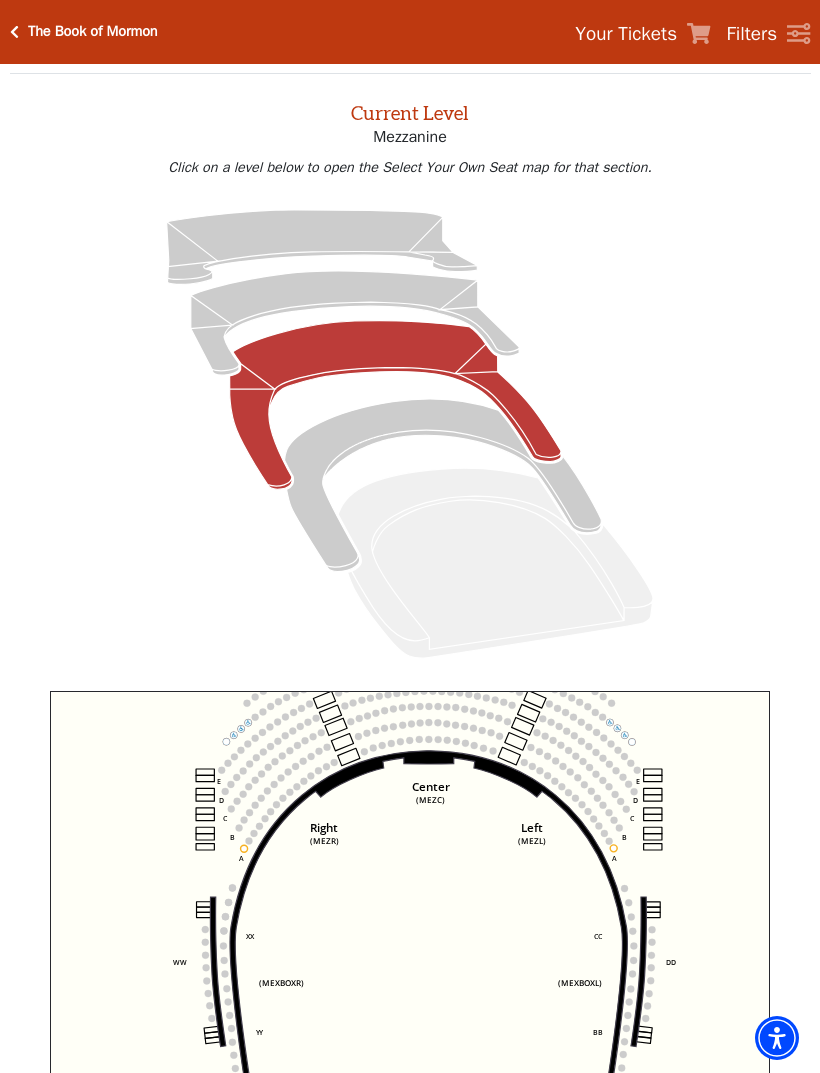 click on "The Book of Mormon" at bounding box center [93, 31] 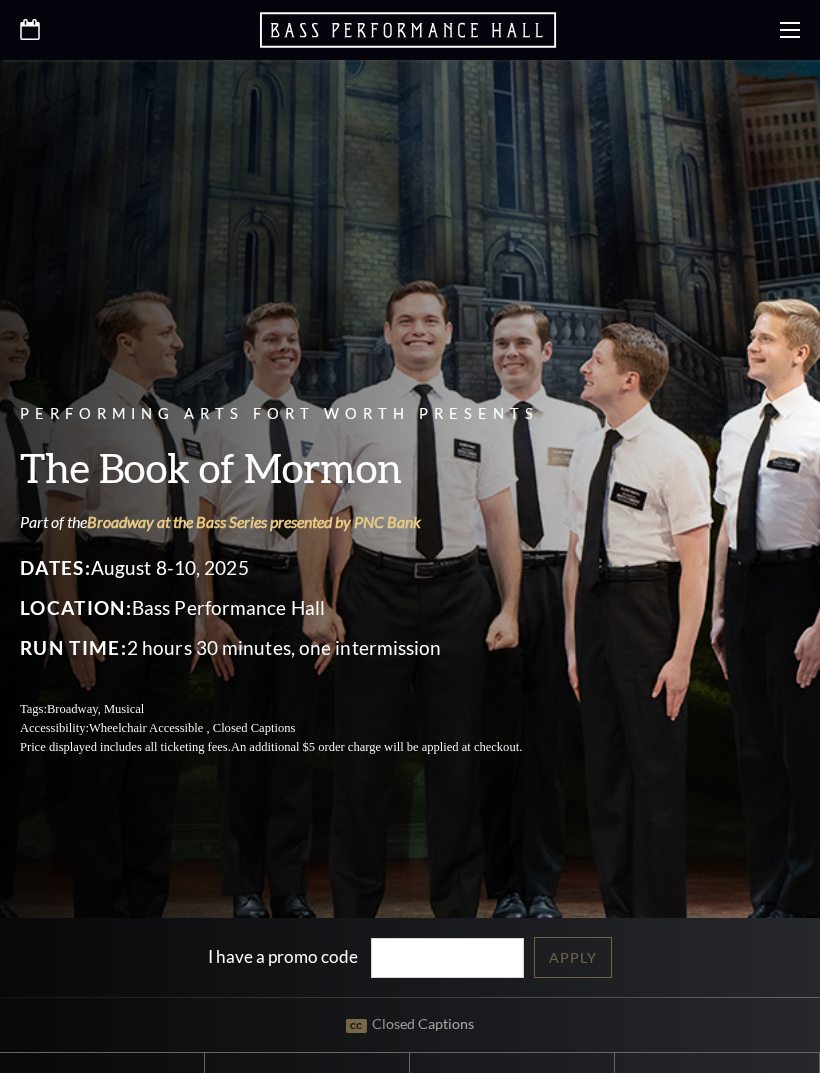 scroll, scrollTop: 717, scrollLeft: 0, axis: vertical 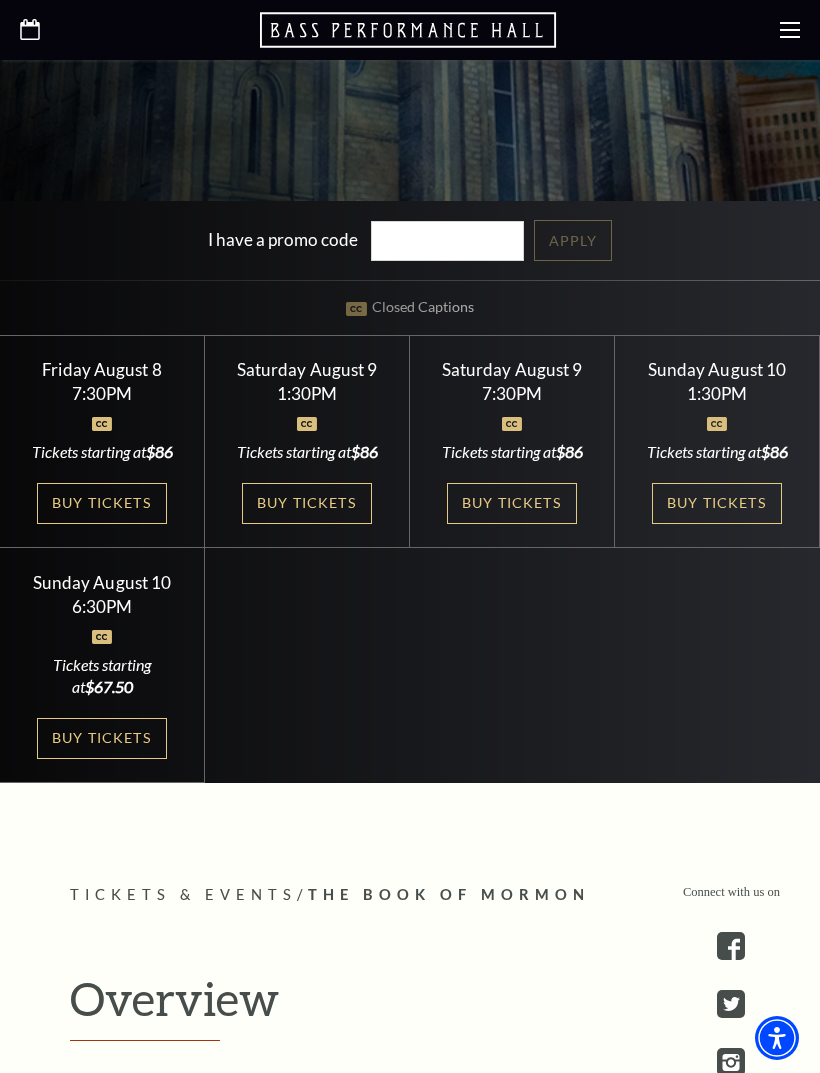 click on "Buy Tickets" at bounding box center (512, 503) 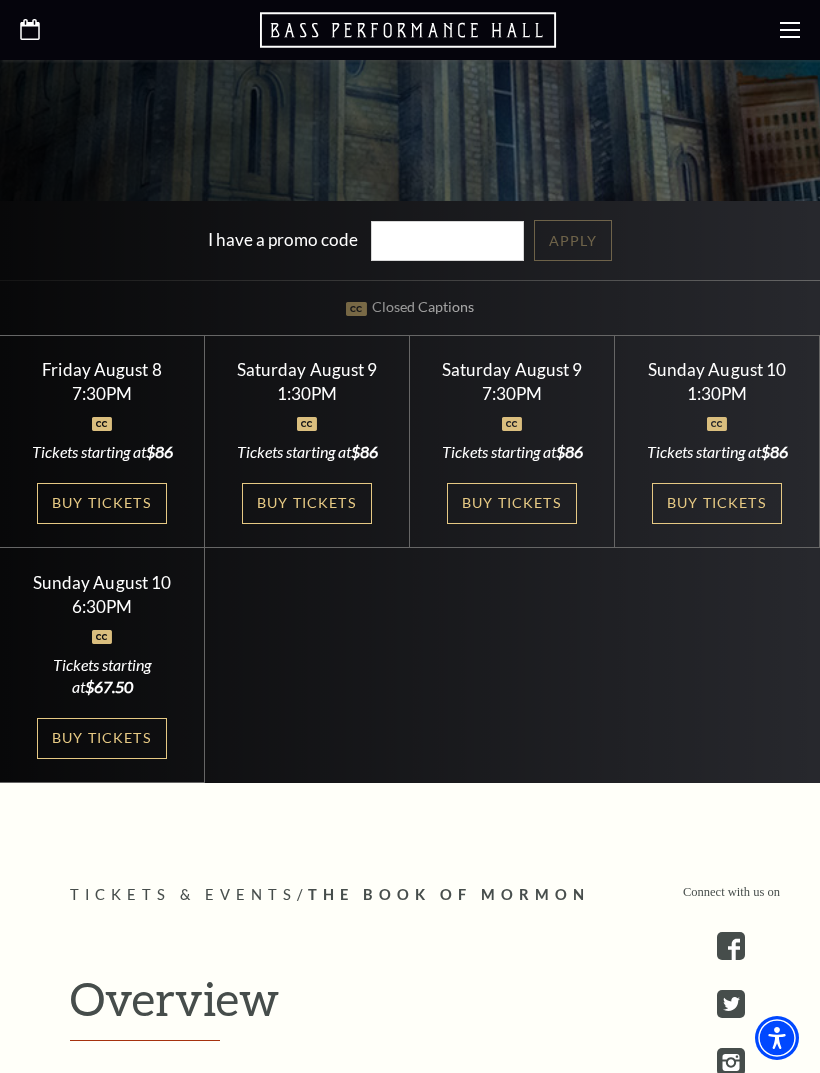 click on "Buy Tickets" at bounding box center [717, 503] 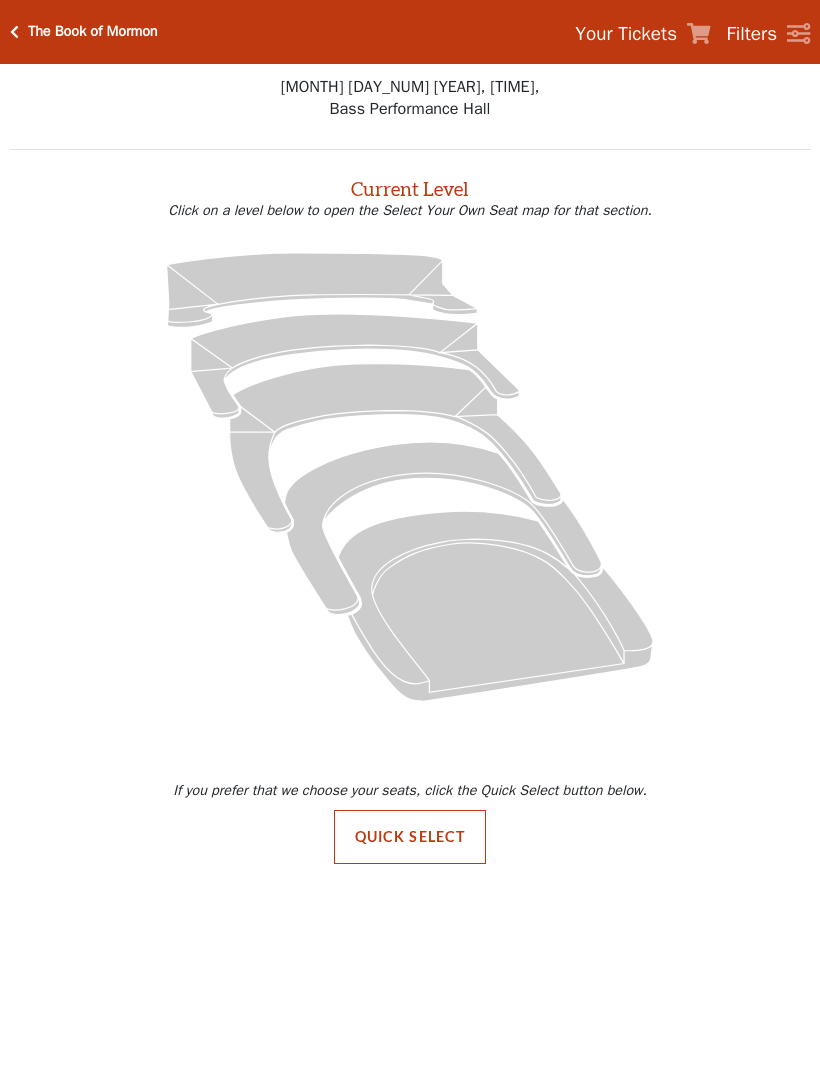 scroll, scrollTop: 0, scrollLeft: 0, axis: both 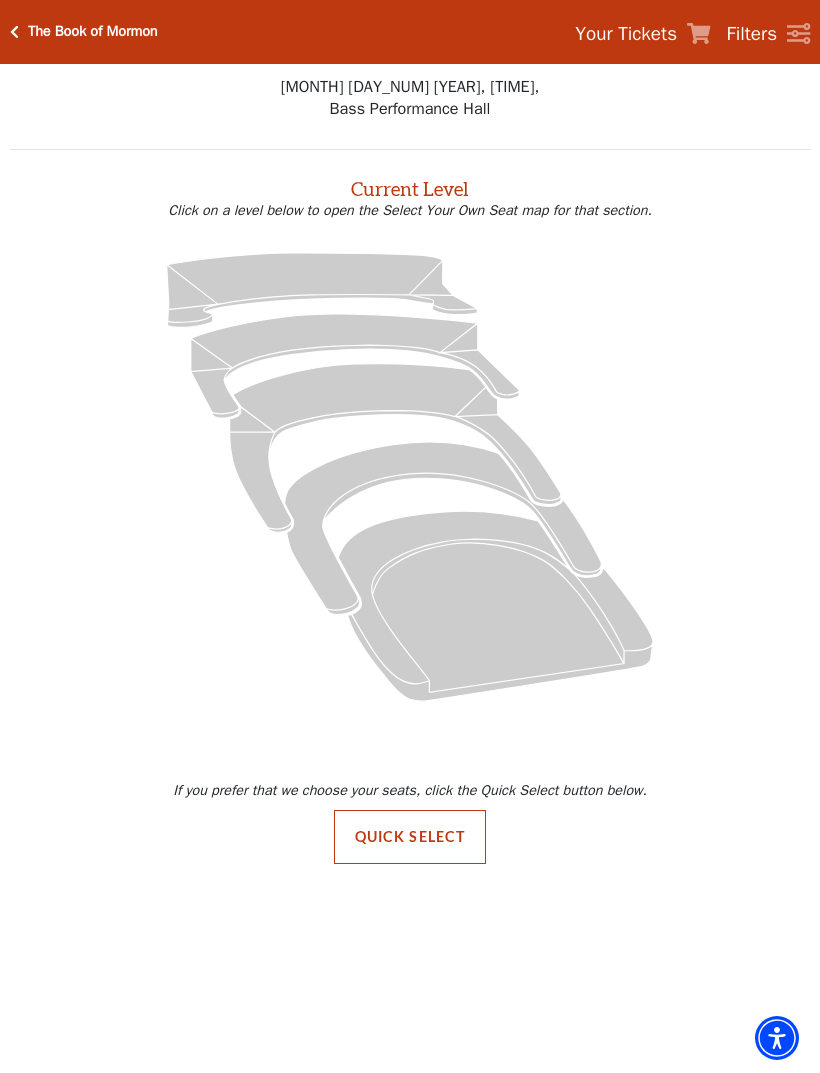 click on "Quick Select" at bounding box center [410, 837] 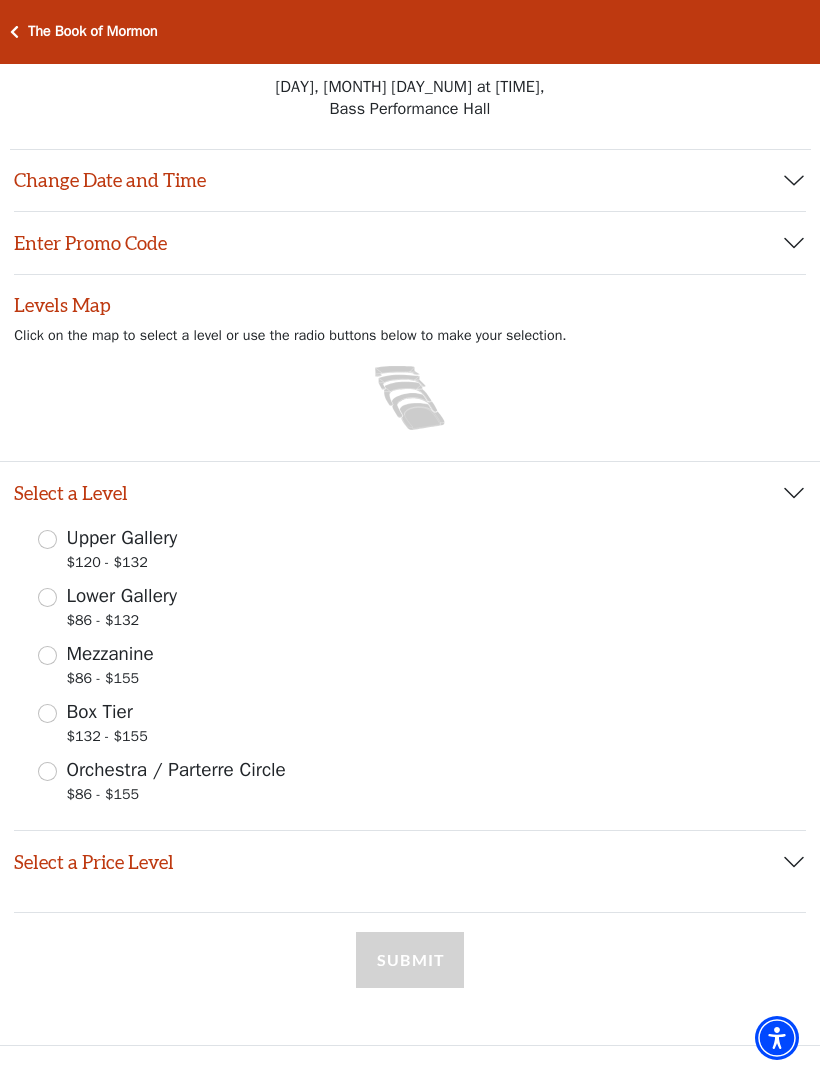 click on "Mezzanine" at bounding box center (110, 654) 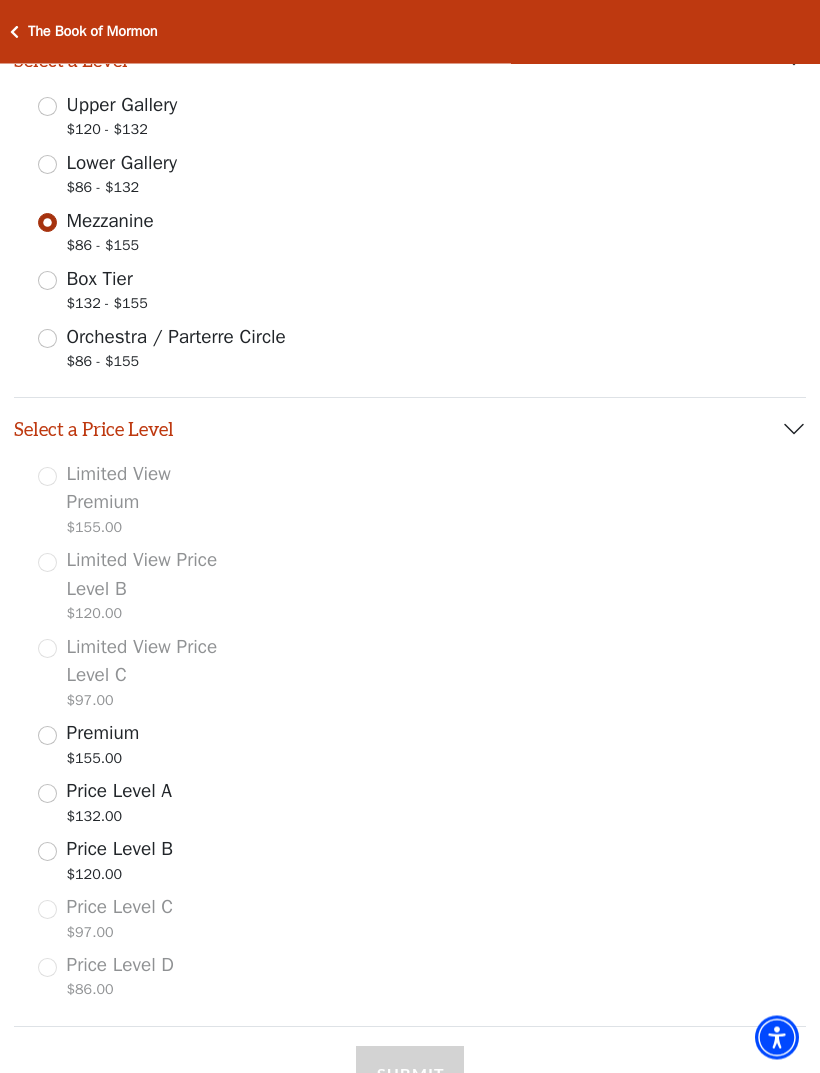 scroll, scrollTop: 431, scrollLeft: 0, axis: vertical 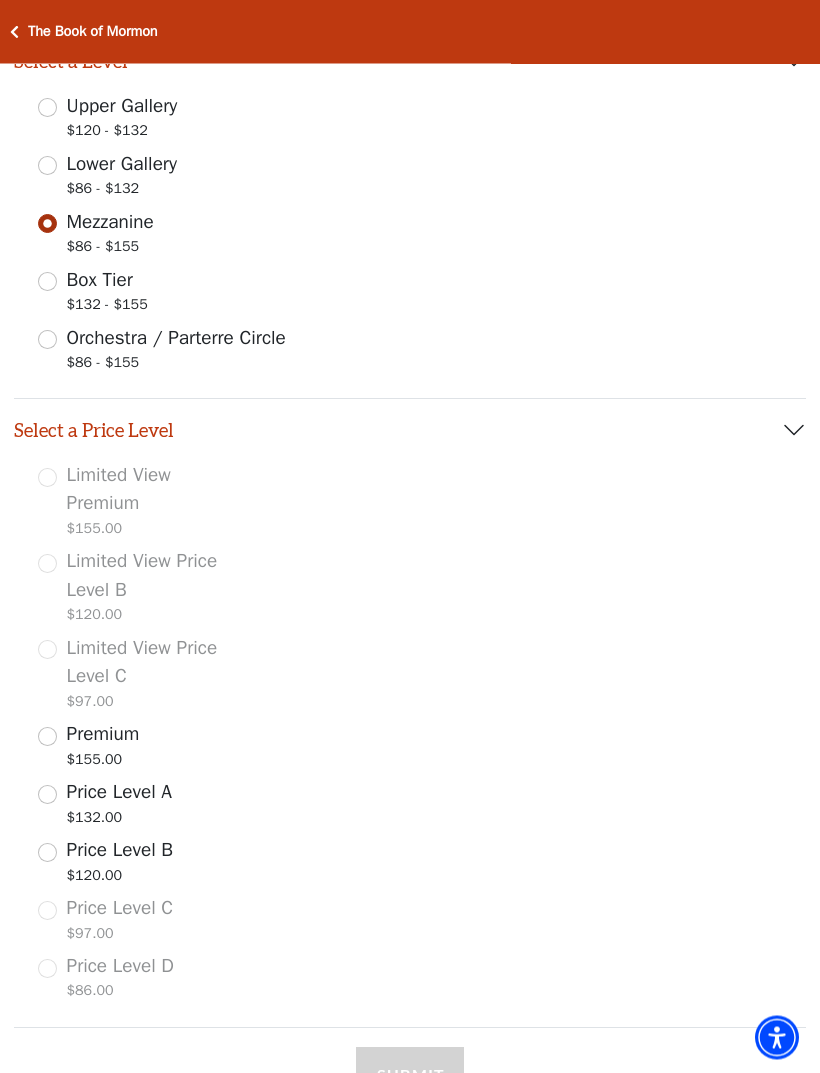 click on "Premium $155.00" at bounding box center [47, 737] 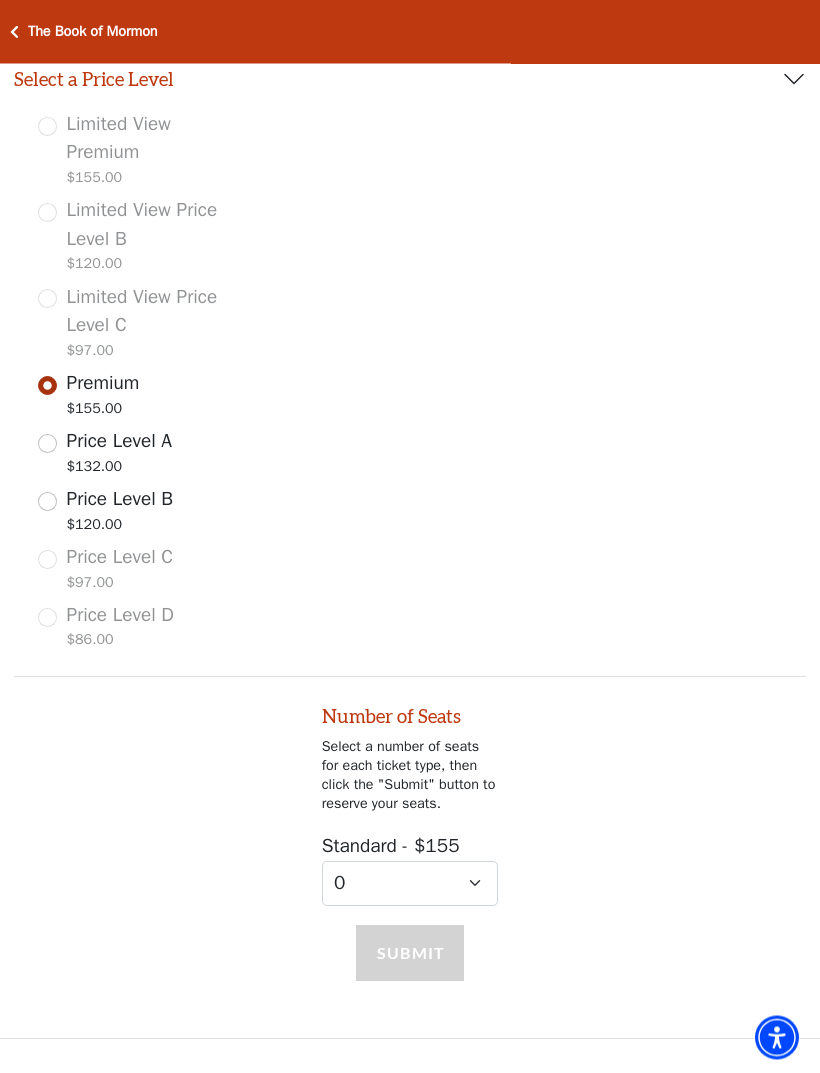 scroll, scrollTop: 807, scrollLeft: 0, axis: vertical 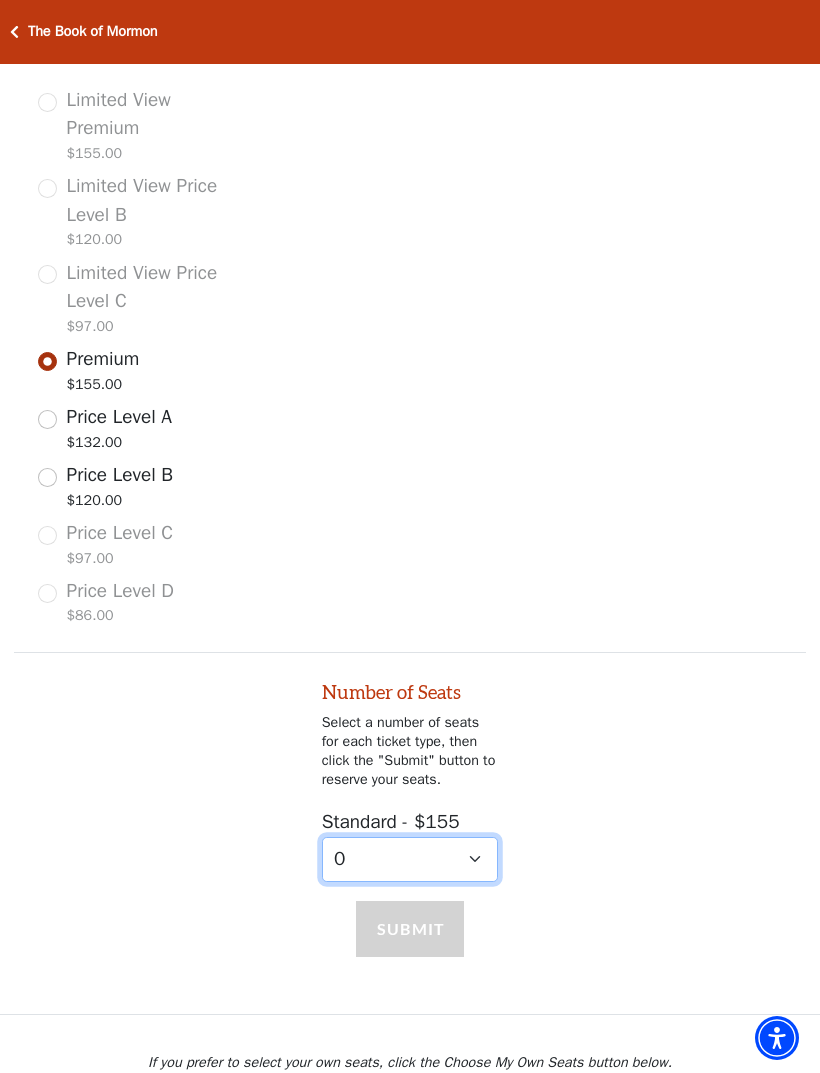 click on "0 1 2 3" at bounding box center (410, 859) 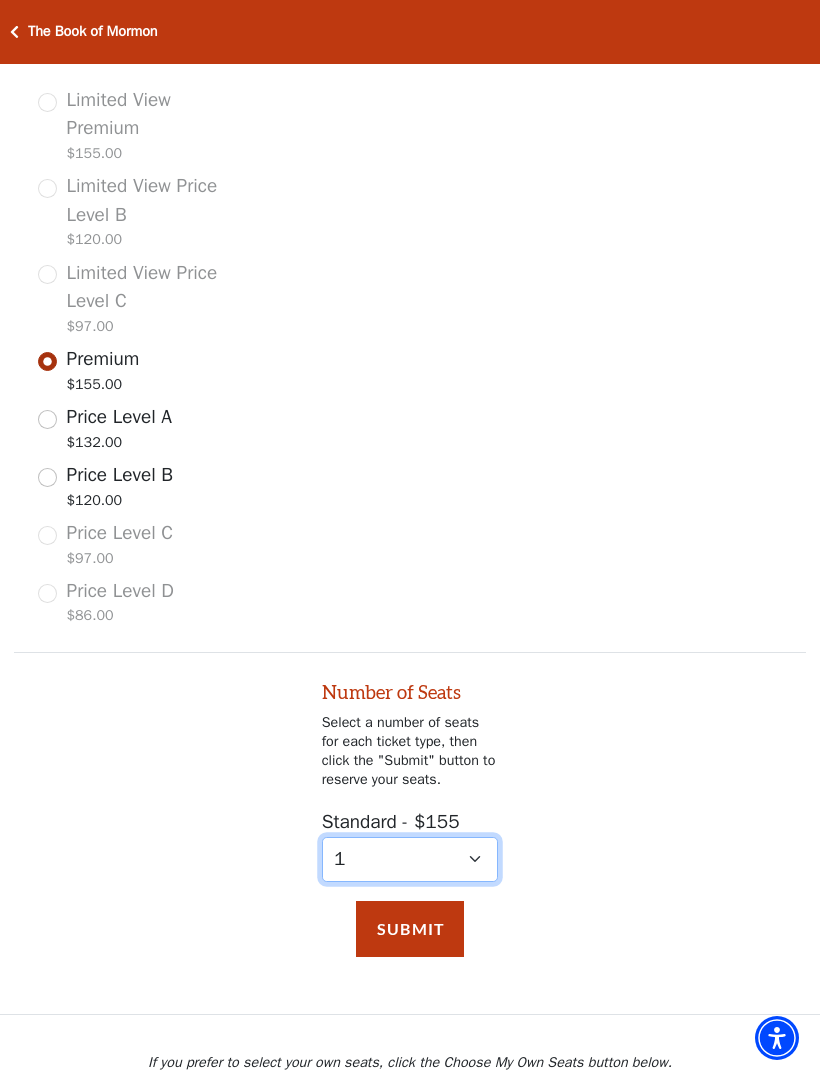 click on "0 1 2 3" at bounding box center [410, 859] 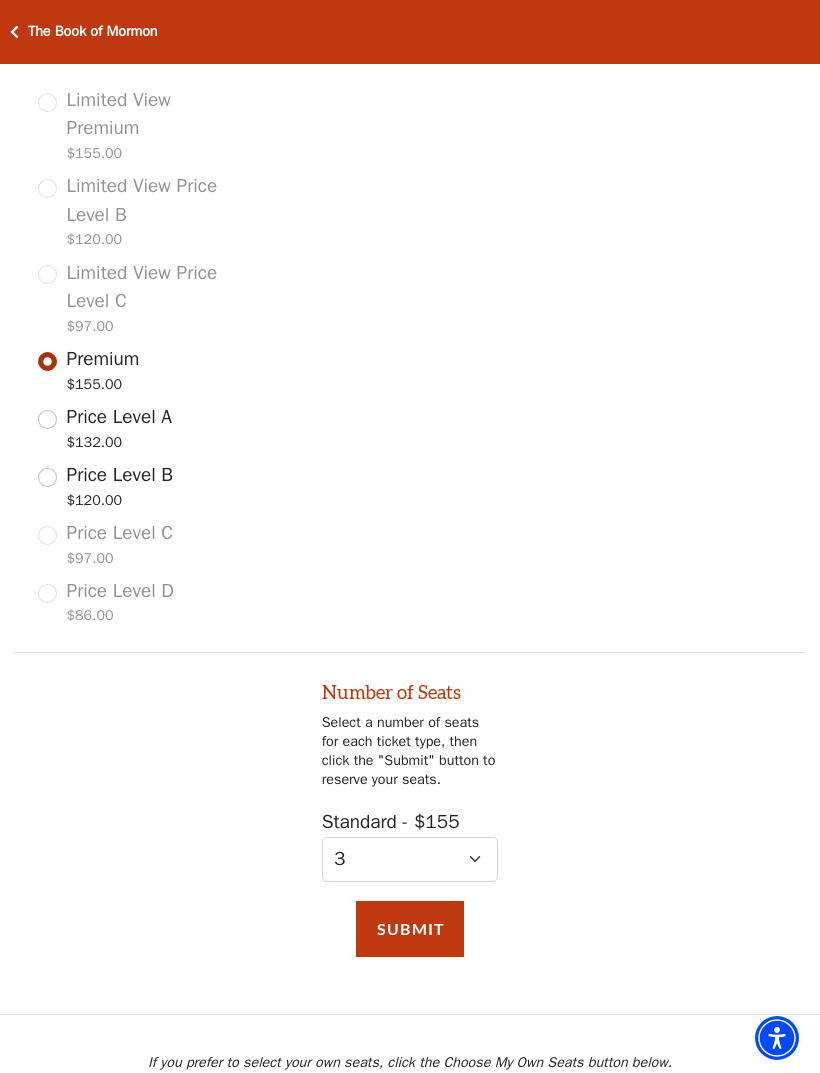click on "Submit" at bounding box center [410, 929] 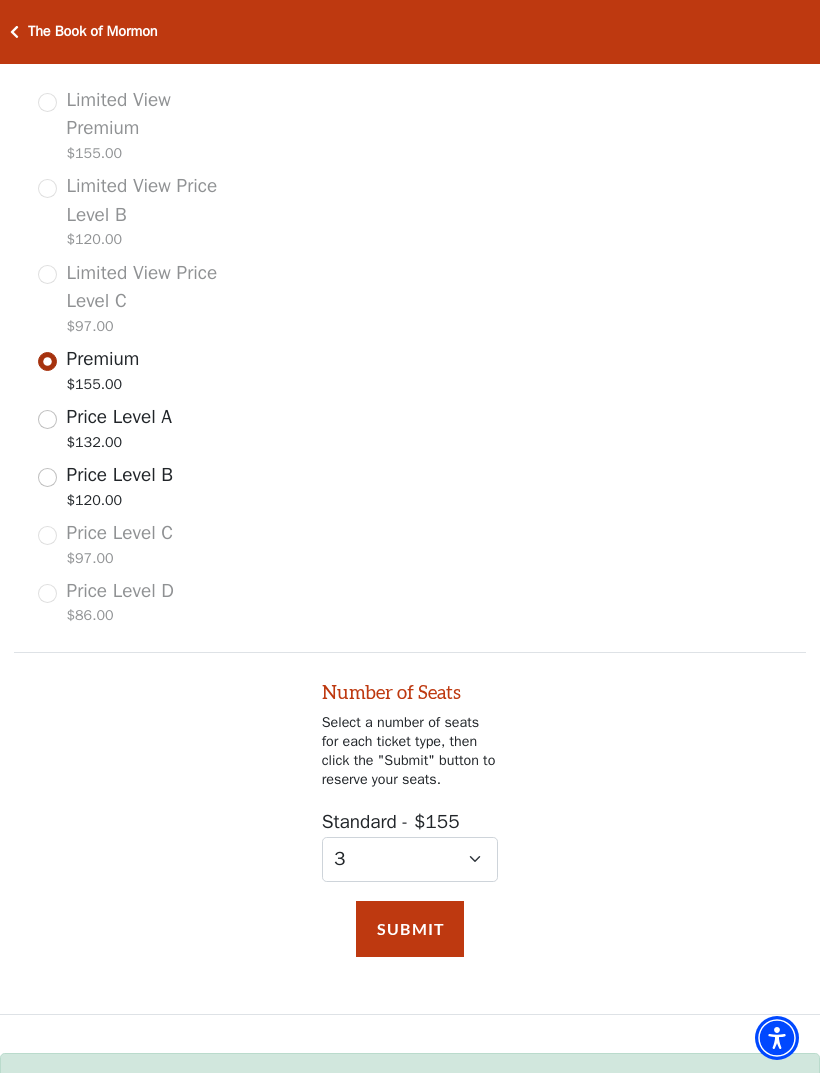scroll, scrollTop: 871, scrollLeft: 0, axis: vertical 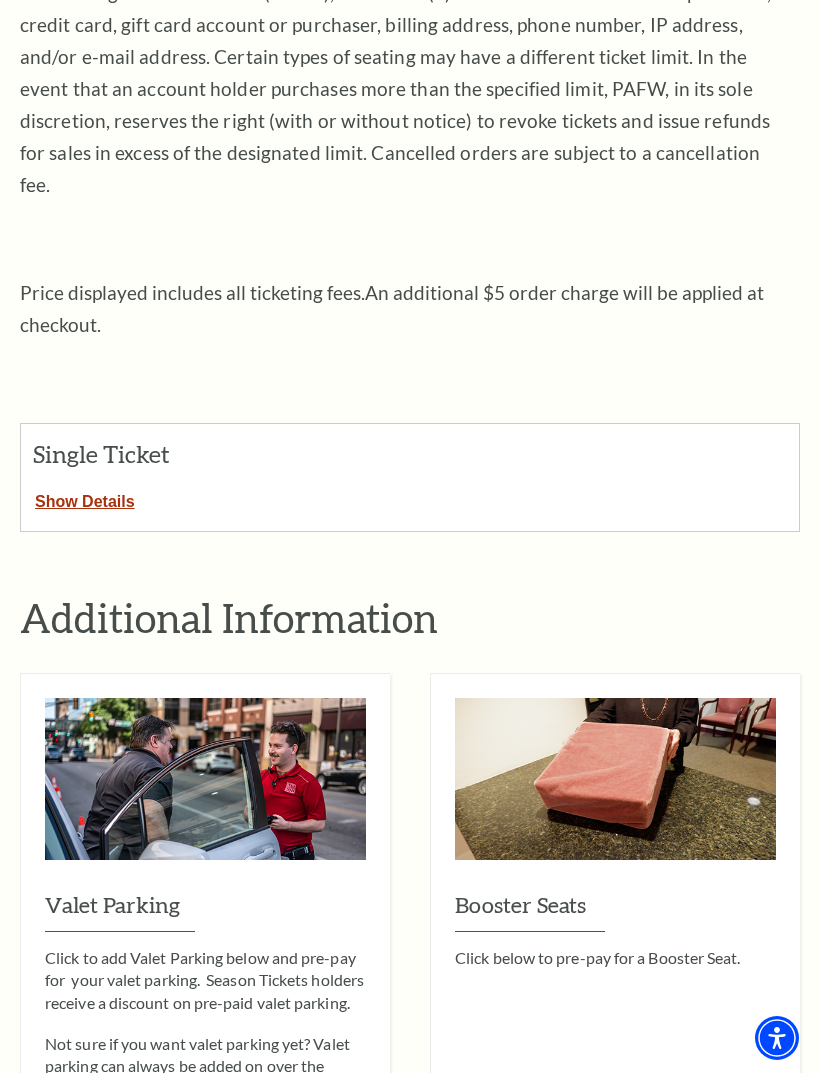 click on "Show Details" at bounding box center (85, 498) 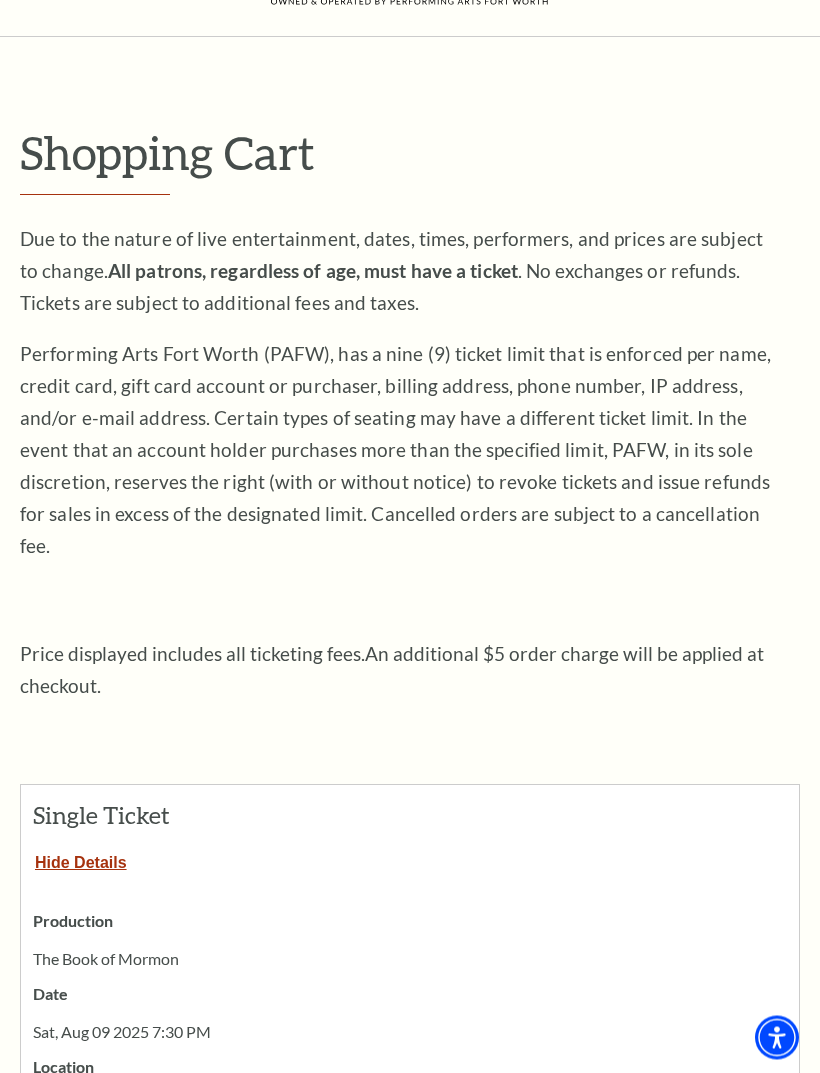 scroll, scrollTop: 0, scrollLeft: 0, axis: both 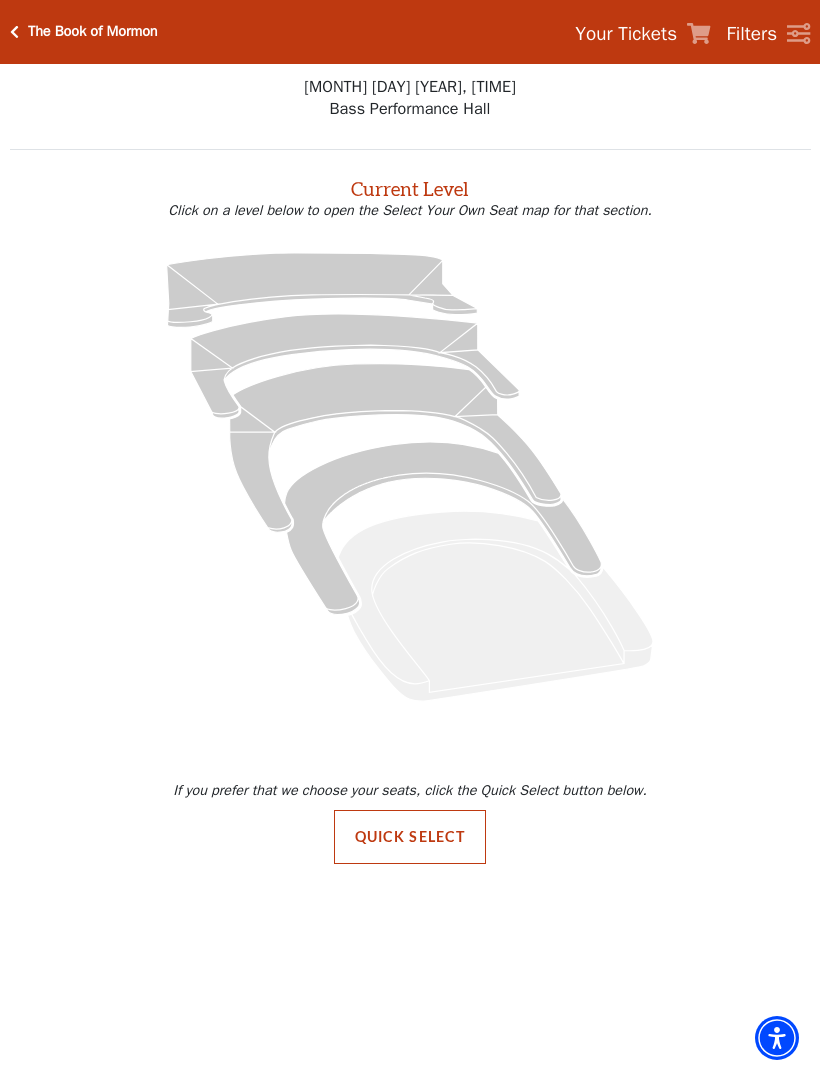click on "Quick Select" at bounding box center (410, 837) 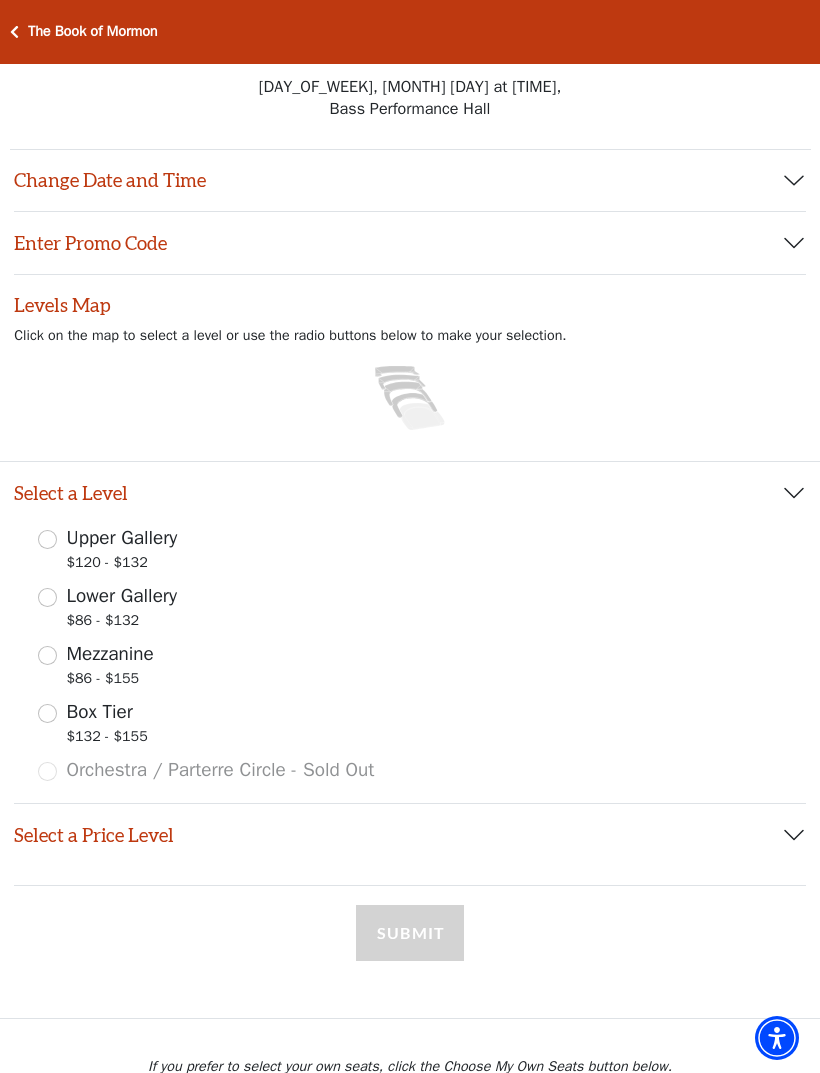 click on "Mezzanine     $86 - $155" at bounding box center (47, 655) 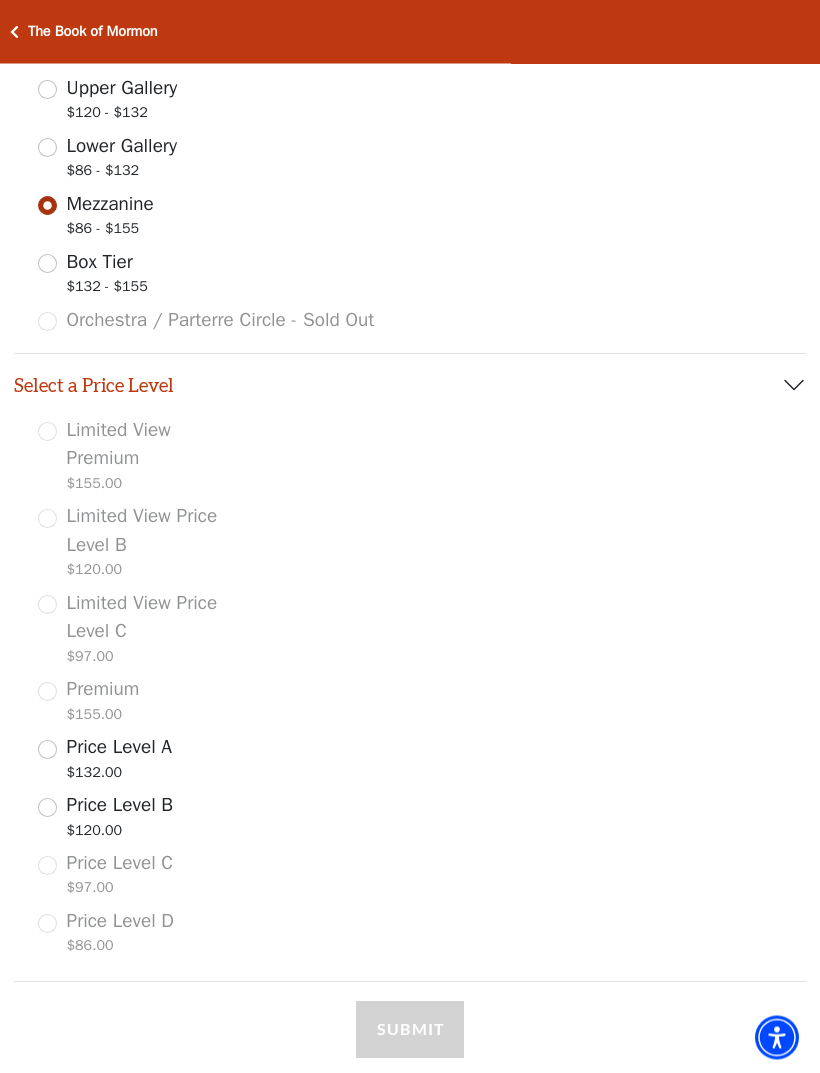 scroll, scrollTop: 456, scrollLeft: 0, axis: vertical 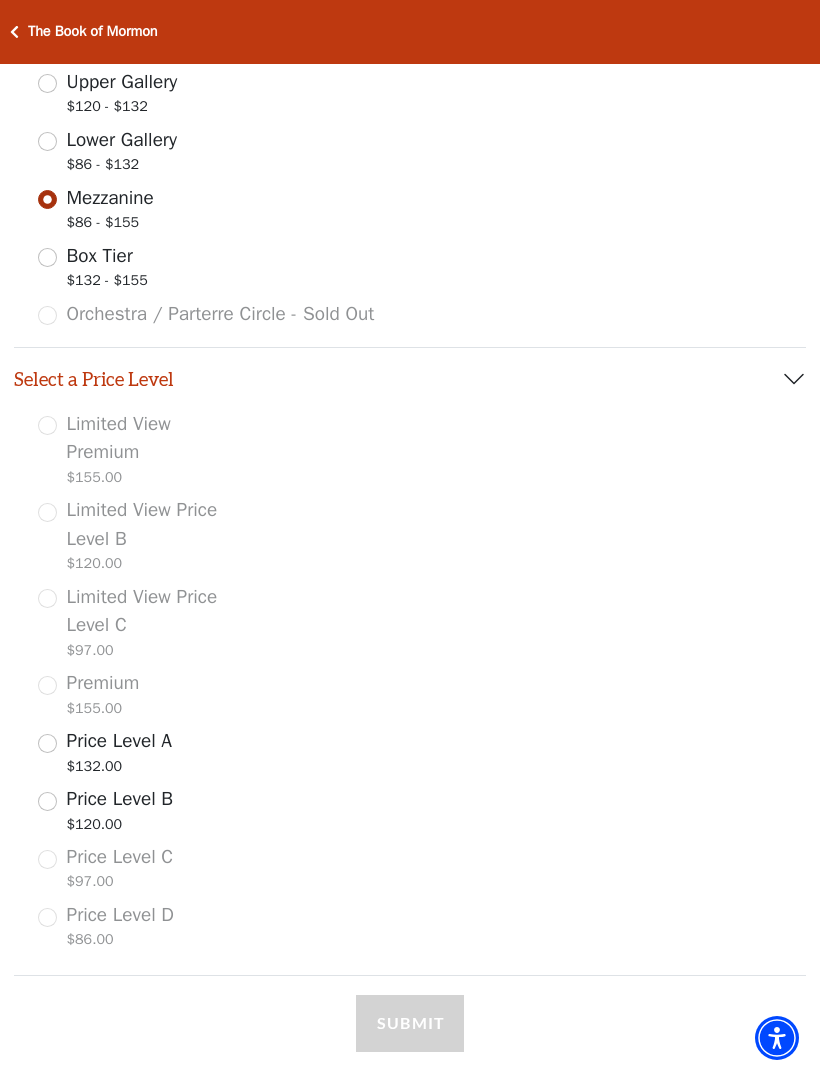 click on "Price Level A $132.00" at bounding box center (47, 743) 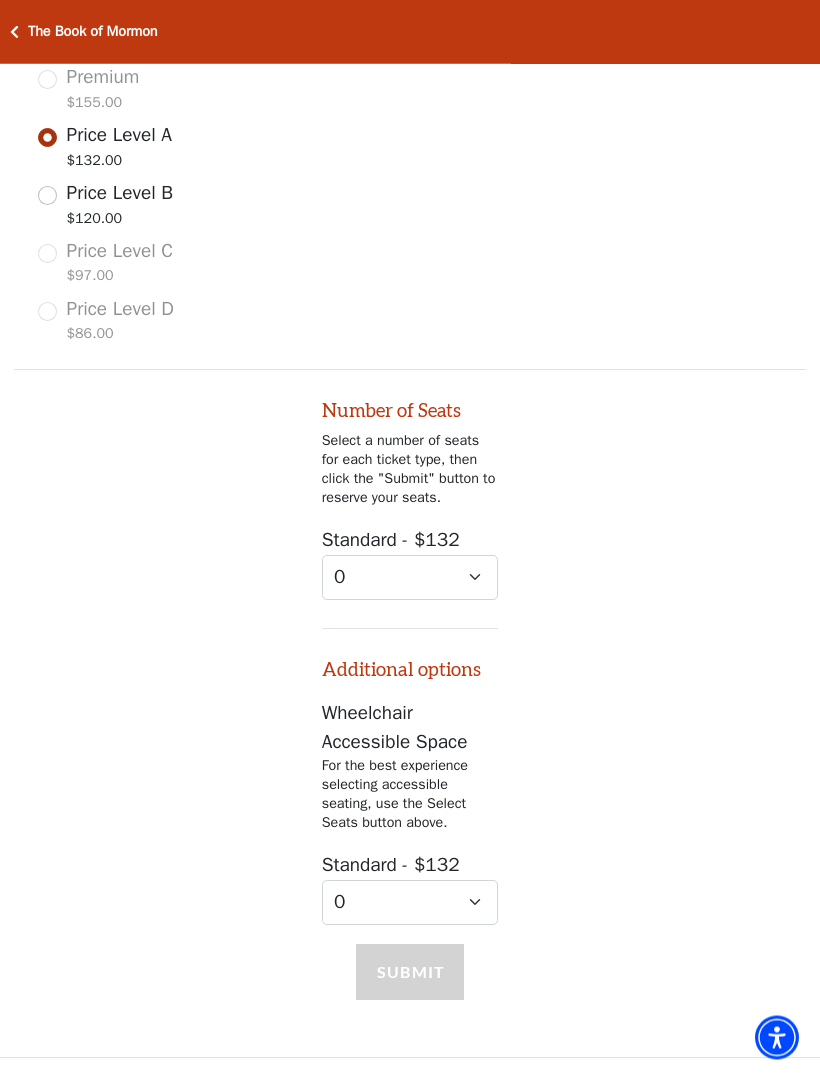 scroll, scrollTop: 1100, scrollLeft: 0, axis: vertical 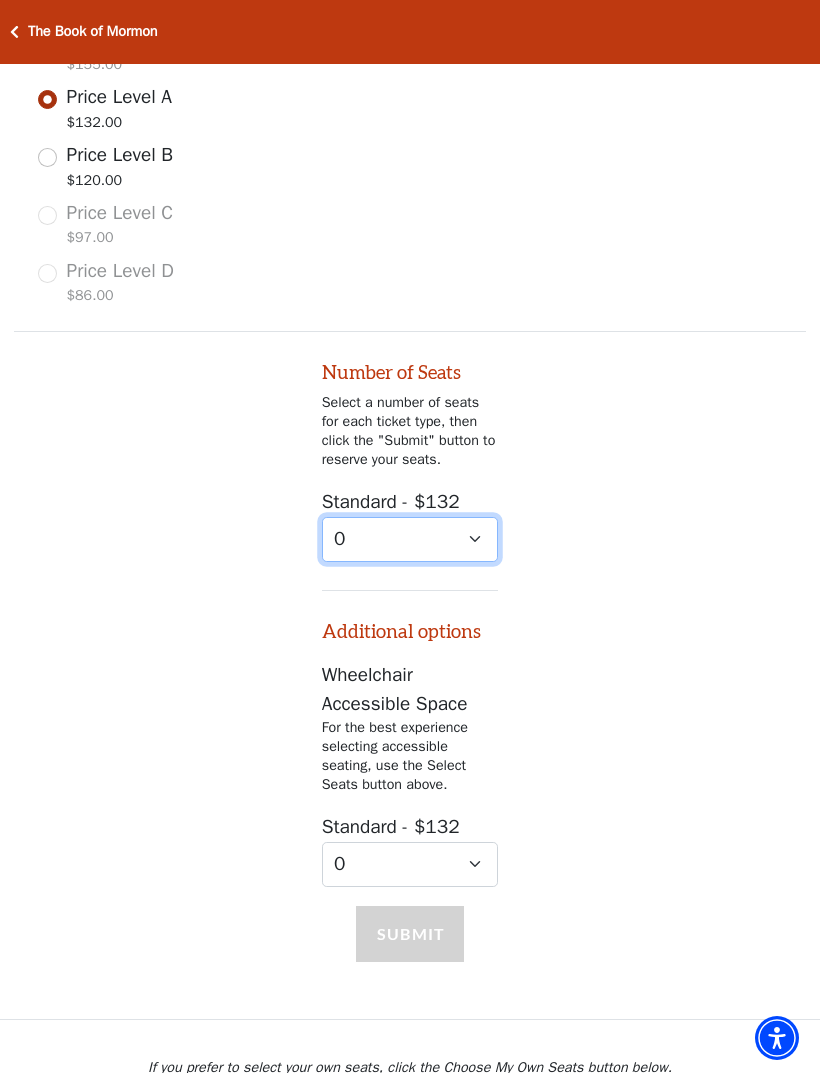 click on "0 1 2 3 4 5 6 7 8 9" at bounding box center (410, 539) 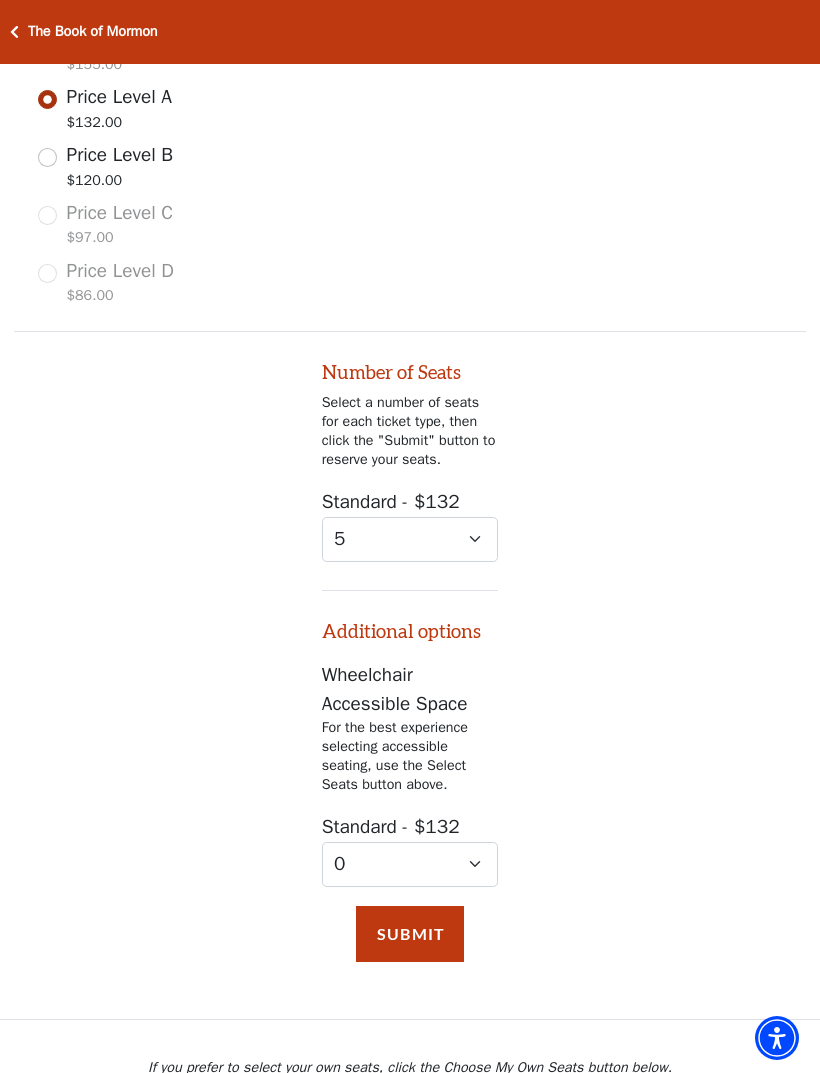click on "Submit" at bounding box center (410, 934) 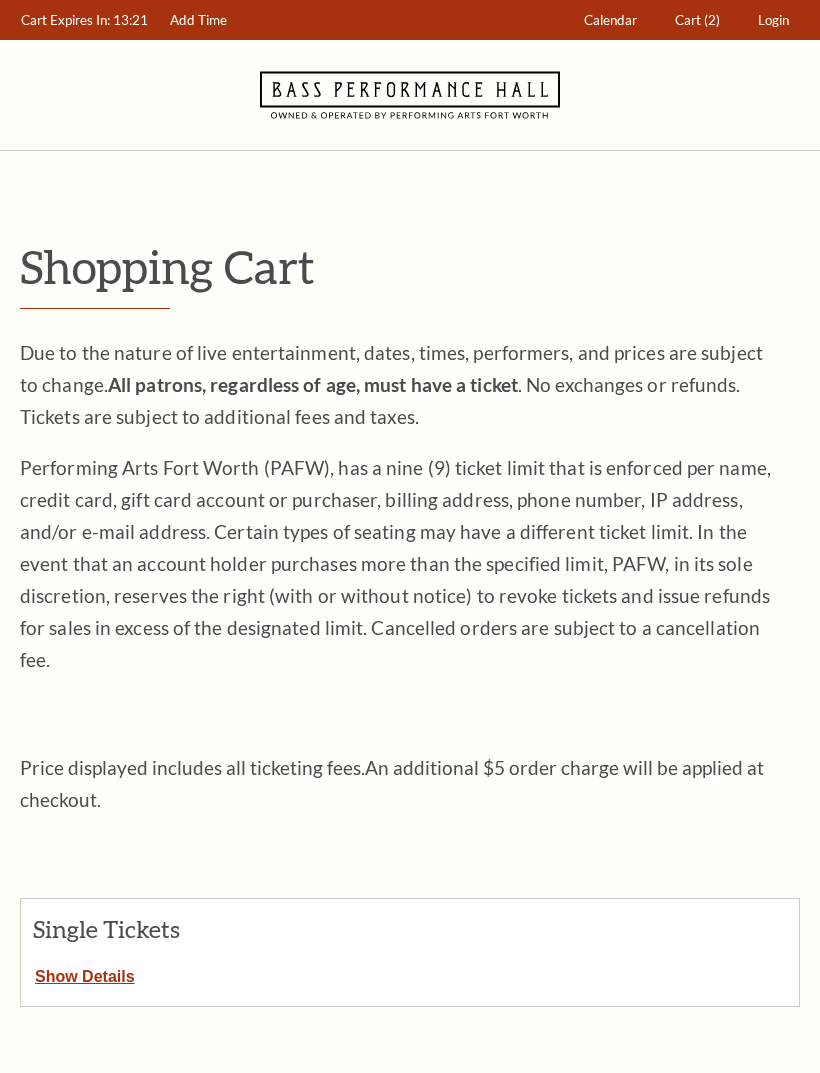 scroll, scrollTop: 0, scrollLeft: 0, axis: both 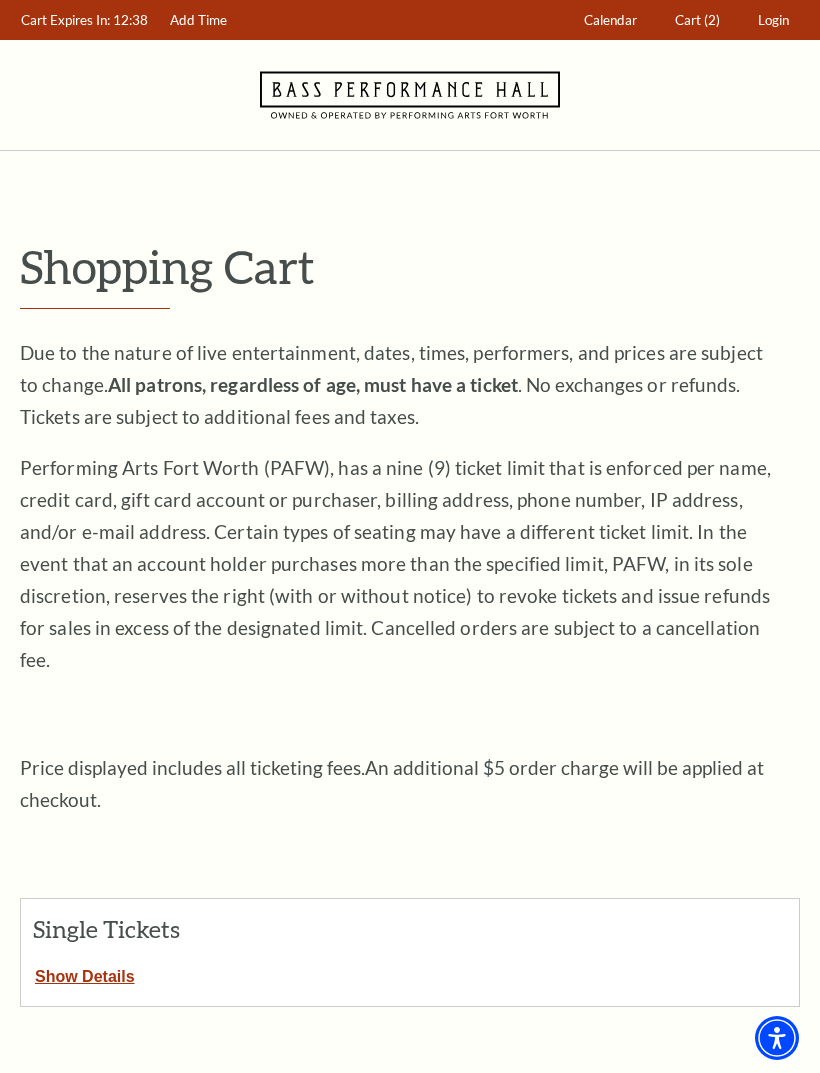 click on "Cart" at bounding box center [688, 20] 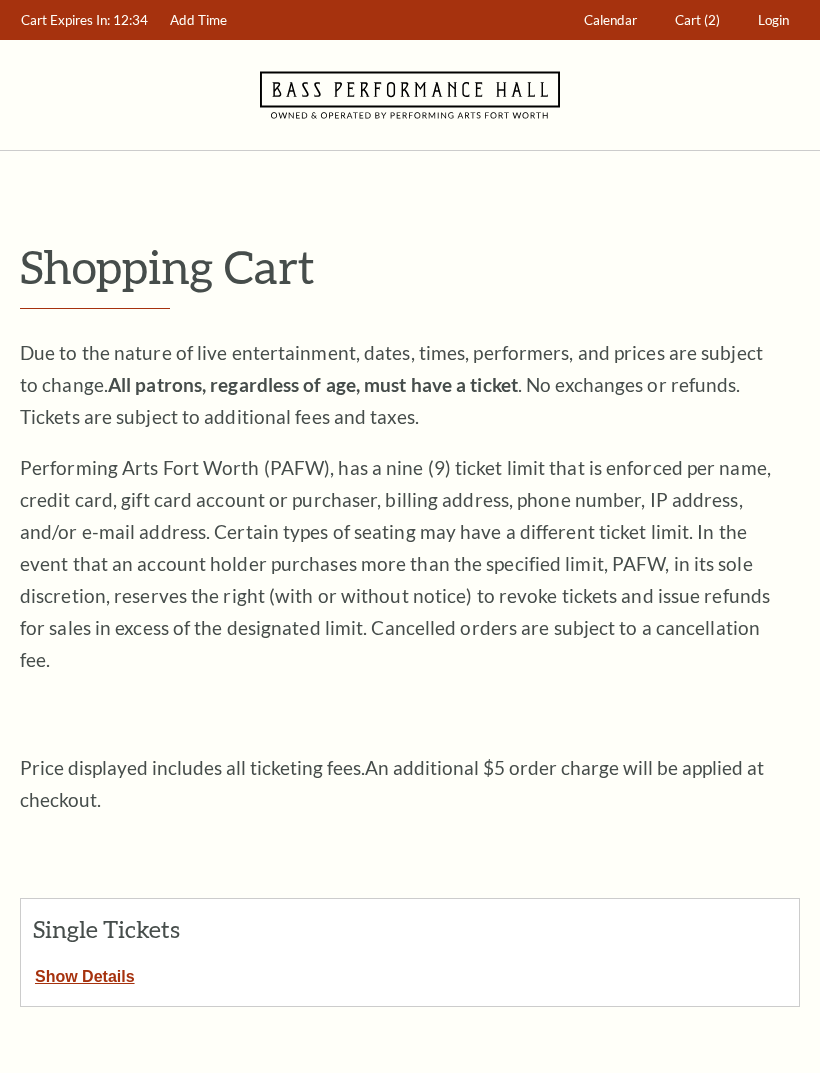 scroll, scrollTop: 0, scrollLeft: 0, axis: both 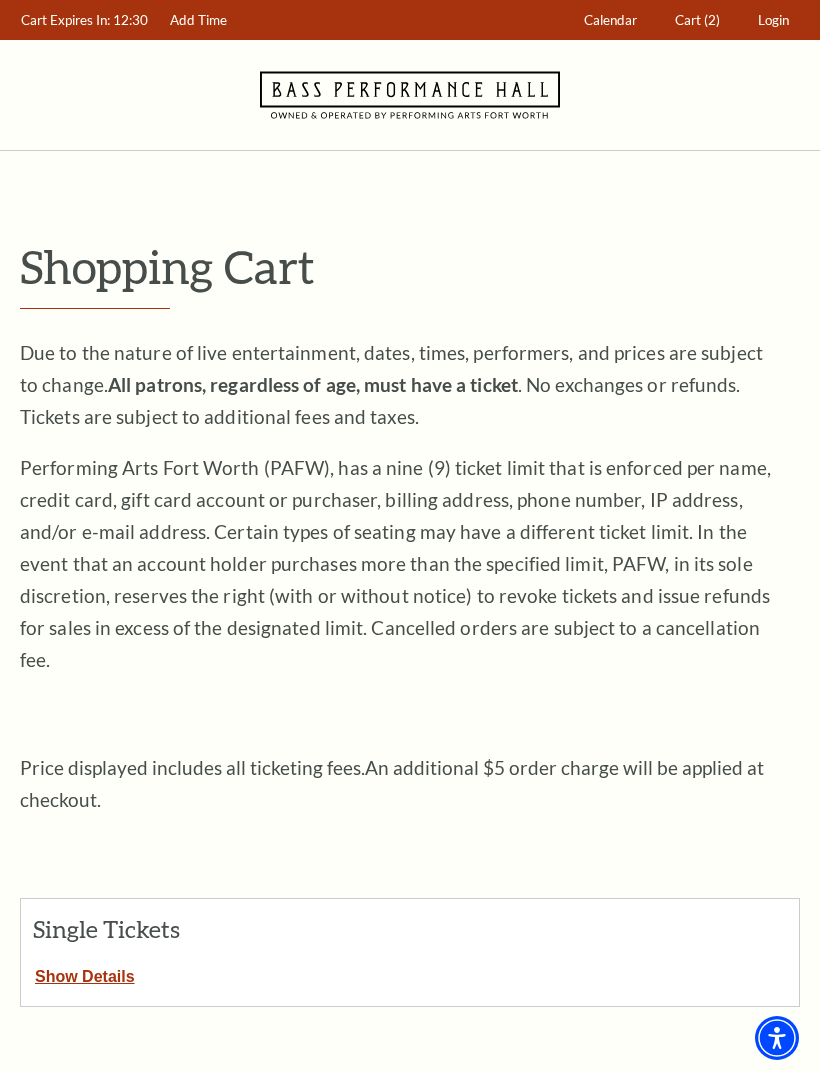 click on "Cart" at bounding box center (688, 20) 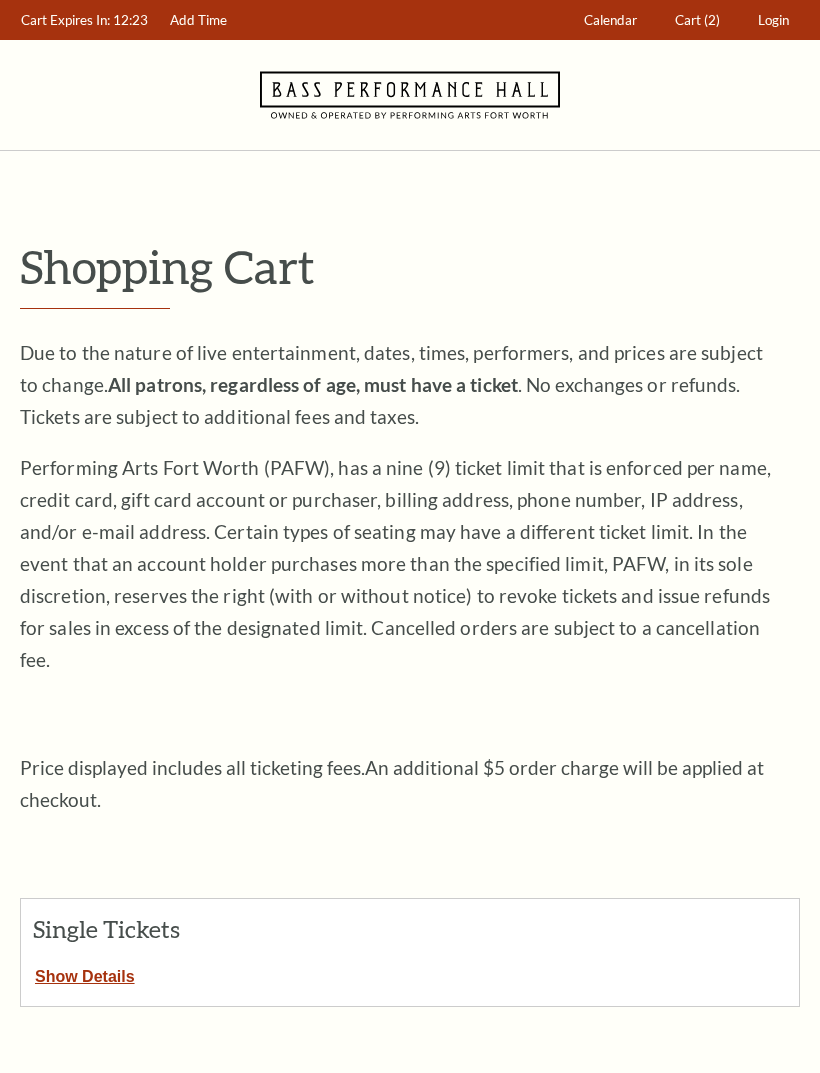 scroll, scrollTop: 1611, scrollLeft: 0, axis: vertical 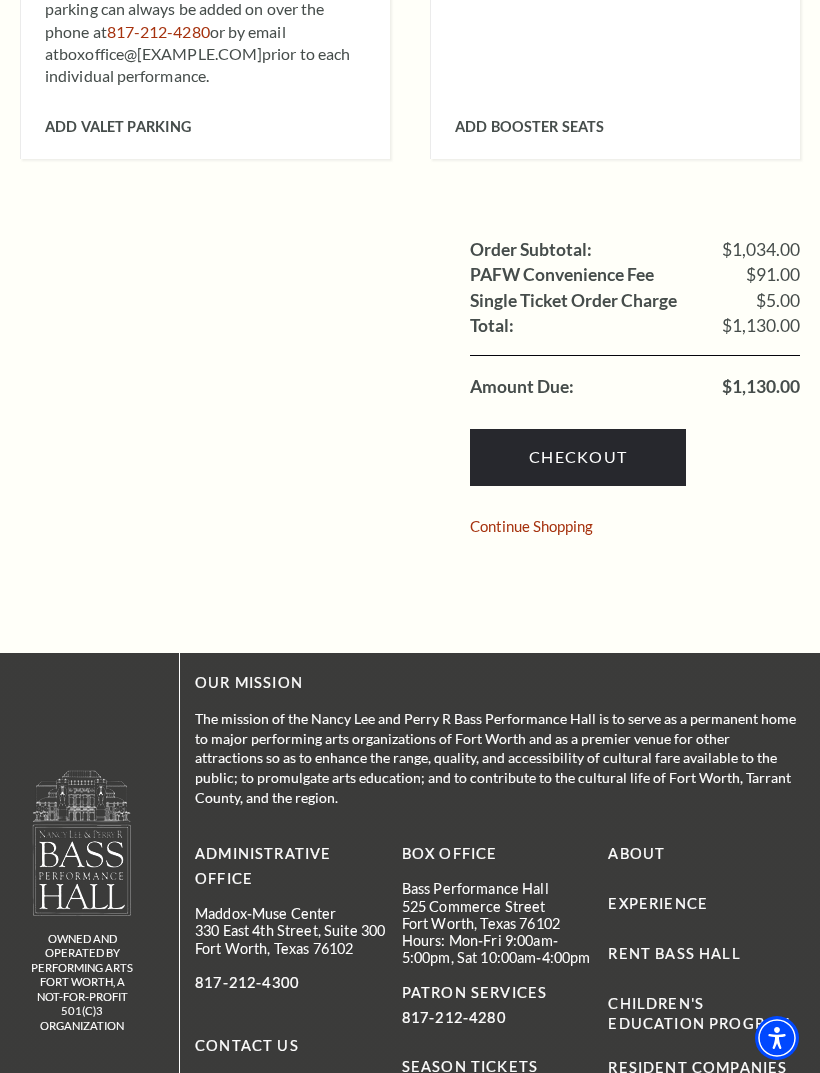 click on "Continue Shopping" at bounding box center (531, 526) 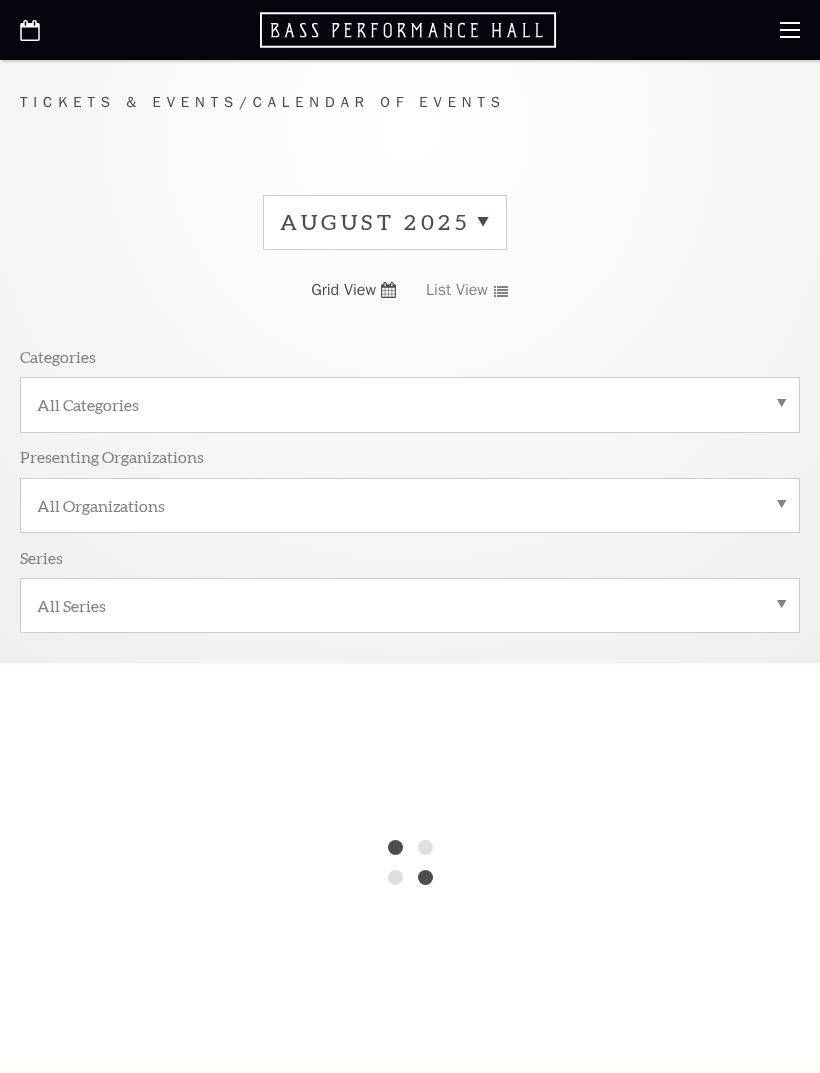 scroll, scrollTop: 0, scrollLeft: 0, axis: both 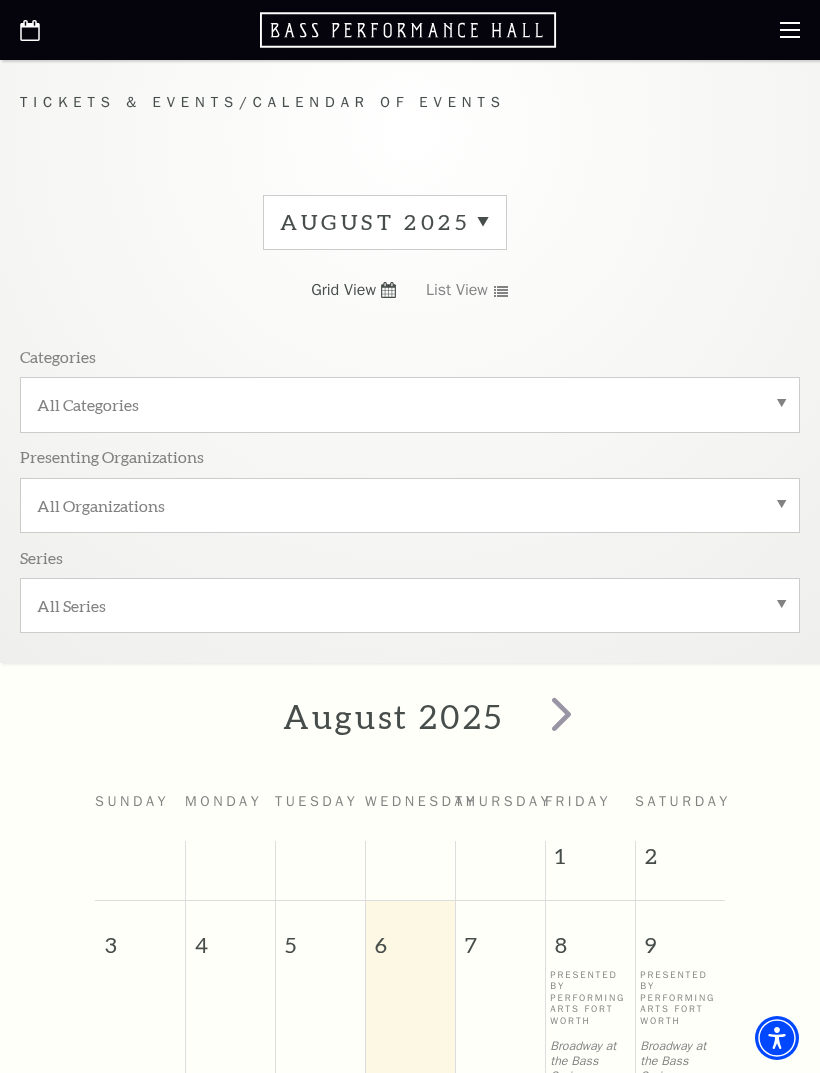 click 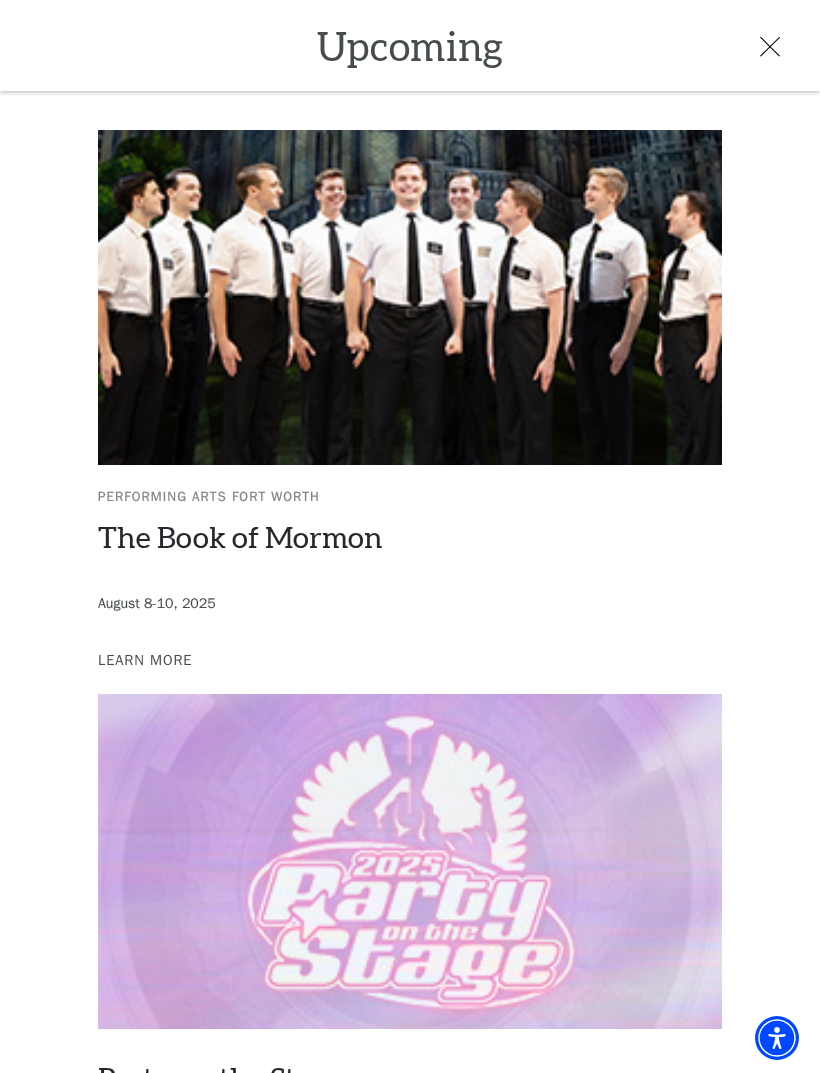 scroll, scrollTop: 0, scrollLeft: 0, axis: both 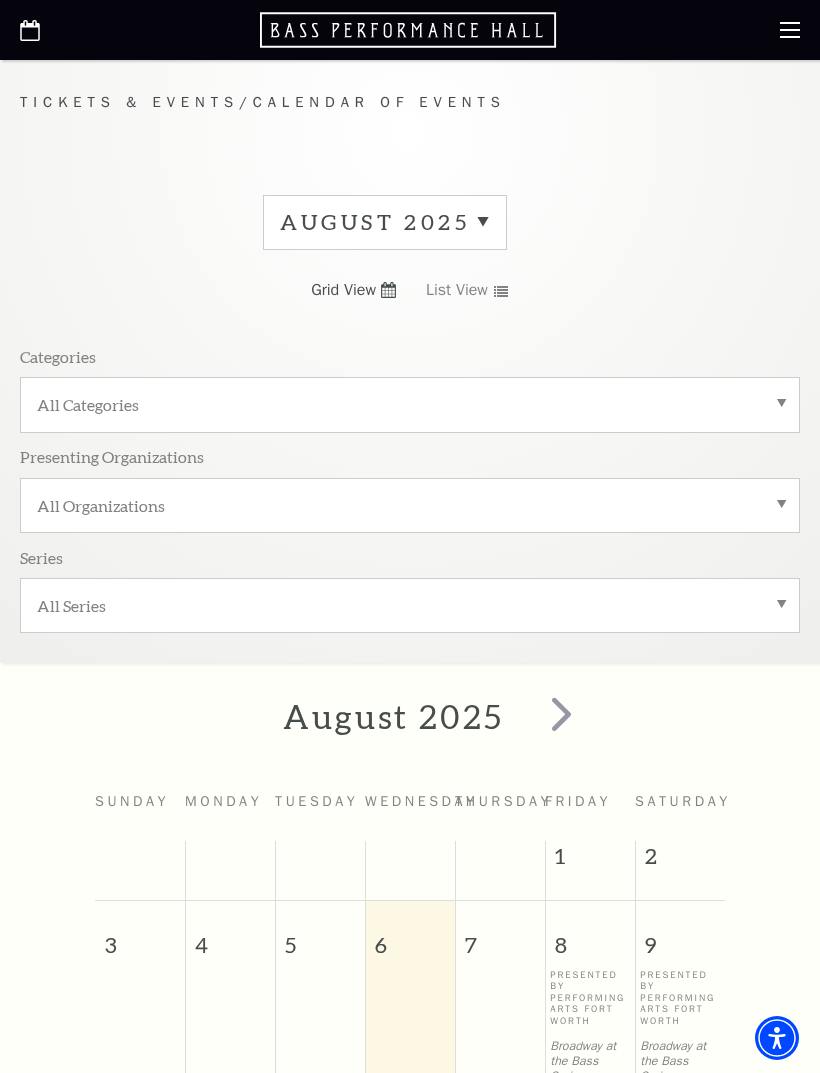 click 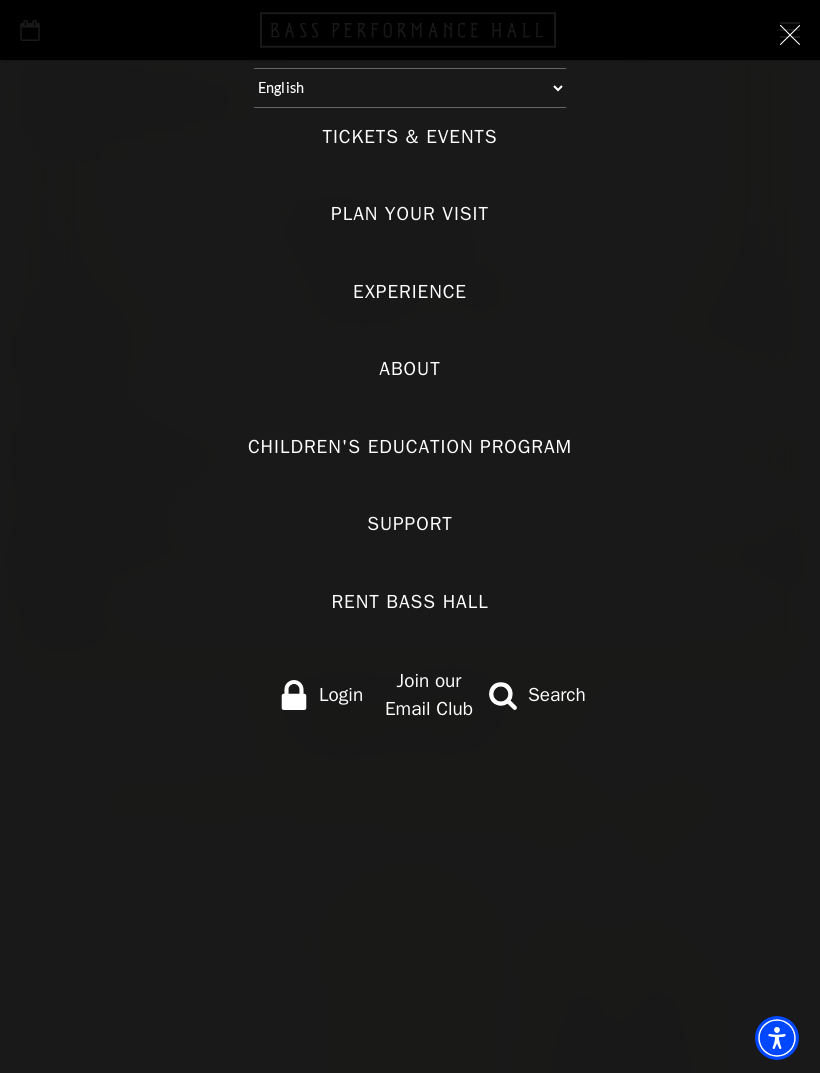 click on "Plan Your Visit" at bounding box center [410, 214] 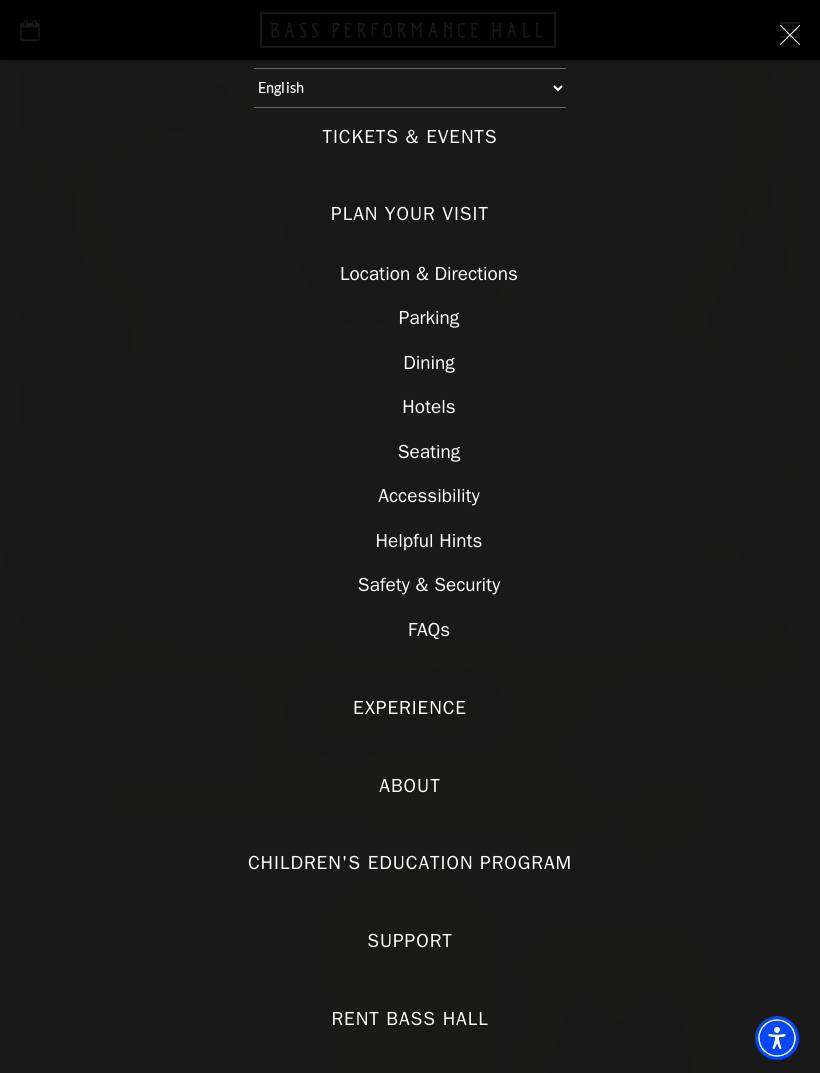 click on "Seating" at bounding box center [429, 452] 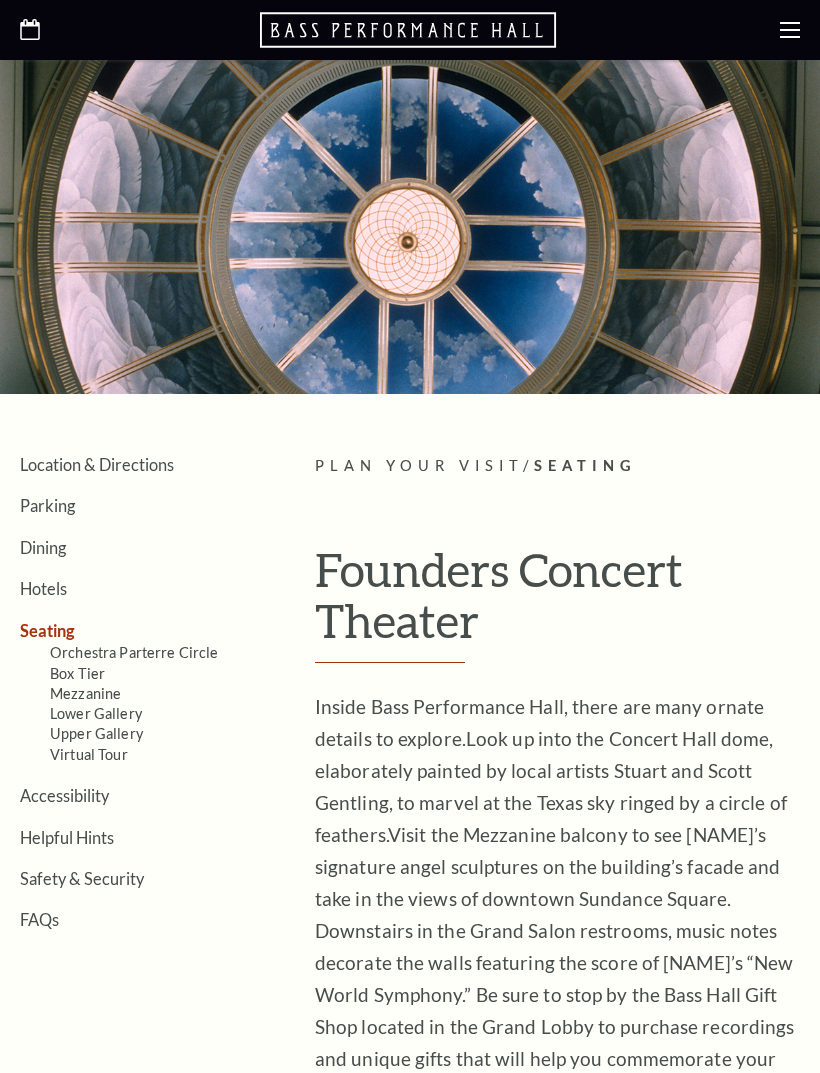 scroll, scrollTop: 0, scrollLeft: 0, axis: both 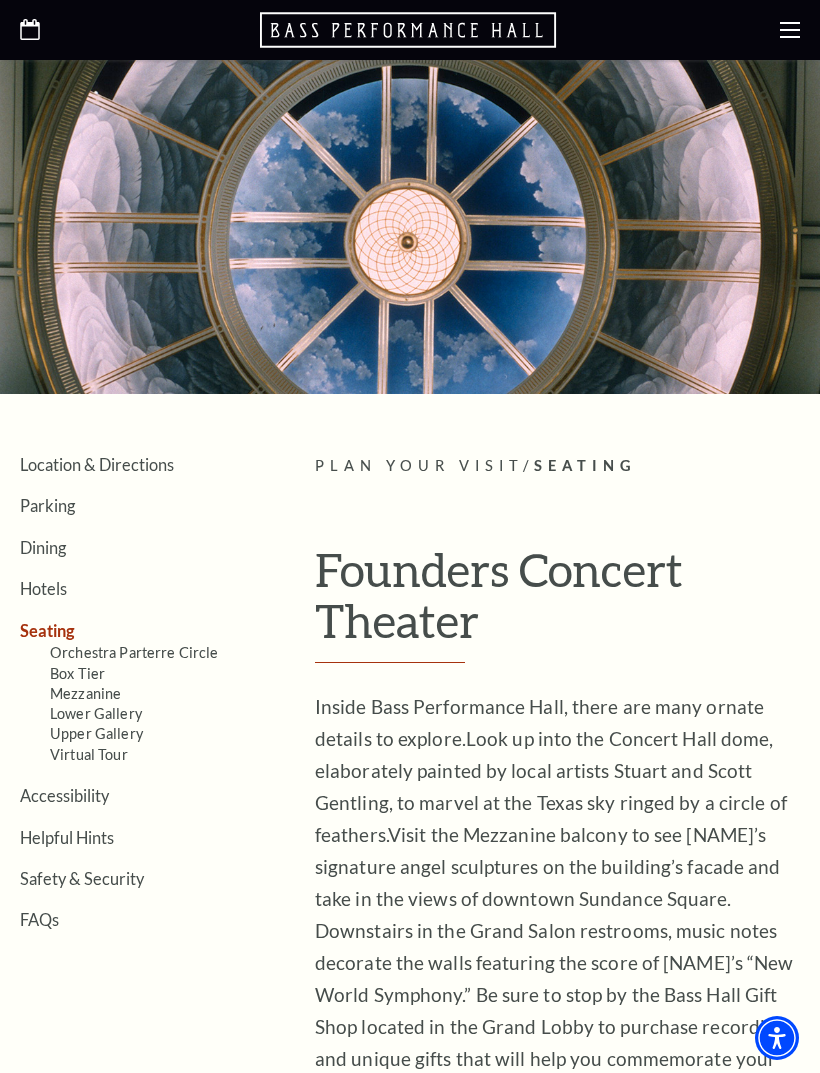 click on "Mezzanine" at bounding box center [85, 693] 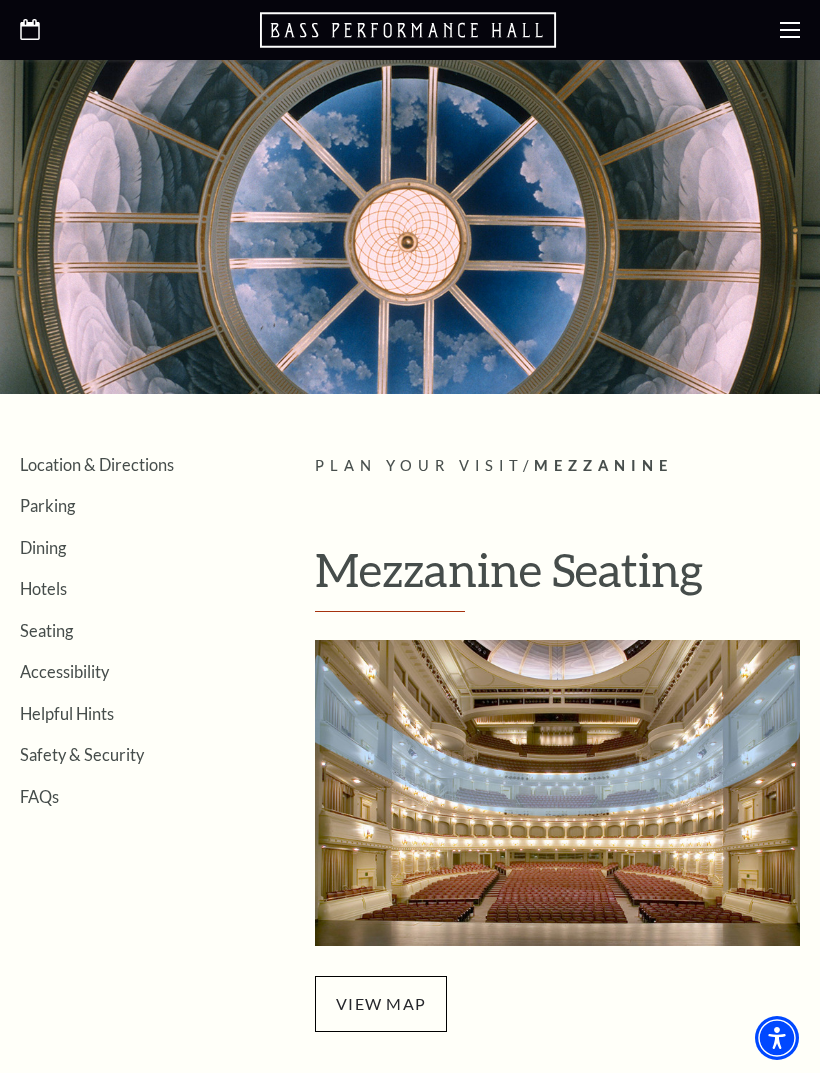 scroll, scrollTop: 0, scrollLeft: 0, axis: both 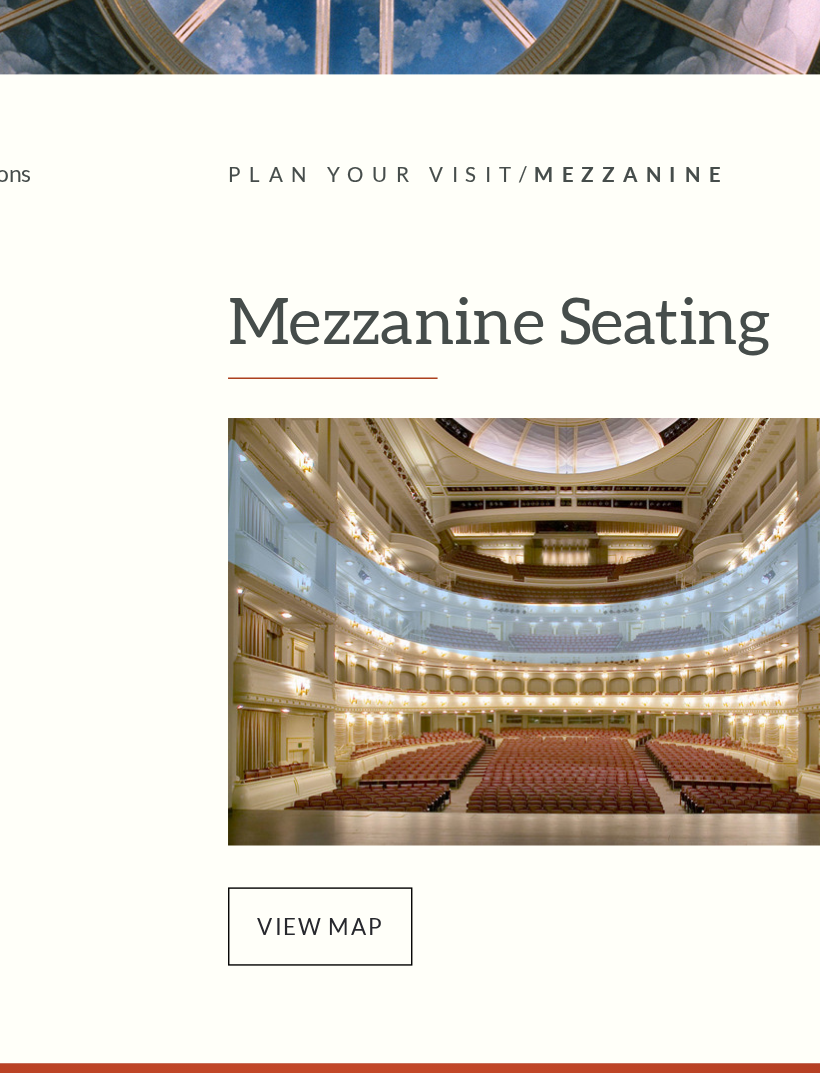click on "view map" at bounding box center (381, 833) 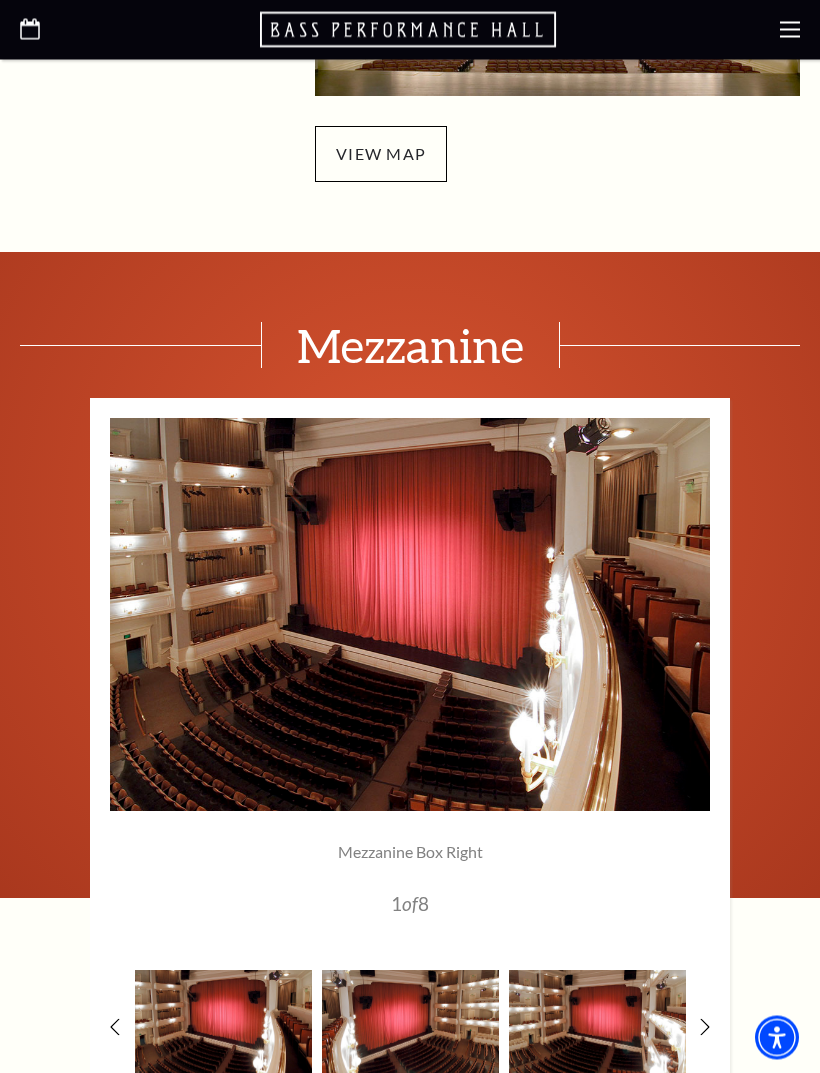 scroll, scrollTop: 850, scrollLeft: 0, axis: vertical 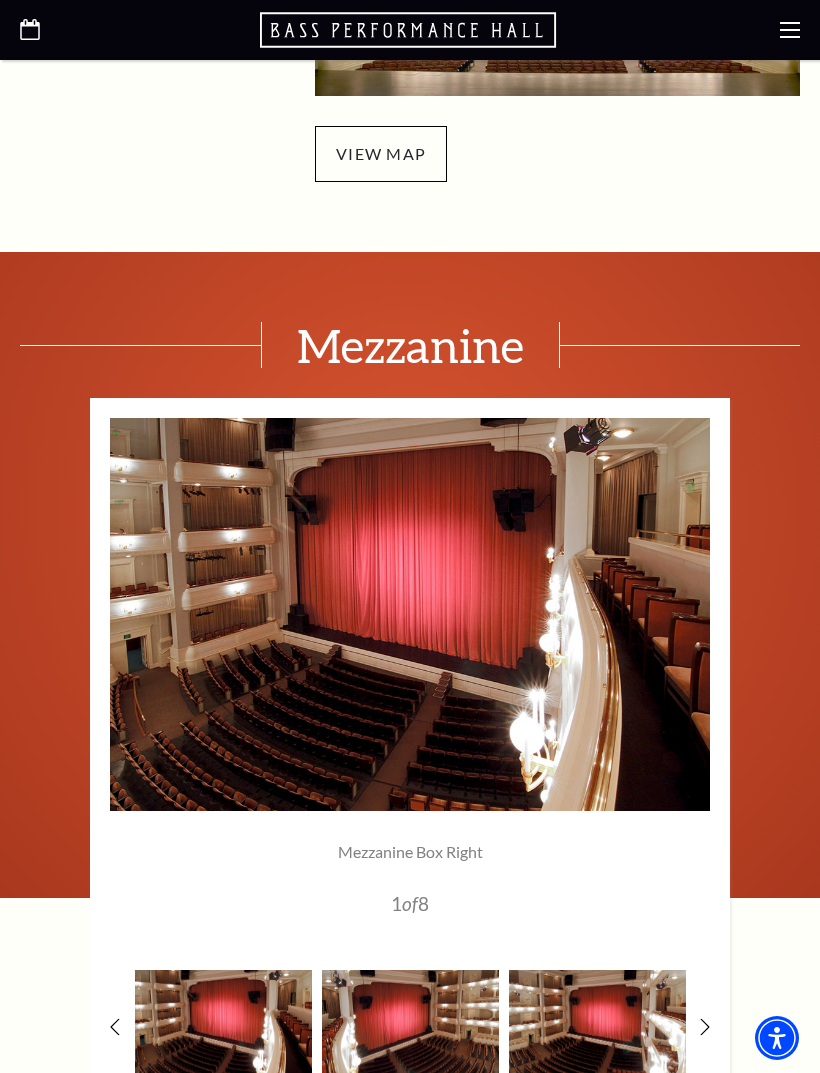 click at bounding box center [223, 1028] 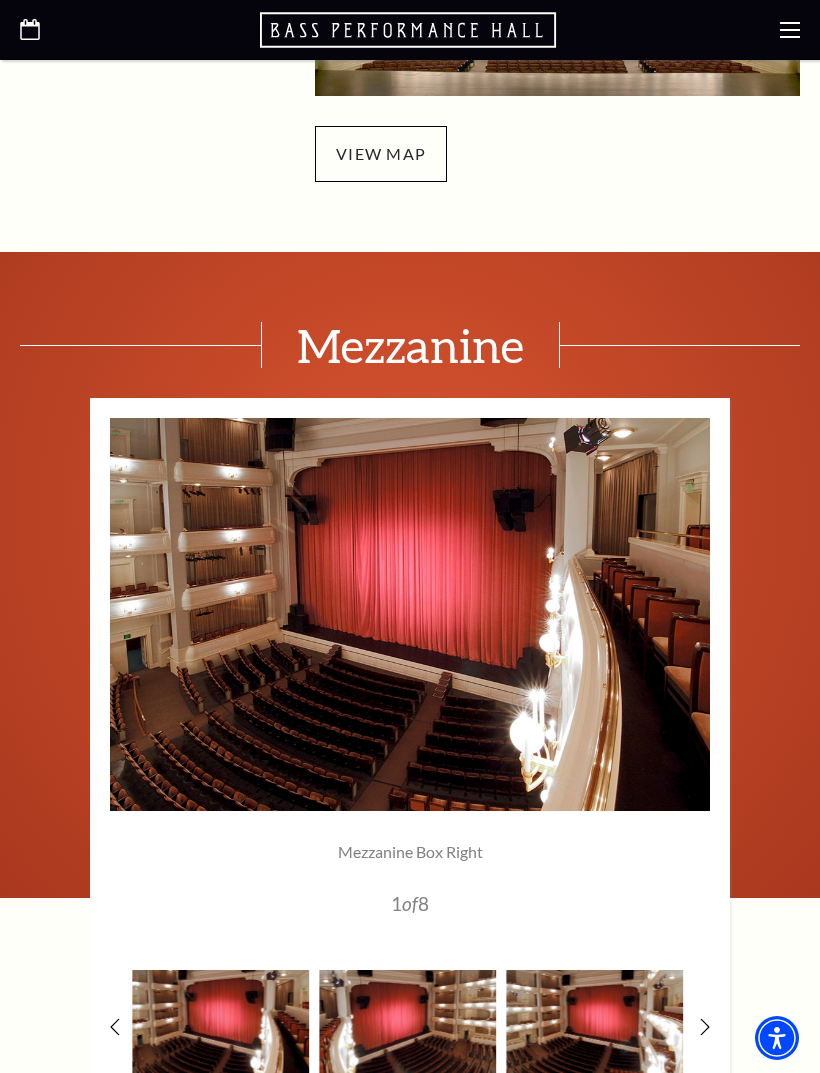 click at bounding box center [407, 1028] 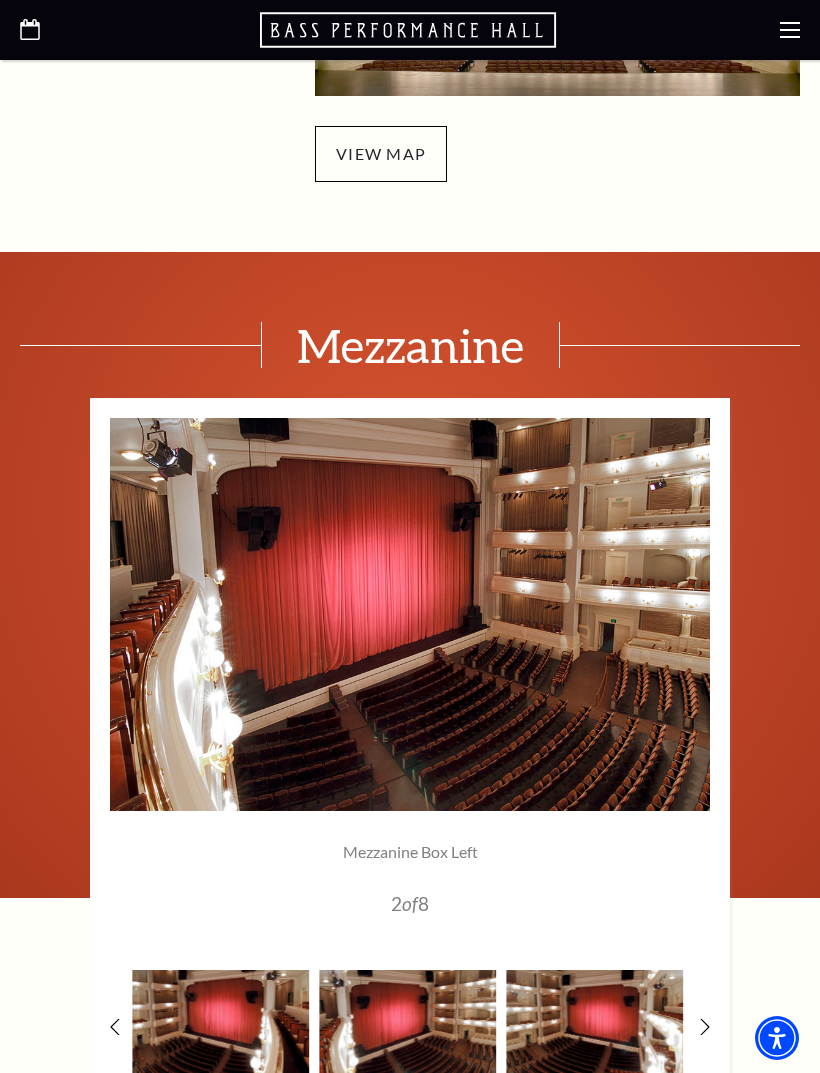 click at bounding box center [594, 1028] 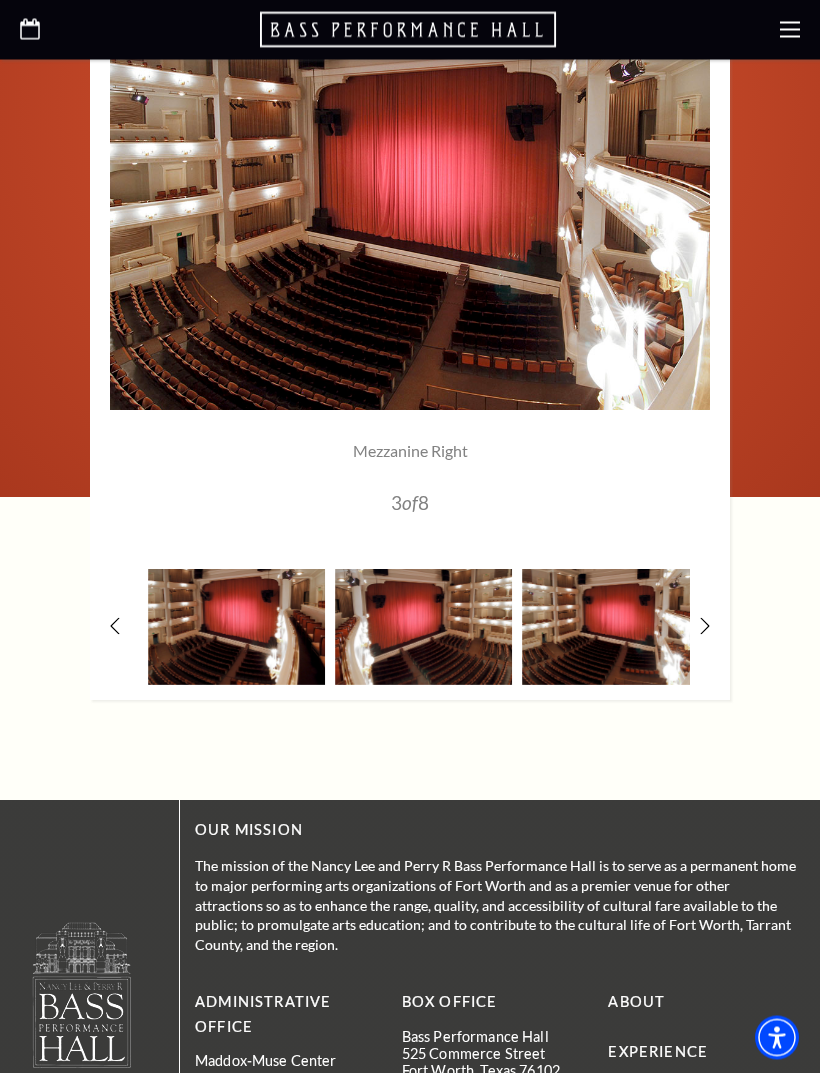 scroll, scrollTop: 1298, scrollLeft: 0, axis: vertical 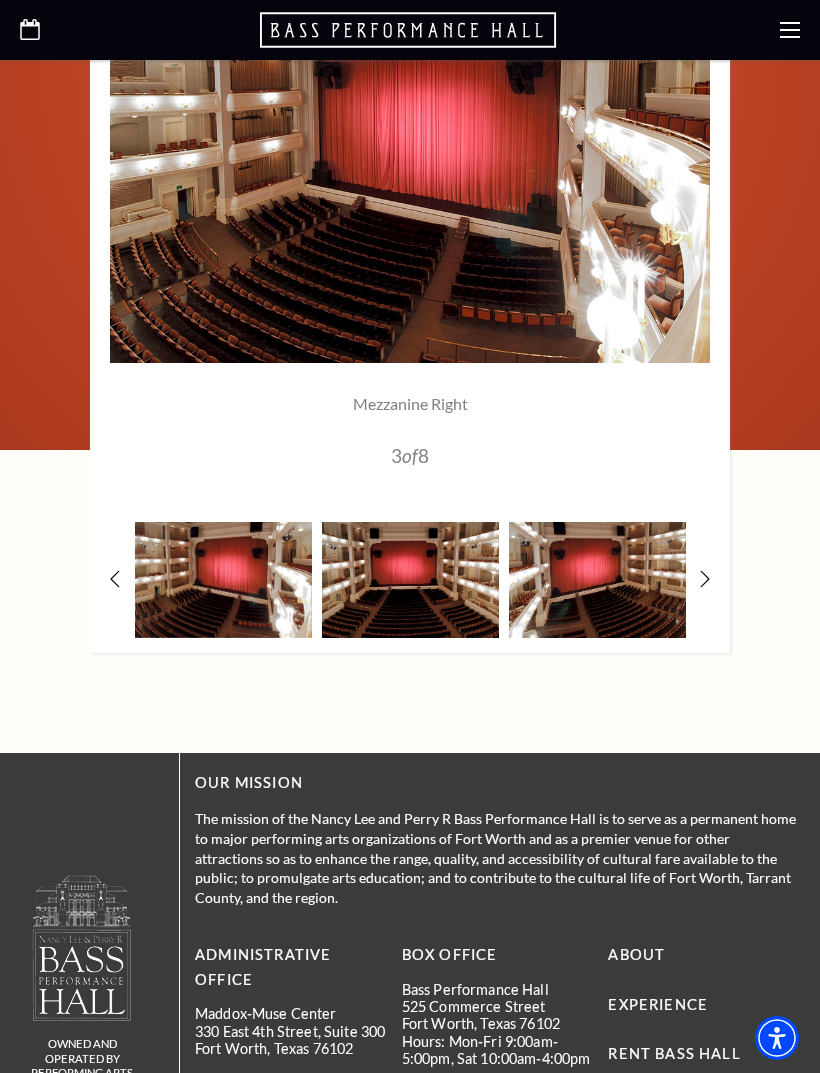 click at bounding box center [410, 580] 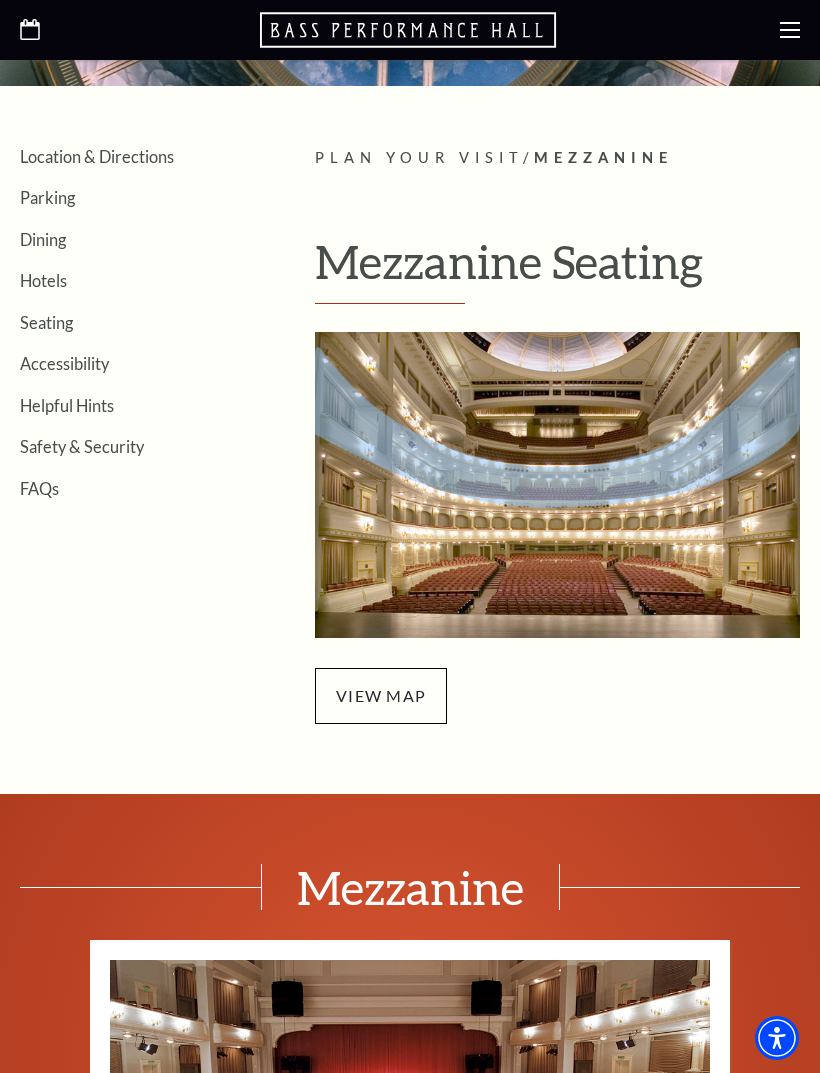 scroll, scrollTop: 306, scrollLeft: 0, axis: vertical 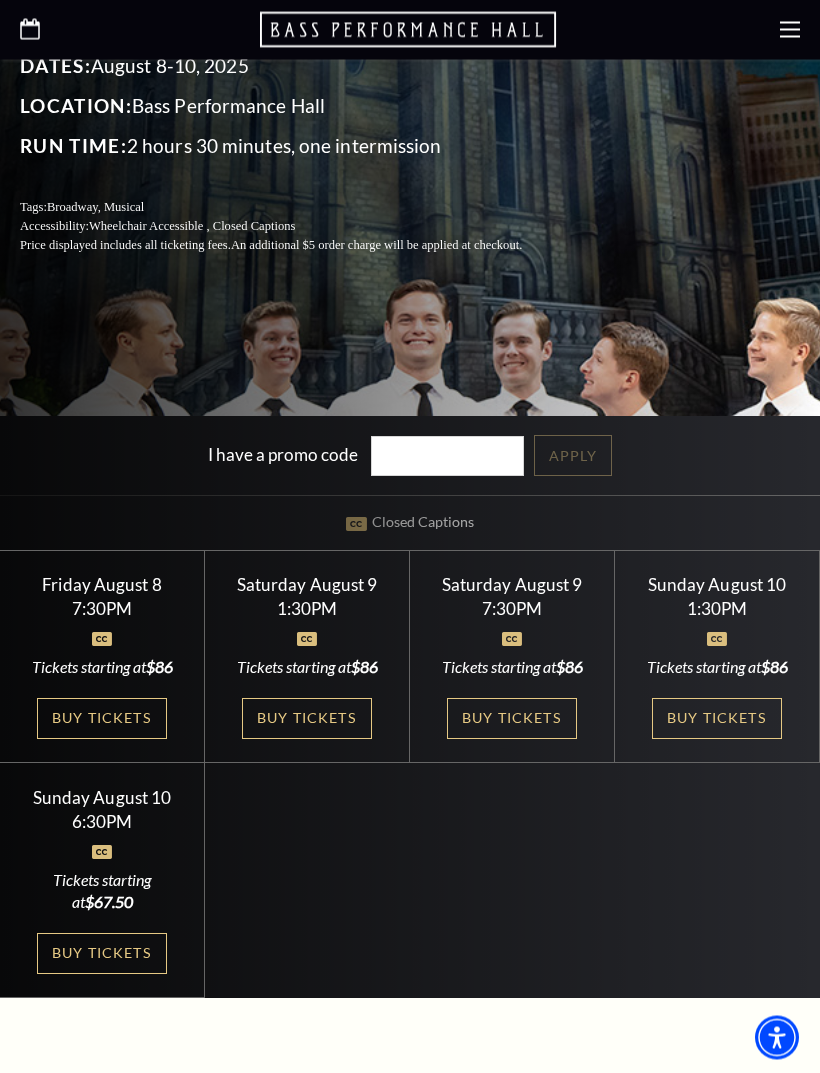 click on "Buy Tickets" at bounding box center [512, 719] 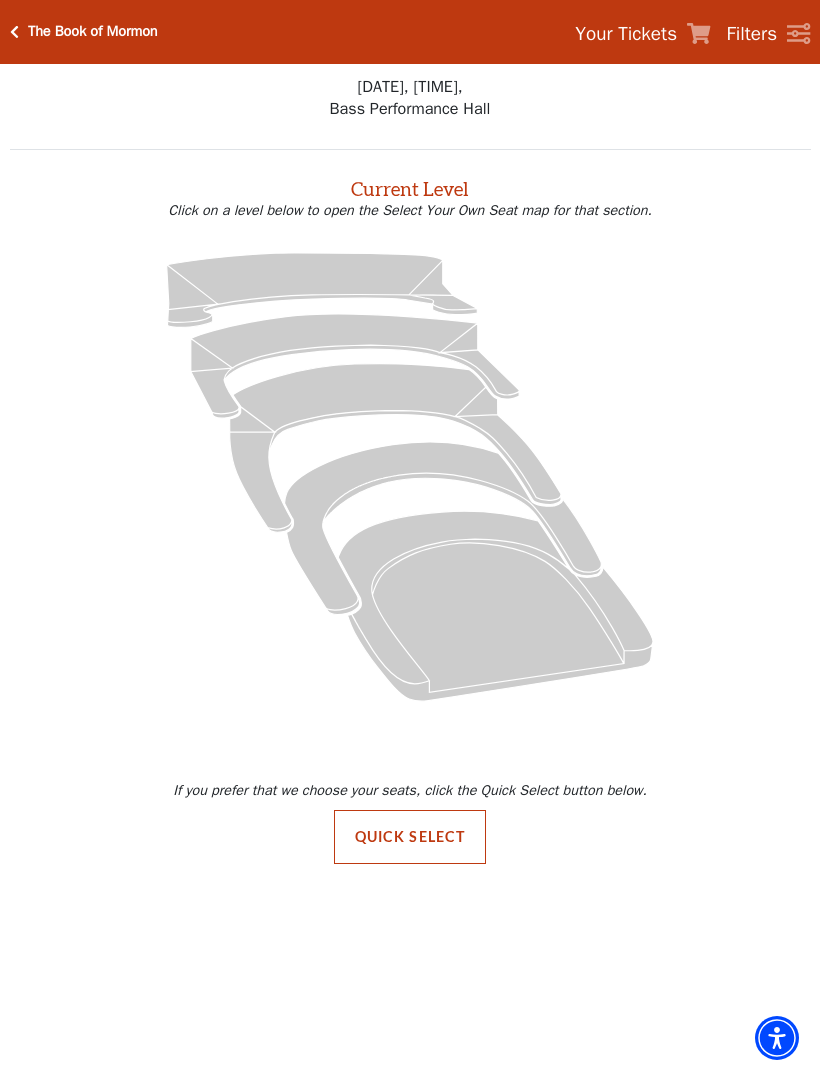 scroll, scrollTop: 0, scrollLeft: 0, axis: both 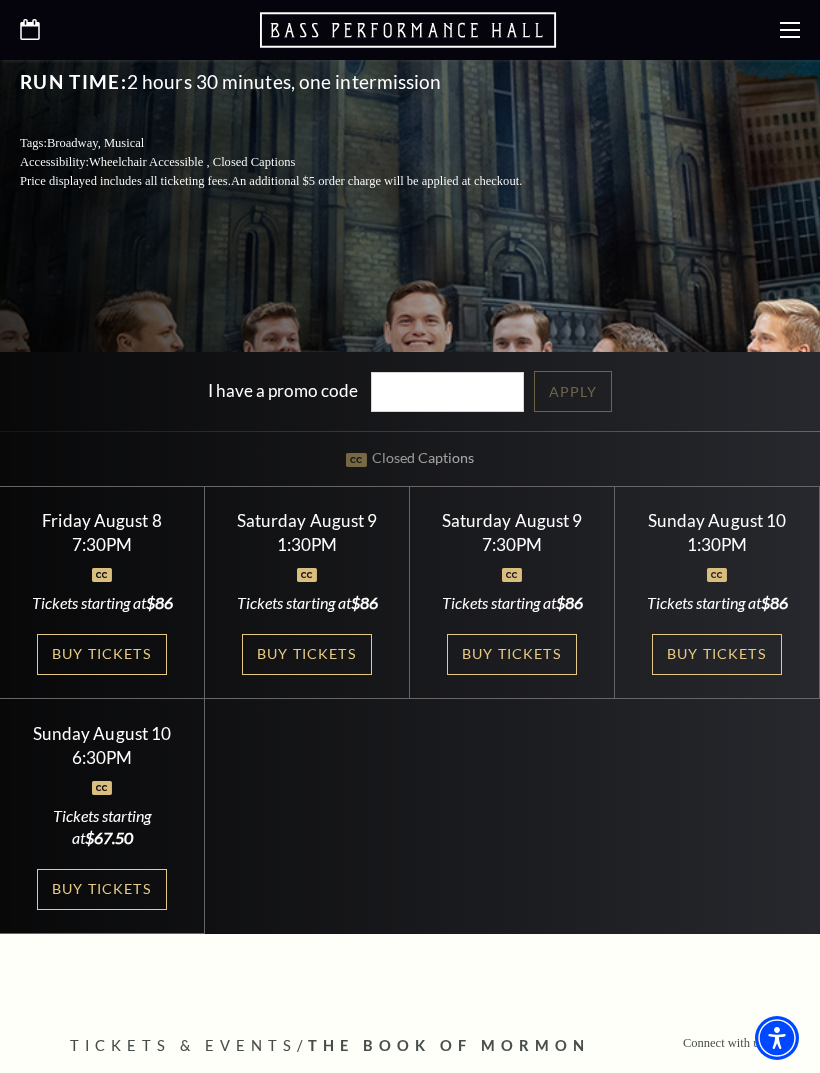 click on "Buy Tickets" at bounding box center (717, 654) 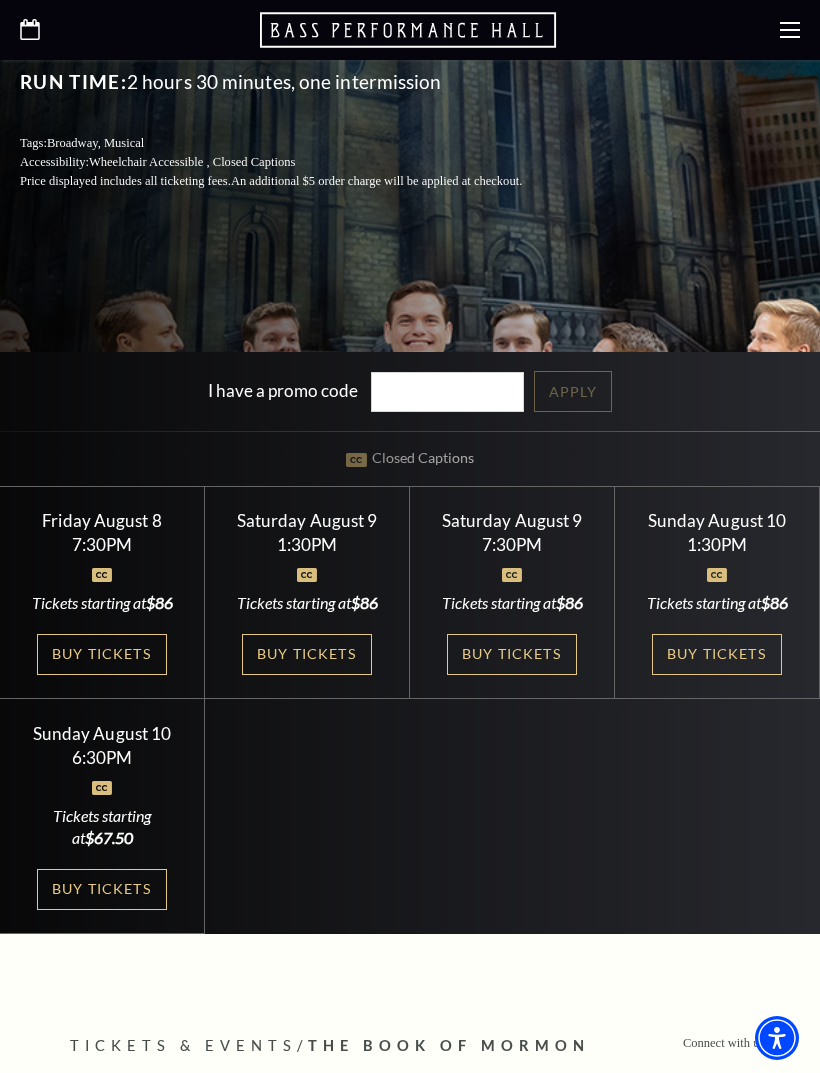 scroll, scrollTop: 566, scrollLeft: 0, axis: vertical 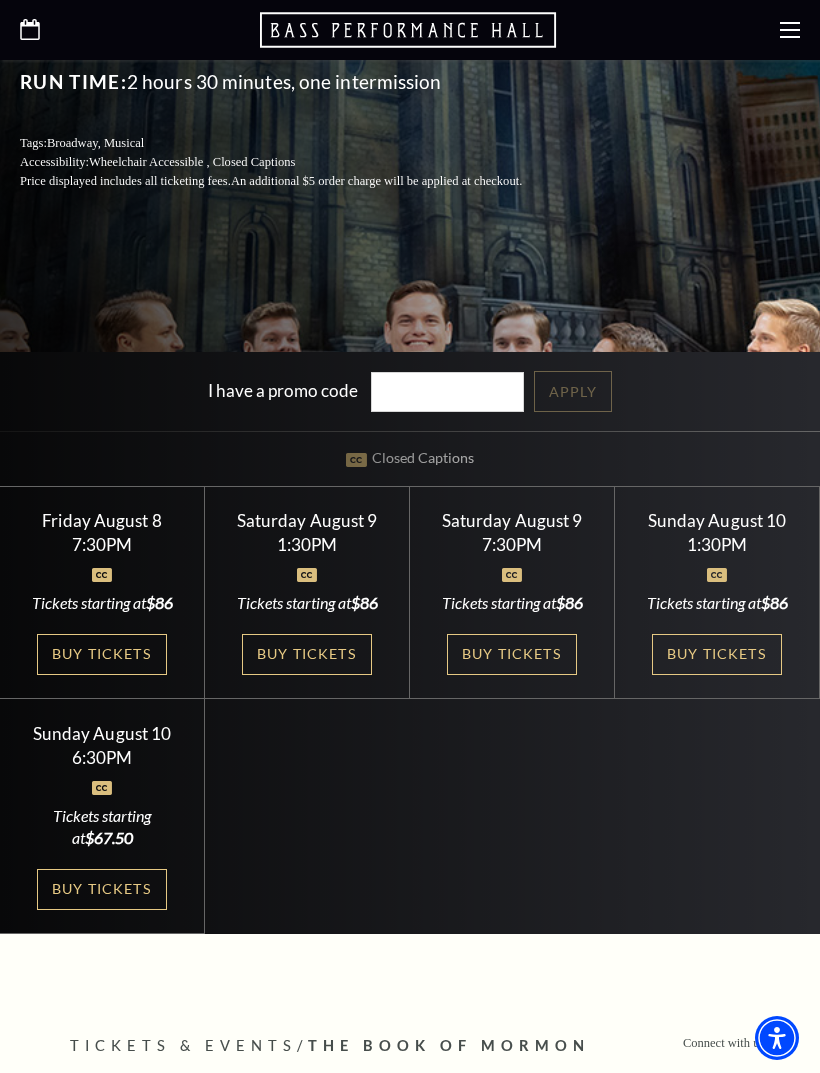 click on "Buy Tickets" at bounding box center [717, 654] 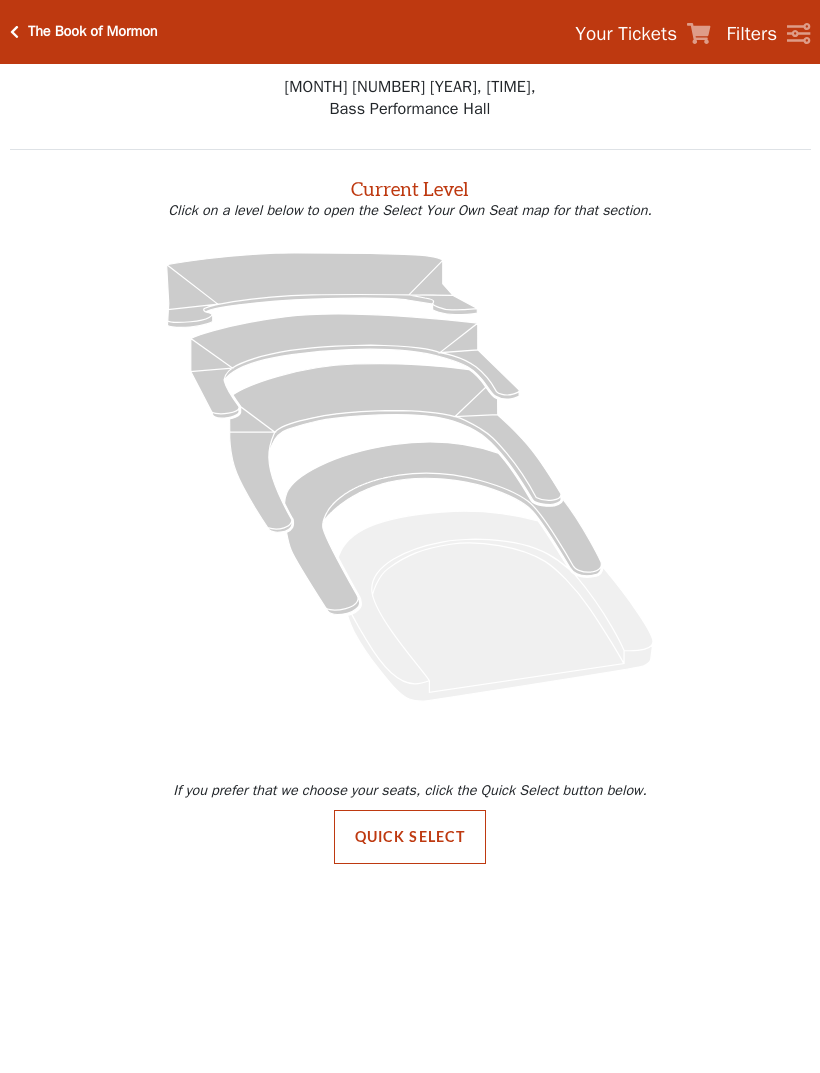 scroll, scrollTop: 0, scrollLeft: 0, axis: both 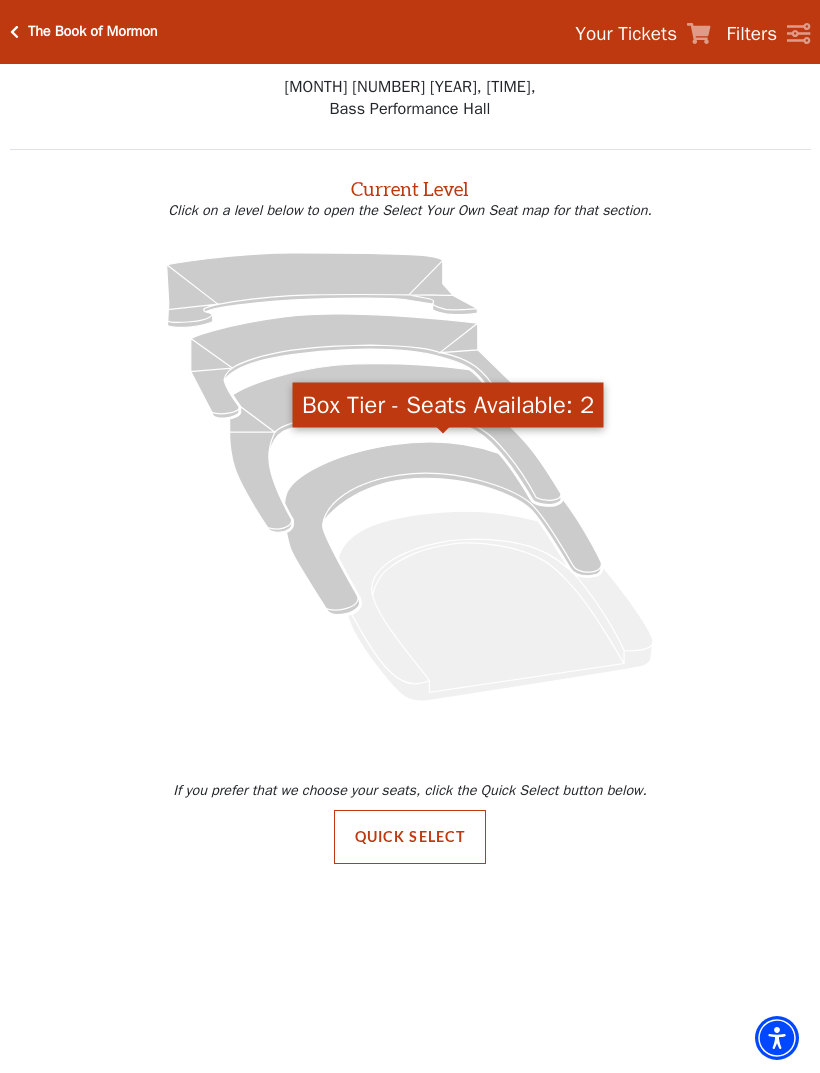 click 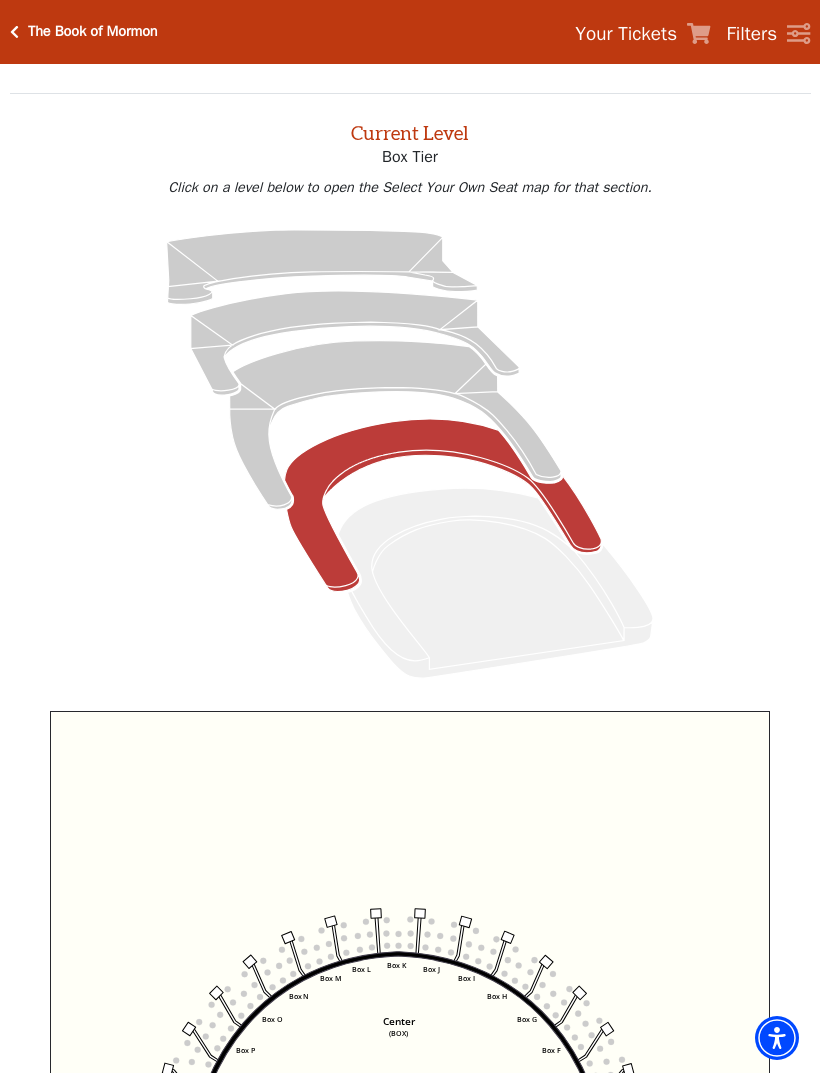 scroll, scrollTop: 0, scrollLeft: 0, axis: both 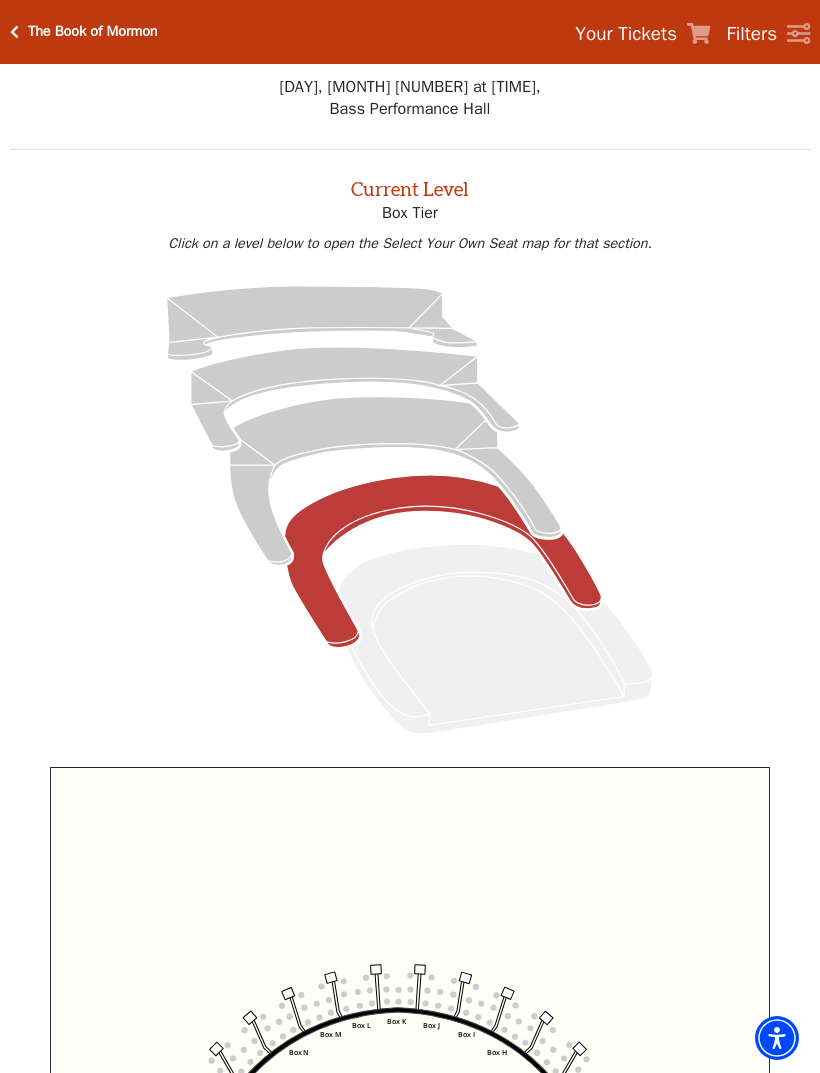 click 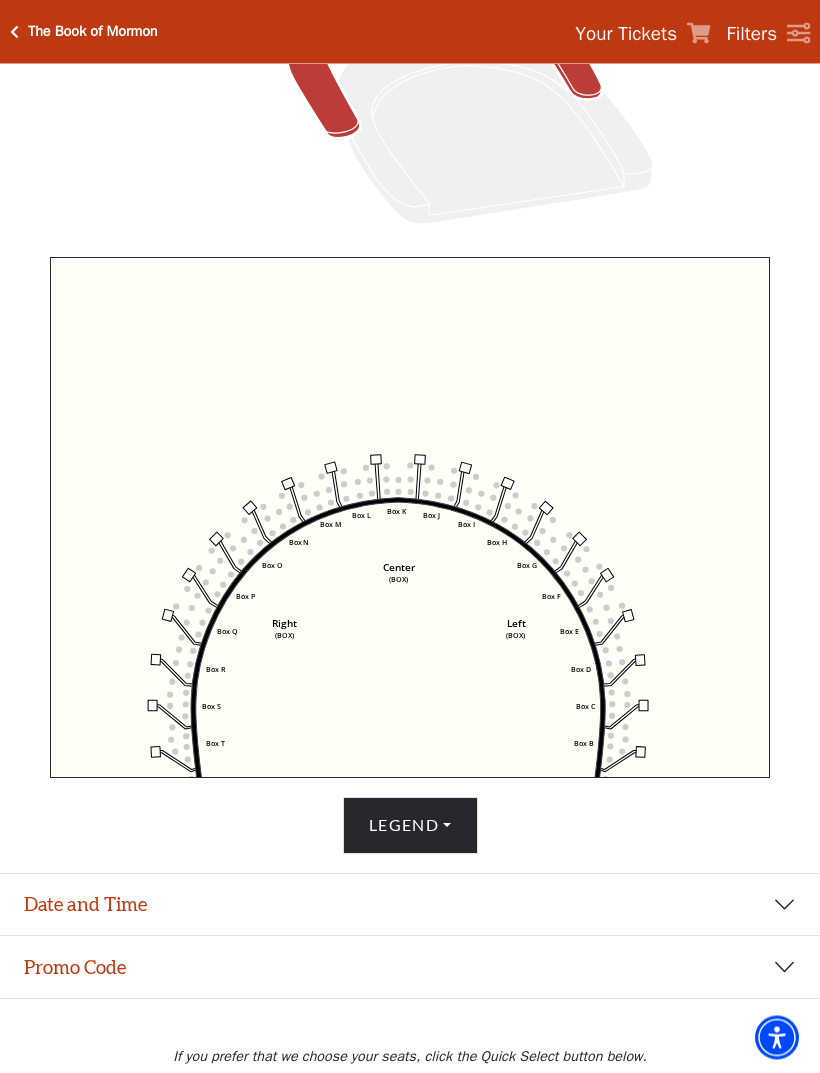scroll, scrollTop: 510, scrollLeft: 0, axis: vertical 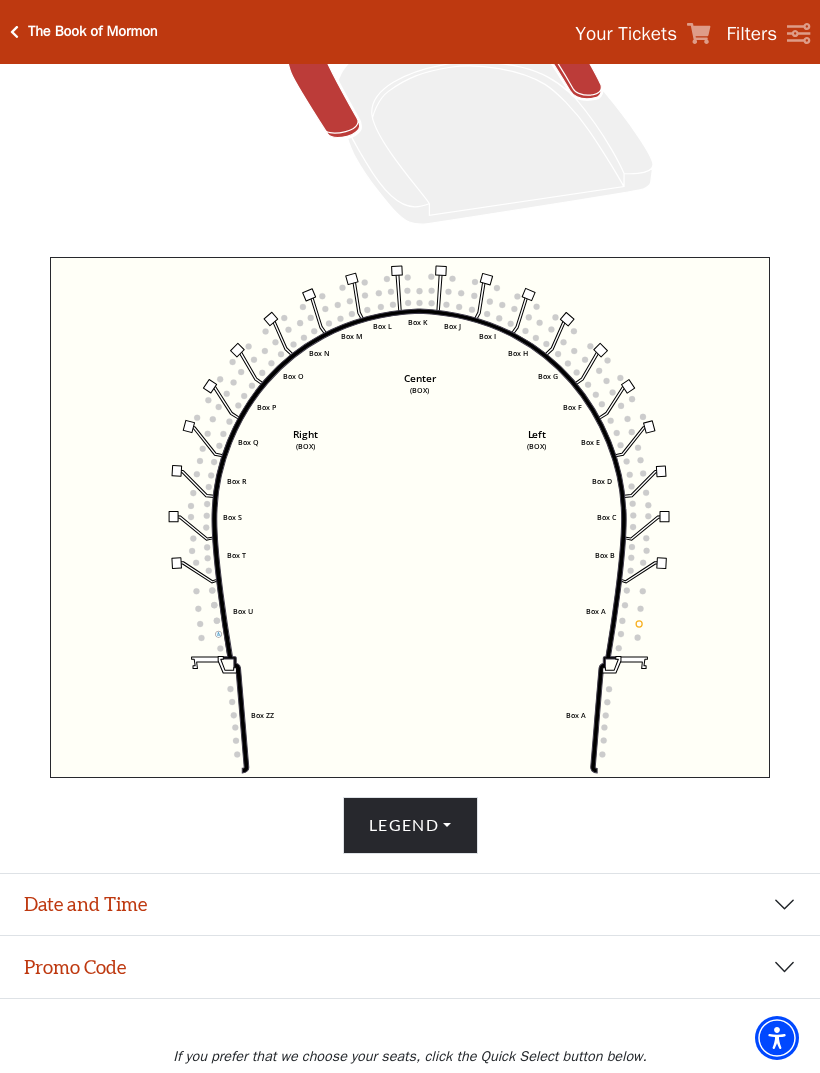click 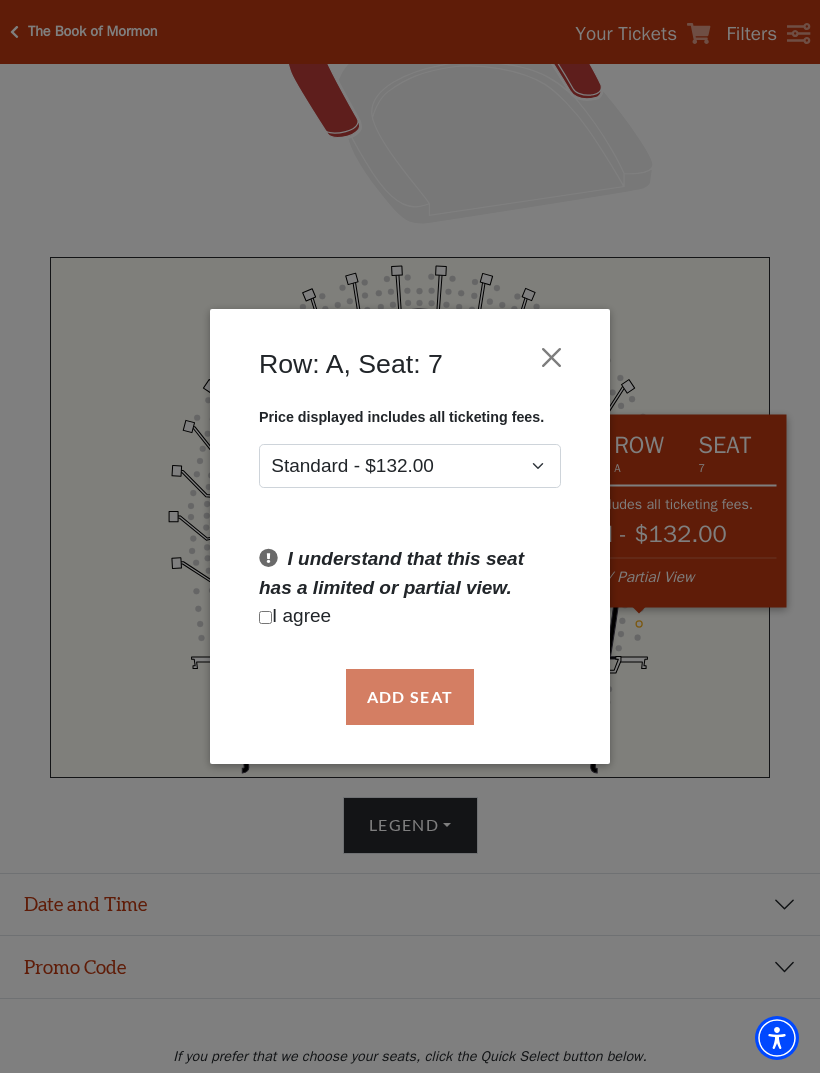 click at bounding box center [552, 357] 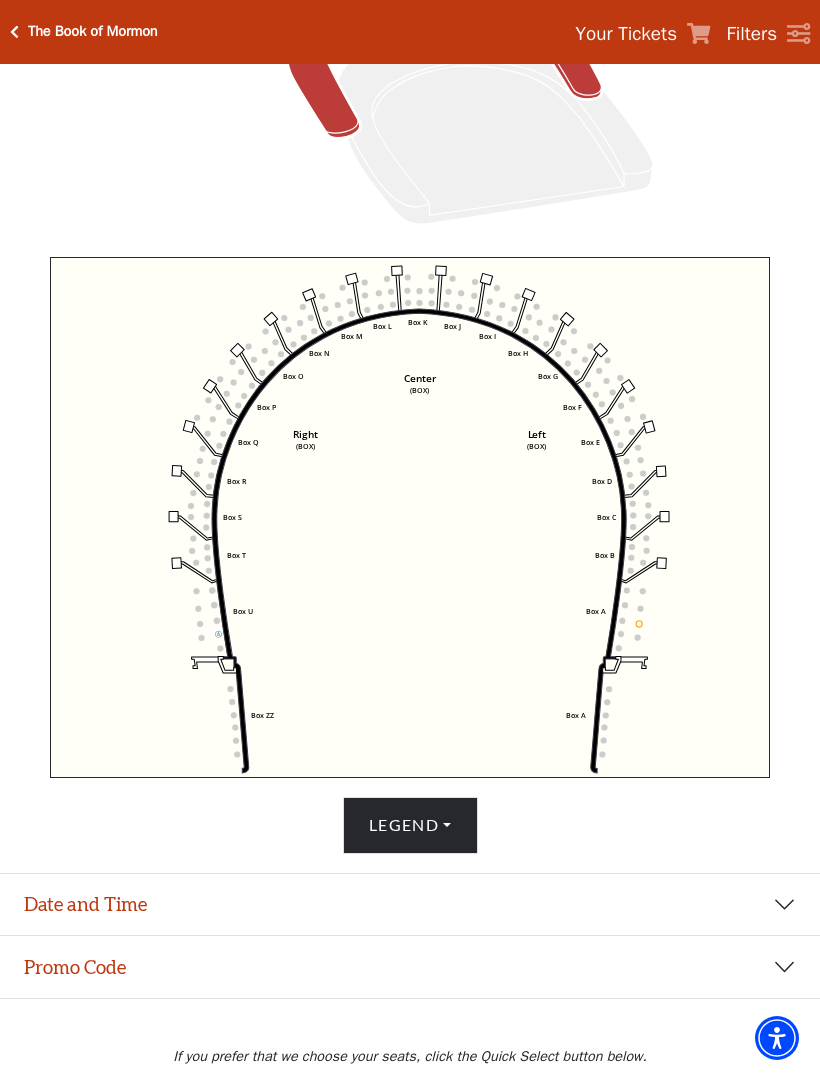 click 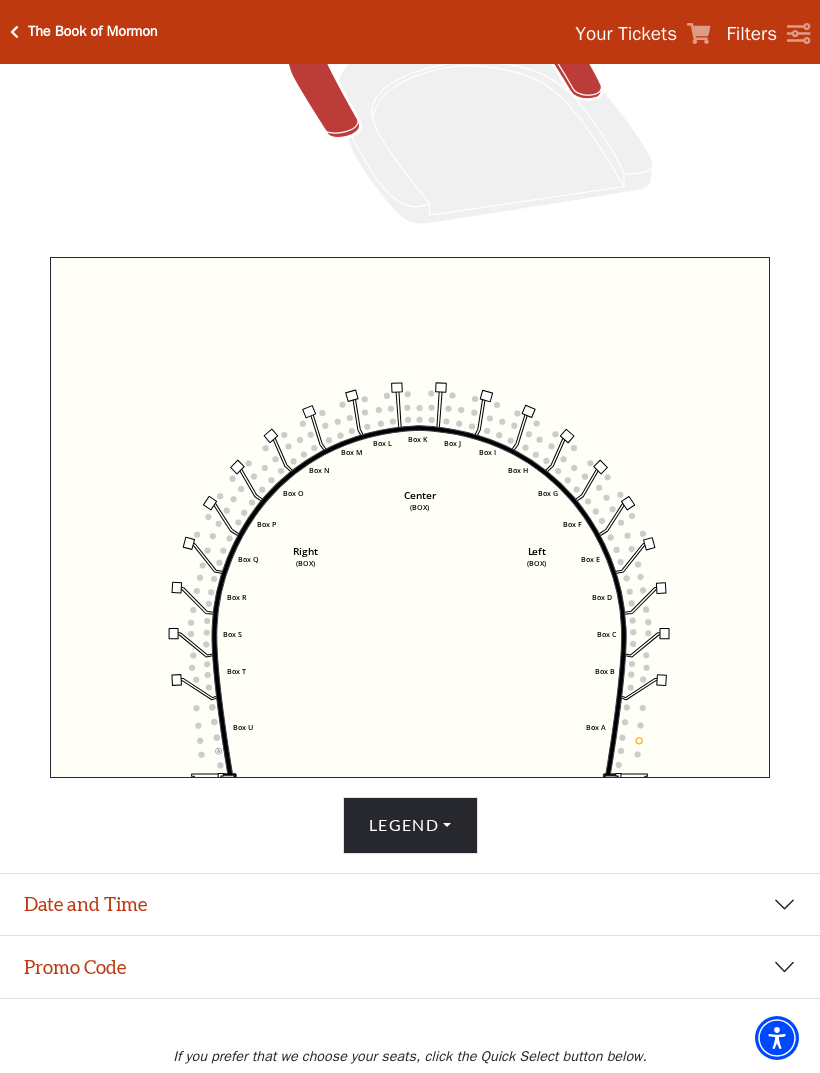 click on "Left   (BOX)   Right   (BOX)   Center   (BOX)   Box ZZ   Box U   Box T   Box S   Box R   Box Q   Box P   Box O   Box N   Box M   Box L   Box A   Box A   Box B   Box C   Box D   Box E   Box F   Box G   Box H   Box I   Box J   Box K" 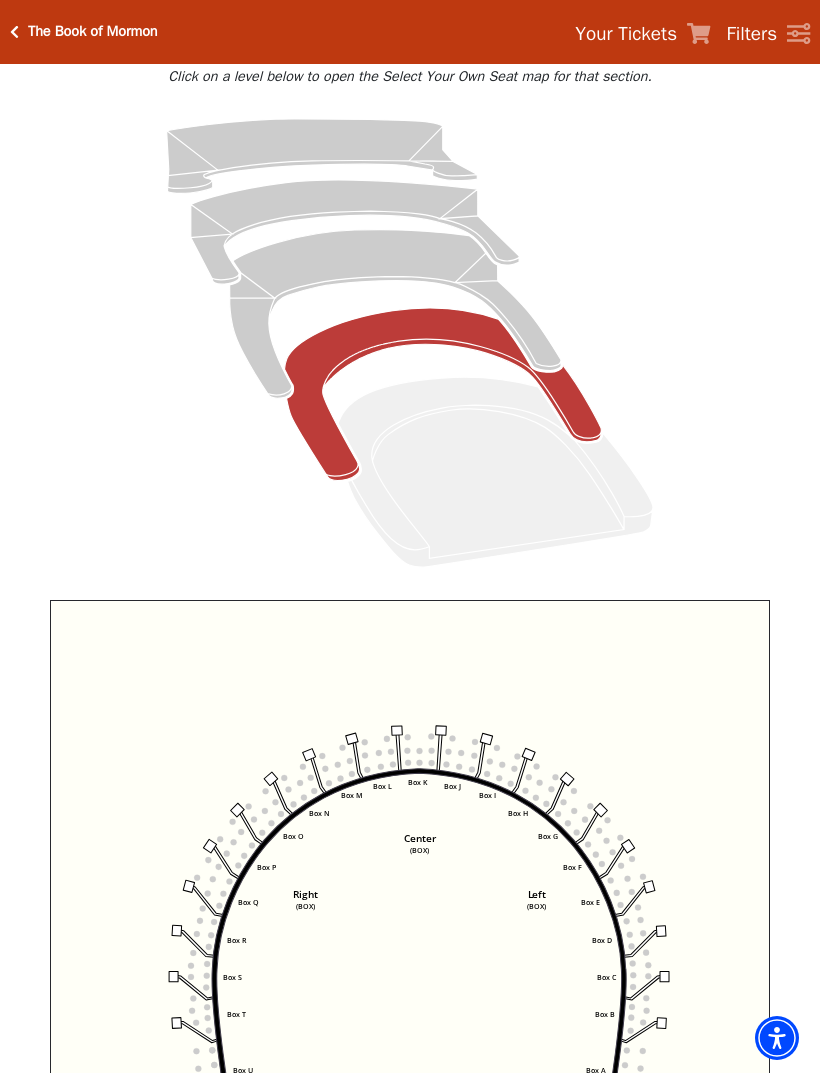 scroll, scrollTop: 168, scrollLeft: 0, axis: vertical 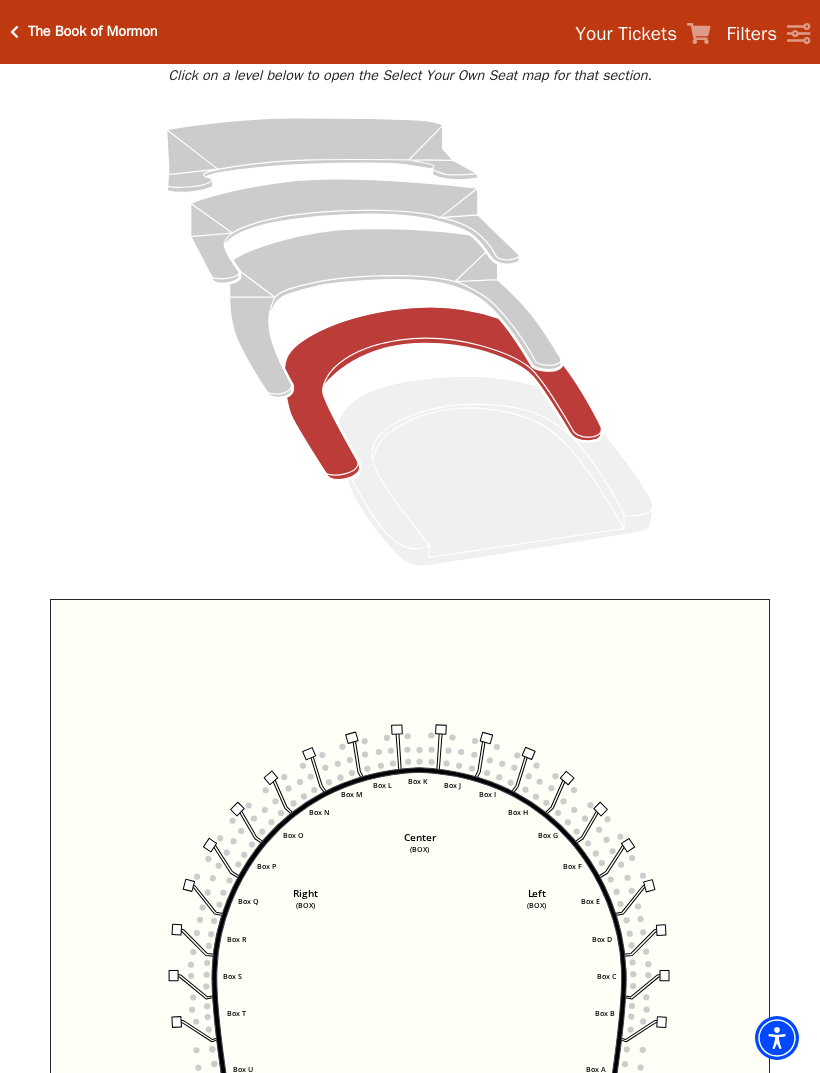 click 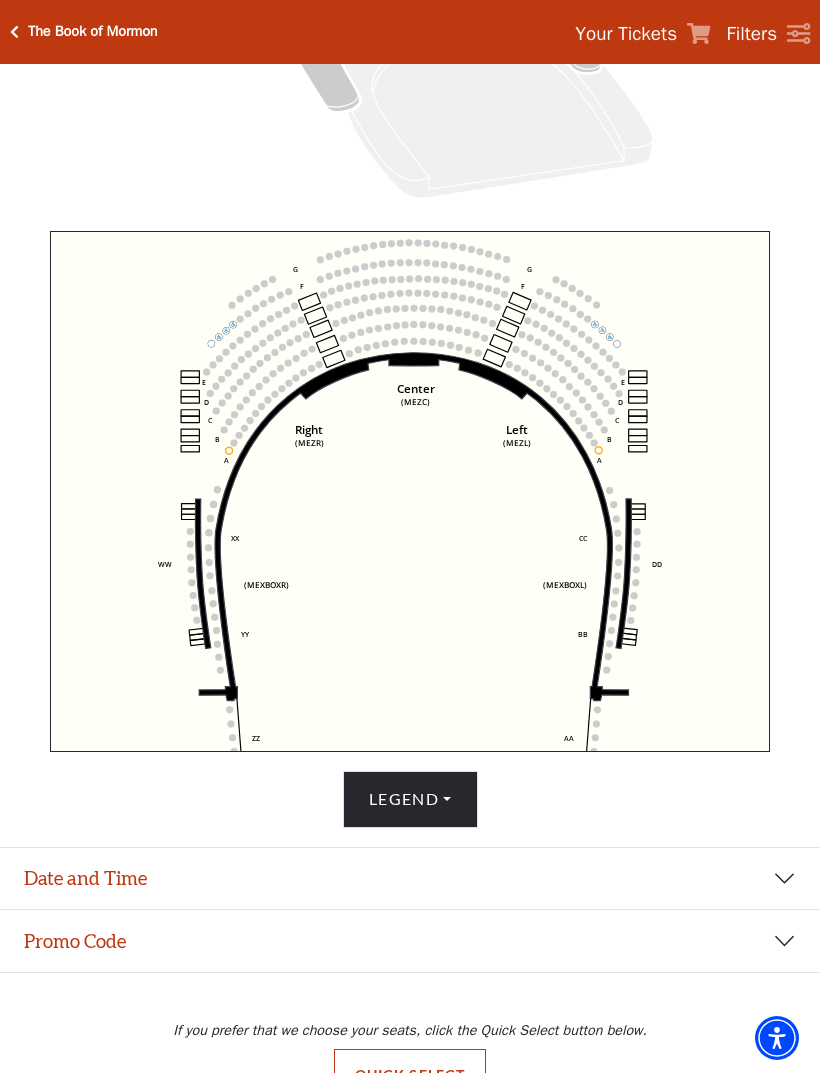 scroll, scrollTop: 557, scrollLeft: 0, axis: vertical 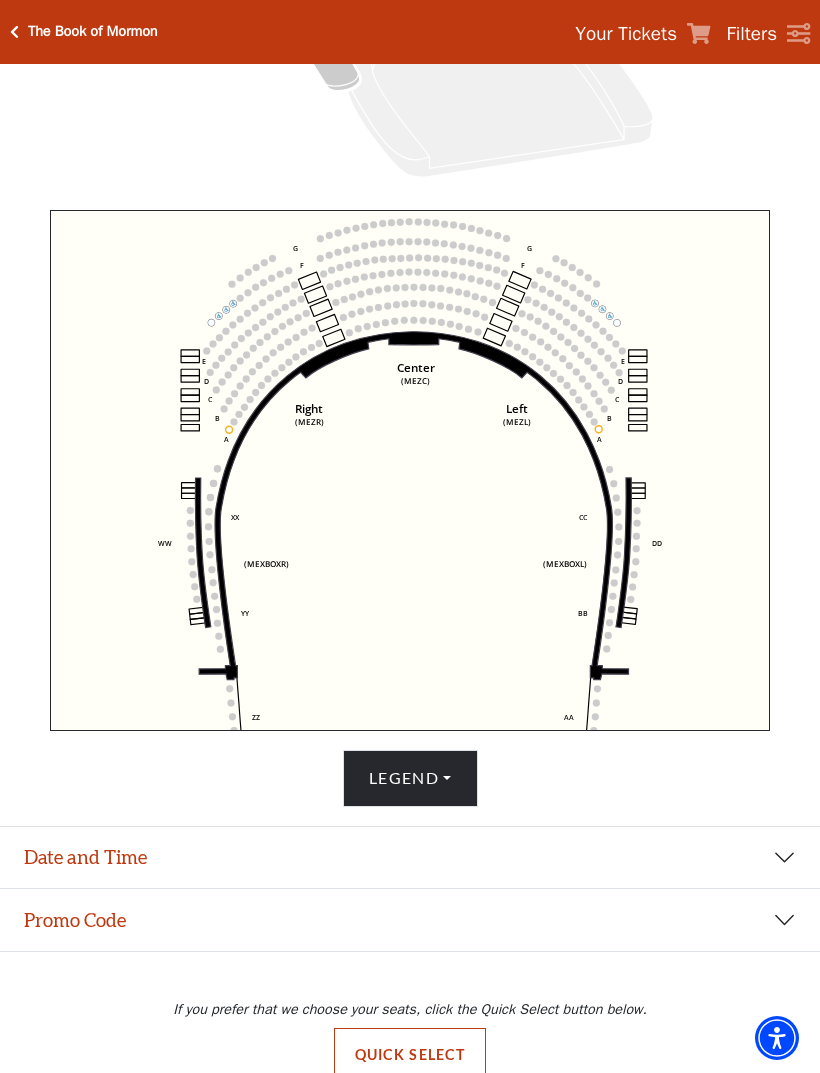 click on "Date and Time" at bounding box center (410, 858) 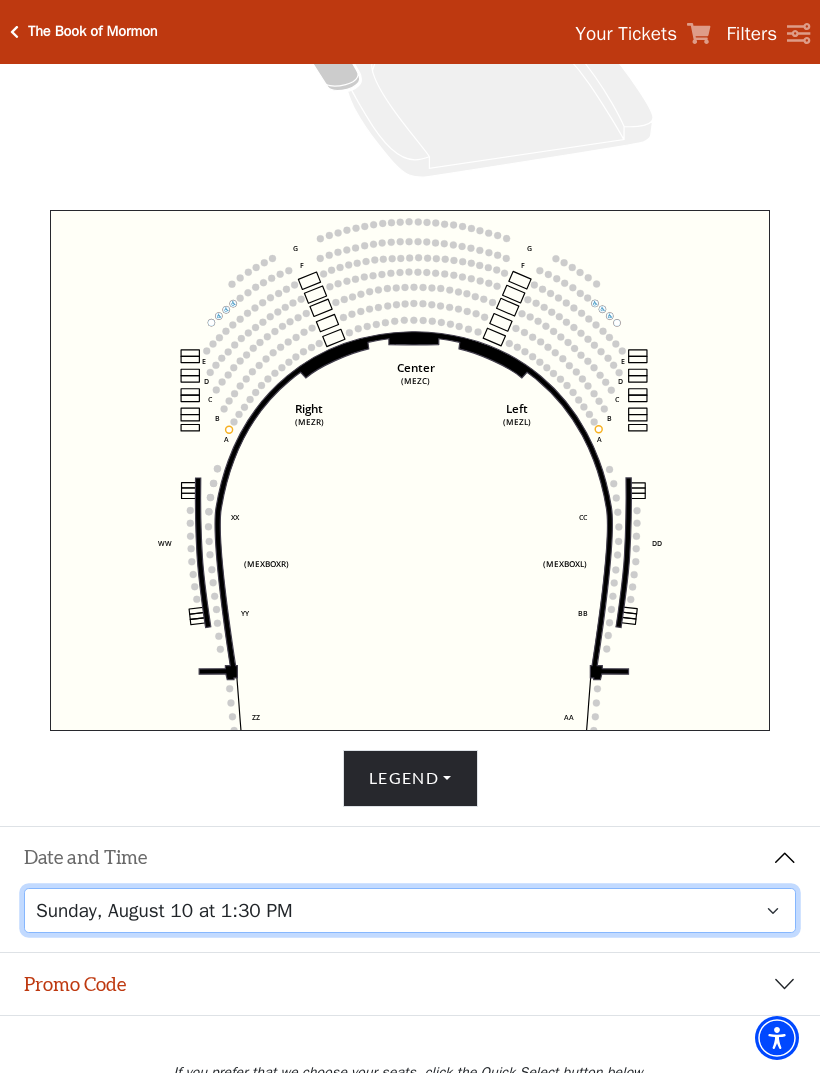 click on "Friday, August 8 at 7:30 PM Saturday, August 9 at 1:30 PM Saturday, August 9 at 7:30 PM Sunday, August 10 at 1:30 PM Sunday, August 10 at 6:30 PM" at bounding box center [410, 910] 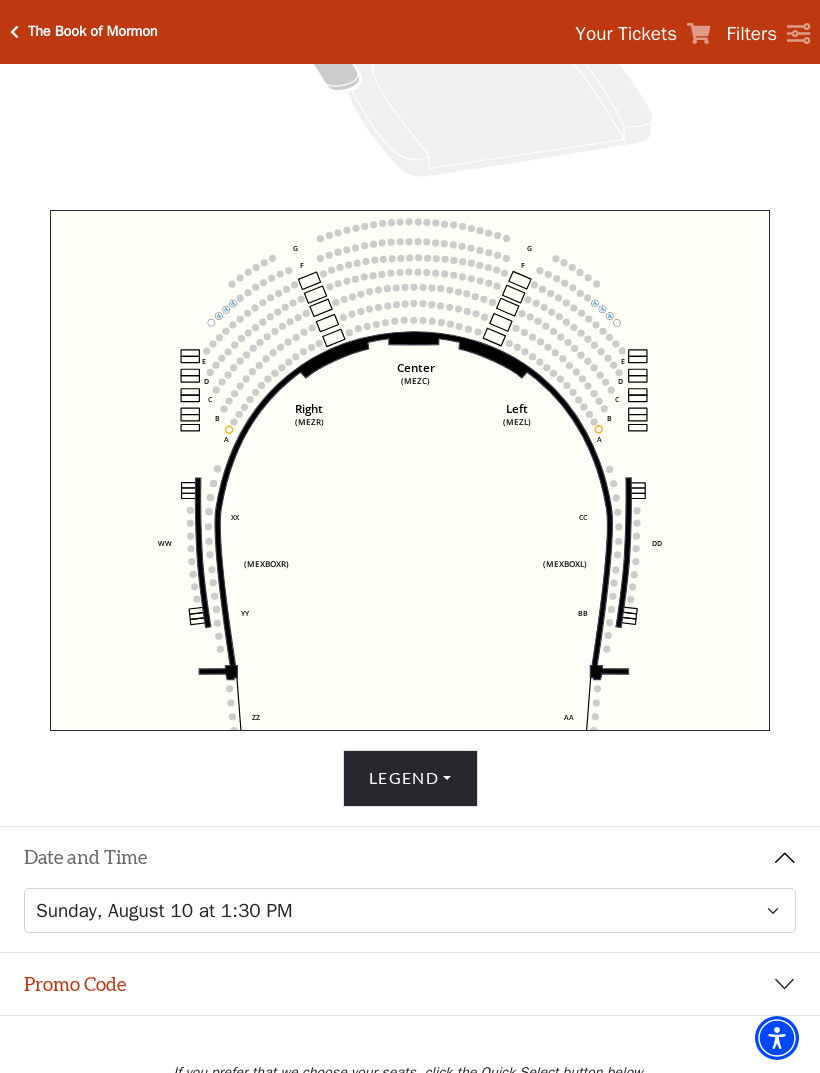 click on "Legend" at bounding box center [410, 778] 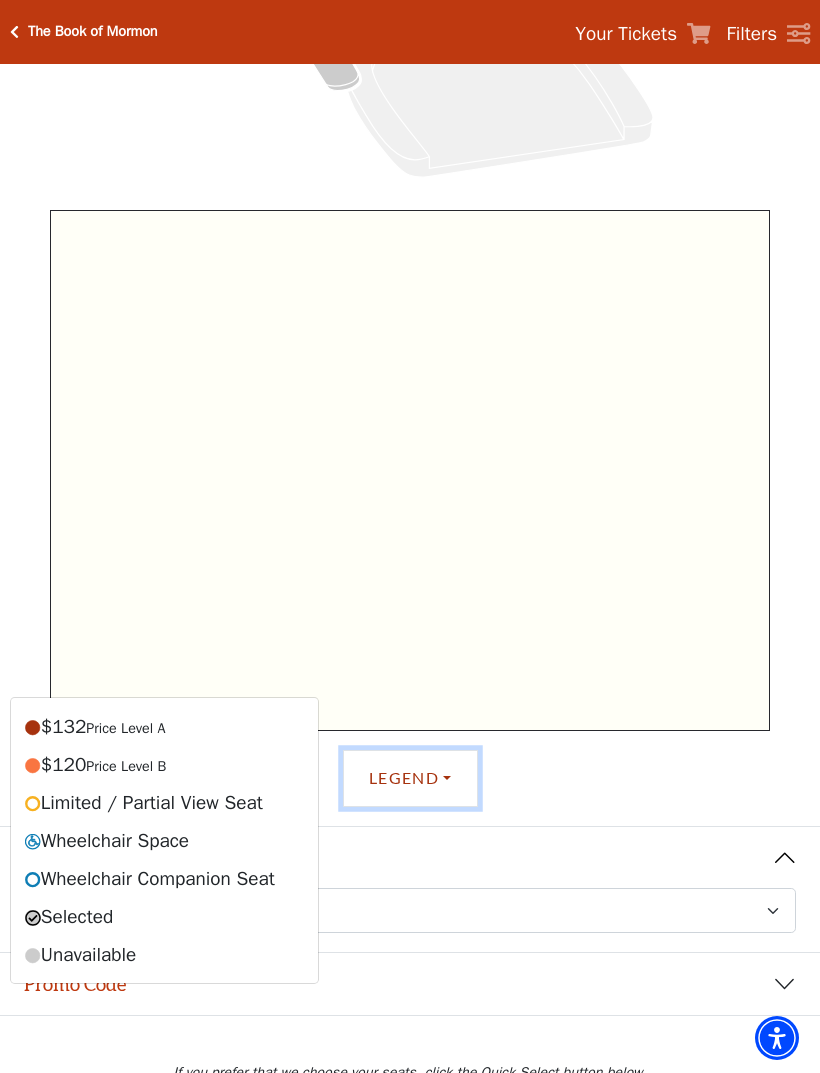 click on "Center   (MEZC)   Right   (MEZR)   Left   (MEZL)   (MEXBOXR)   (MEXBOXL)   XX   WW   CC   DD   YY   BB   ZZ   AA   G   F   E   D   G   F   C   B   A   E   D   C   B   A" 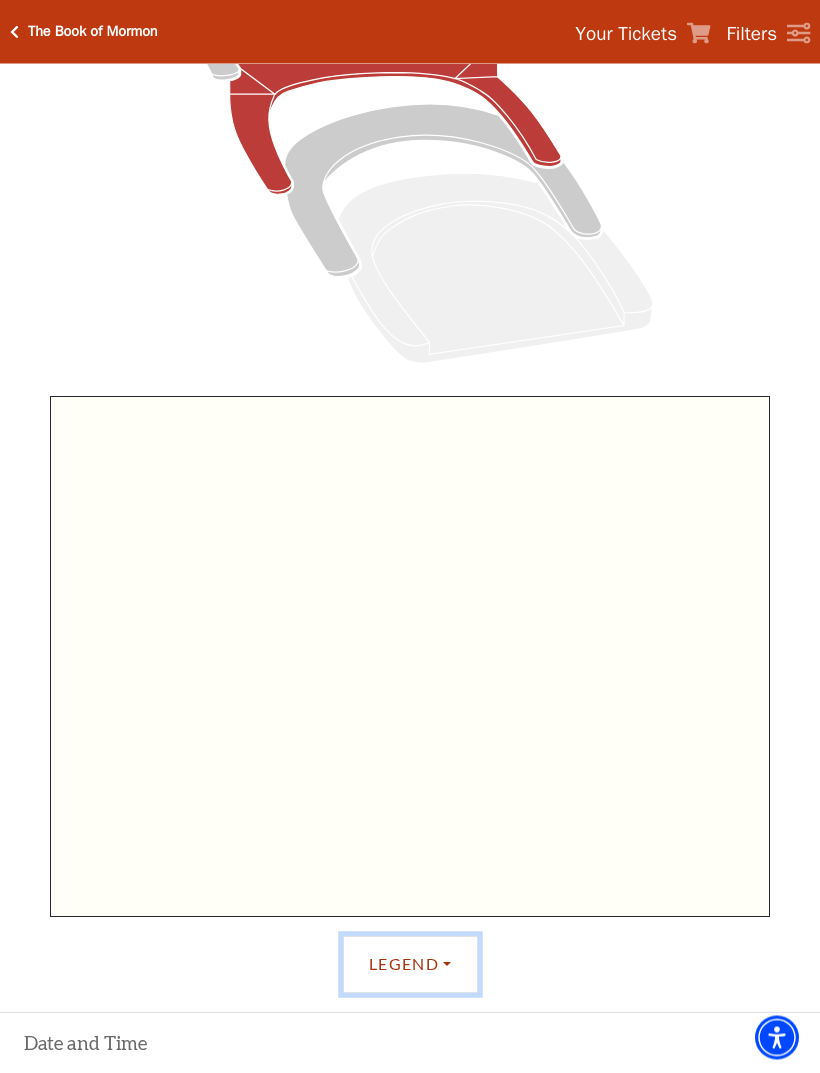 scroll, scrollTop: 371, scrollLeft: 0, axis: vertical 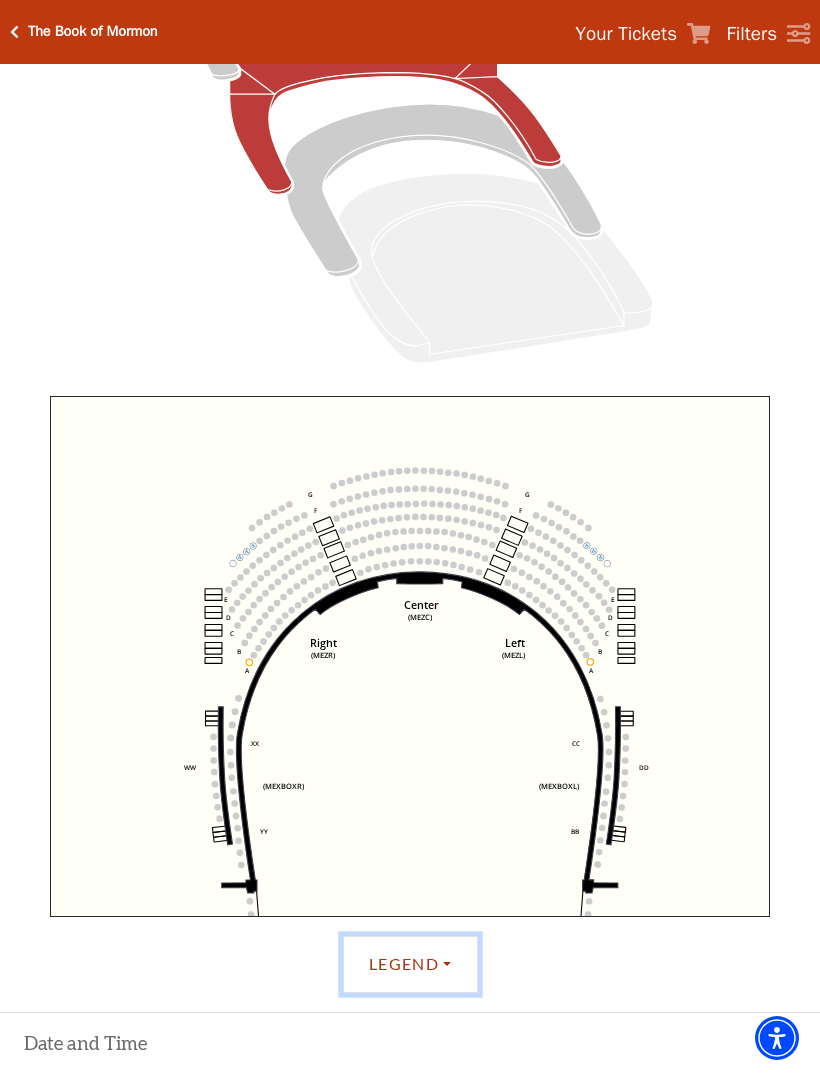 click 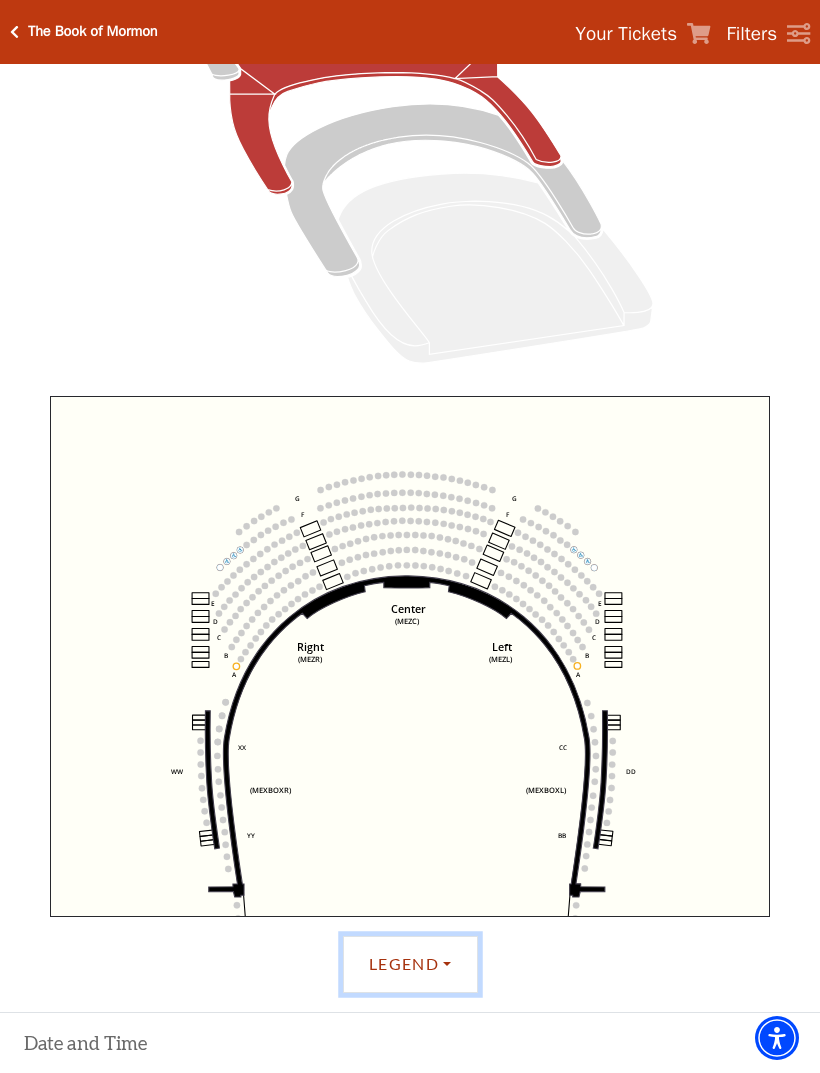 click on "Center   (MEZC)   Right   (MEZR)   Left   (MEZL)   (MEXBOXR)   (MEXBOXL)   XX   WW   CC   DD   YY   BB   ZZ   AA   G   F   E   D   G   F   C   B   A   E   D   C   B   A" 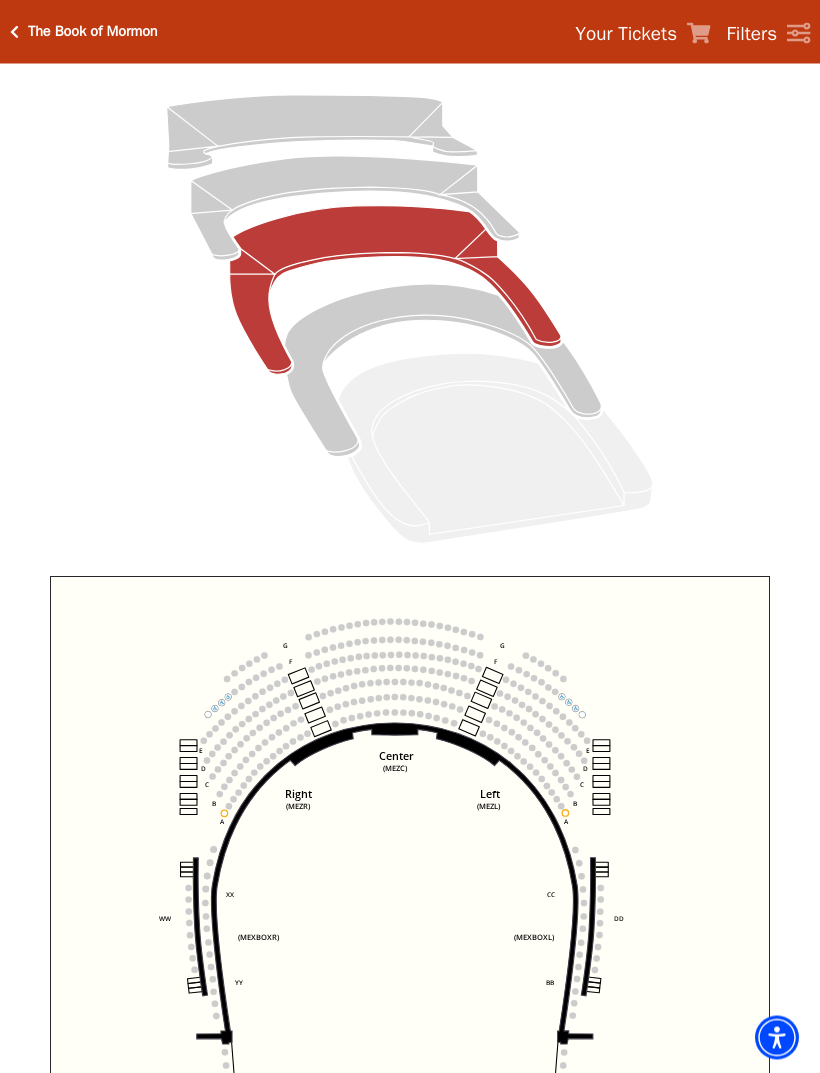 scroll, scrollTop: 192, scrollLeft: 0, axis: vertical 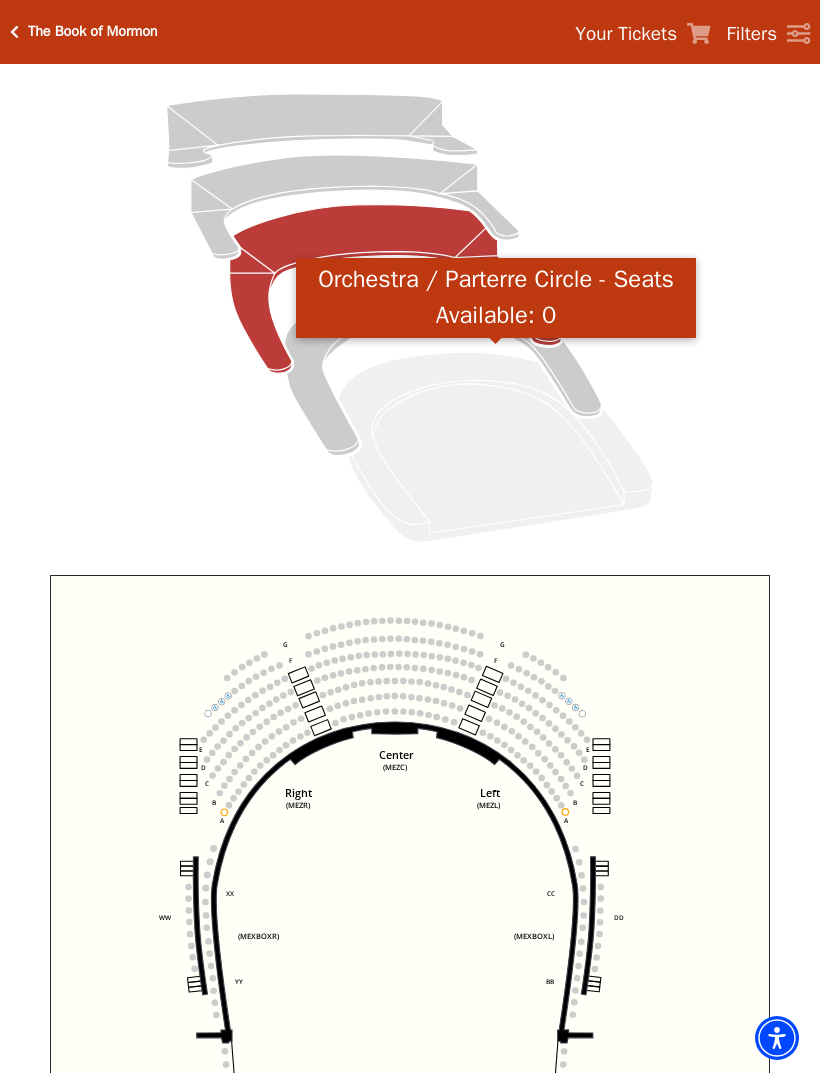 click 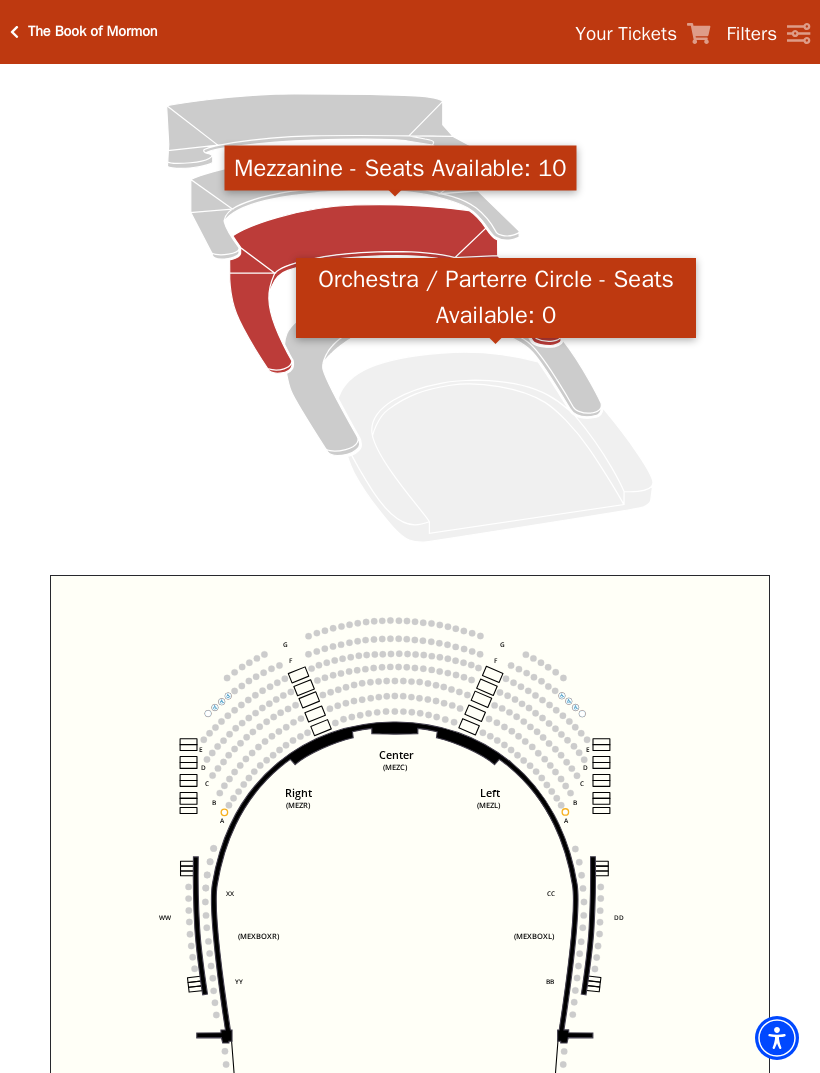 click 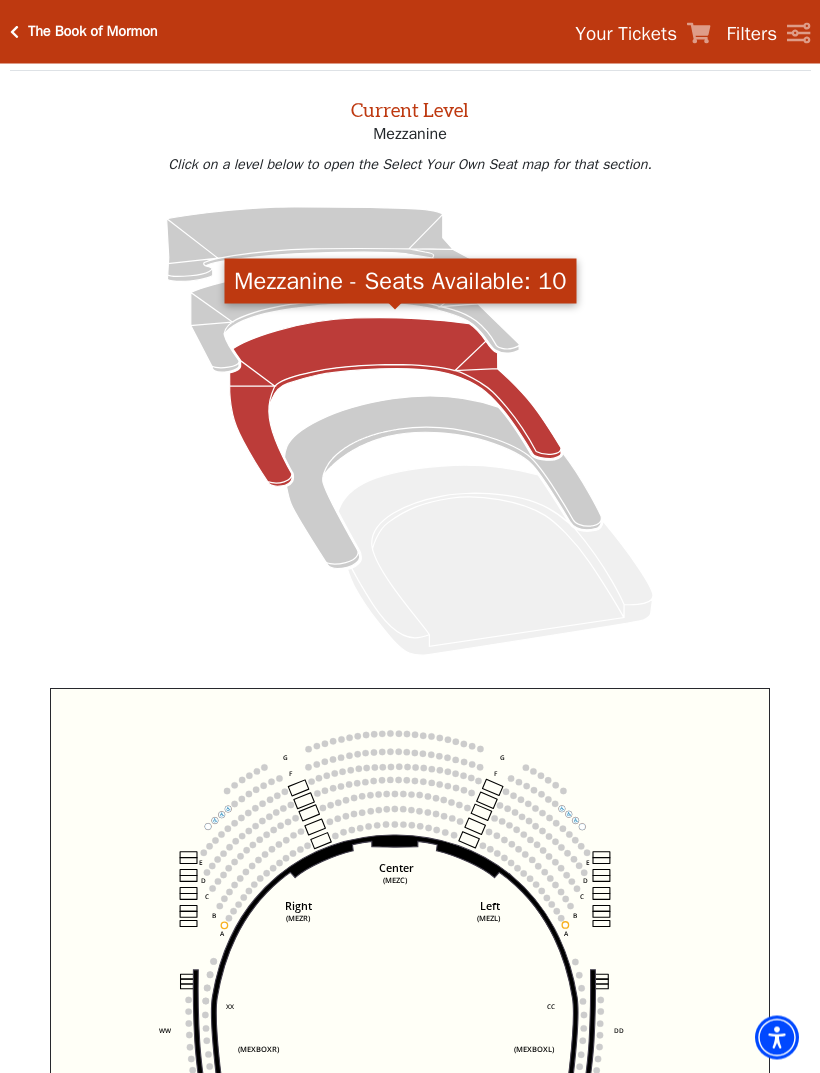 scroll, scrollTop: 79, scrollLeft: 0, axis: vertical 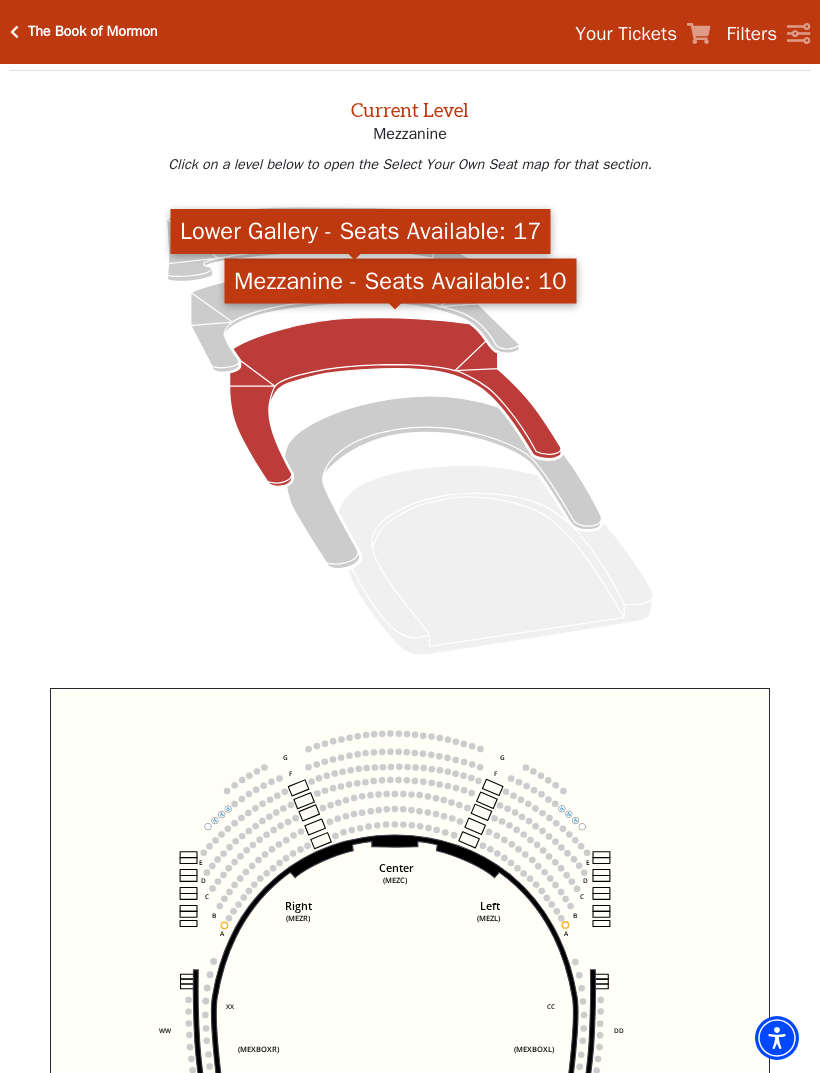 click 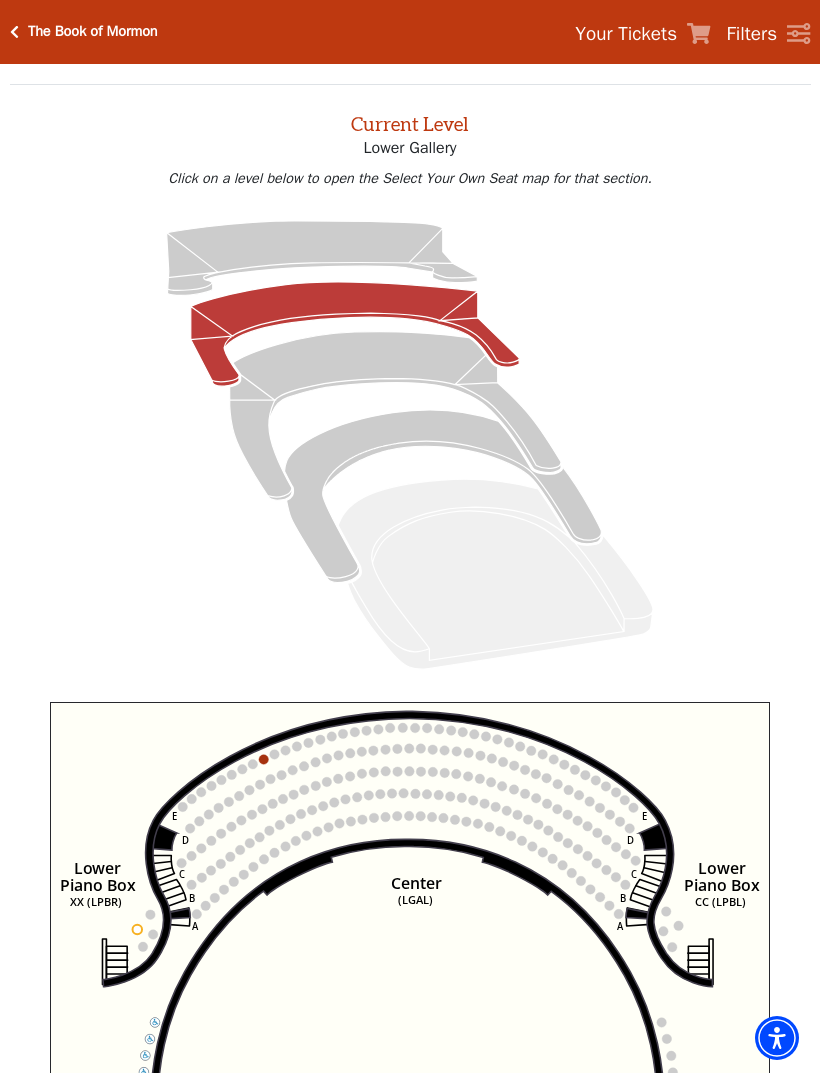 scroll, scrollTop: 76, scrollLeft: 0, axis: vertical 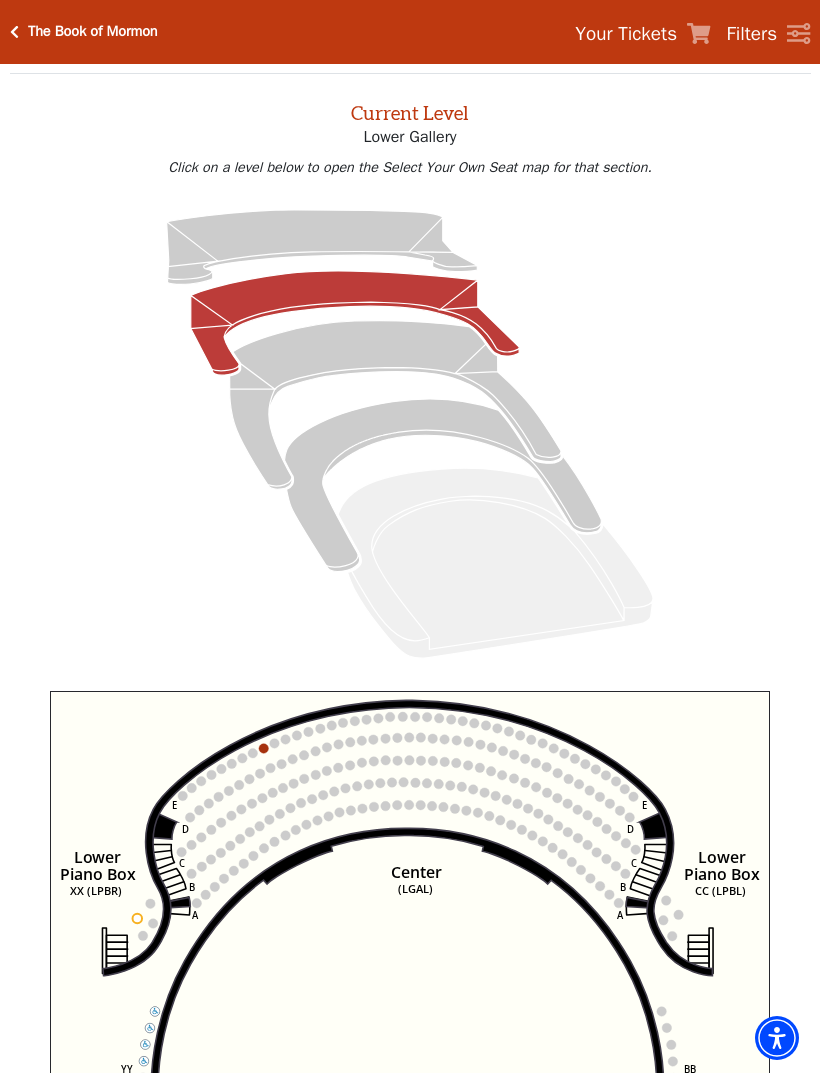click 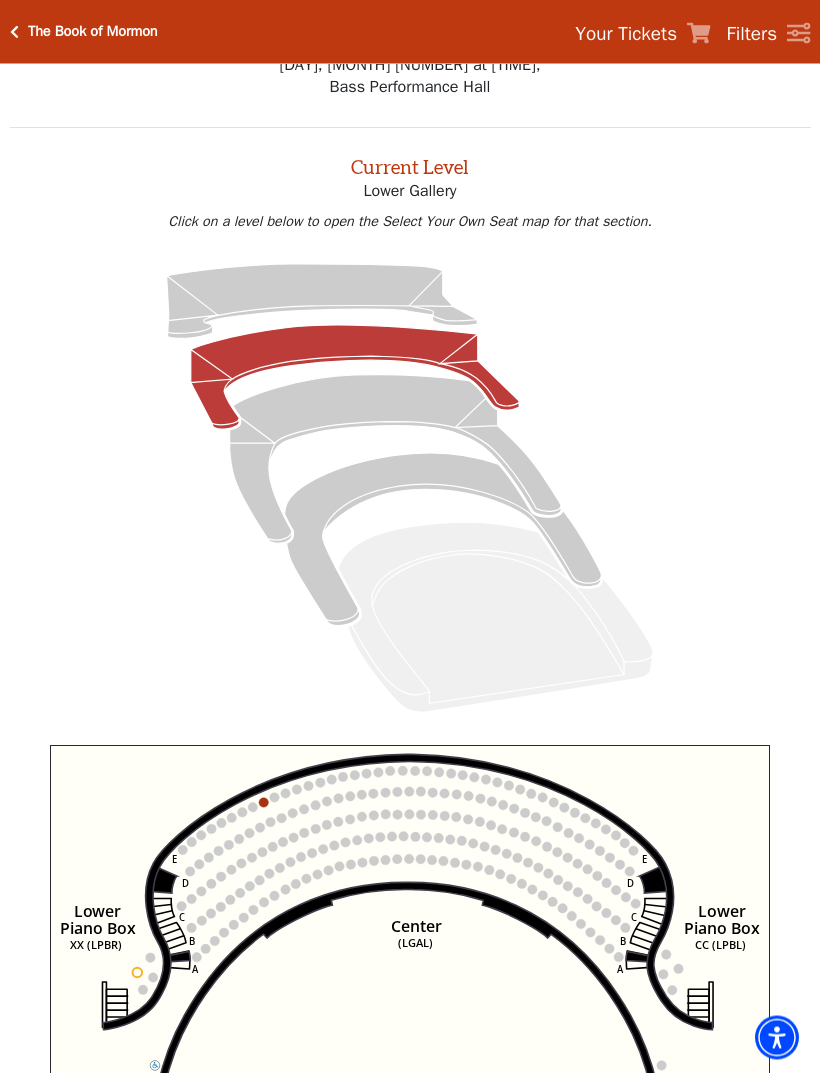scroll, scrollTop: 0, scrollLeft: 0, axis: both 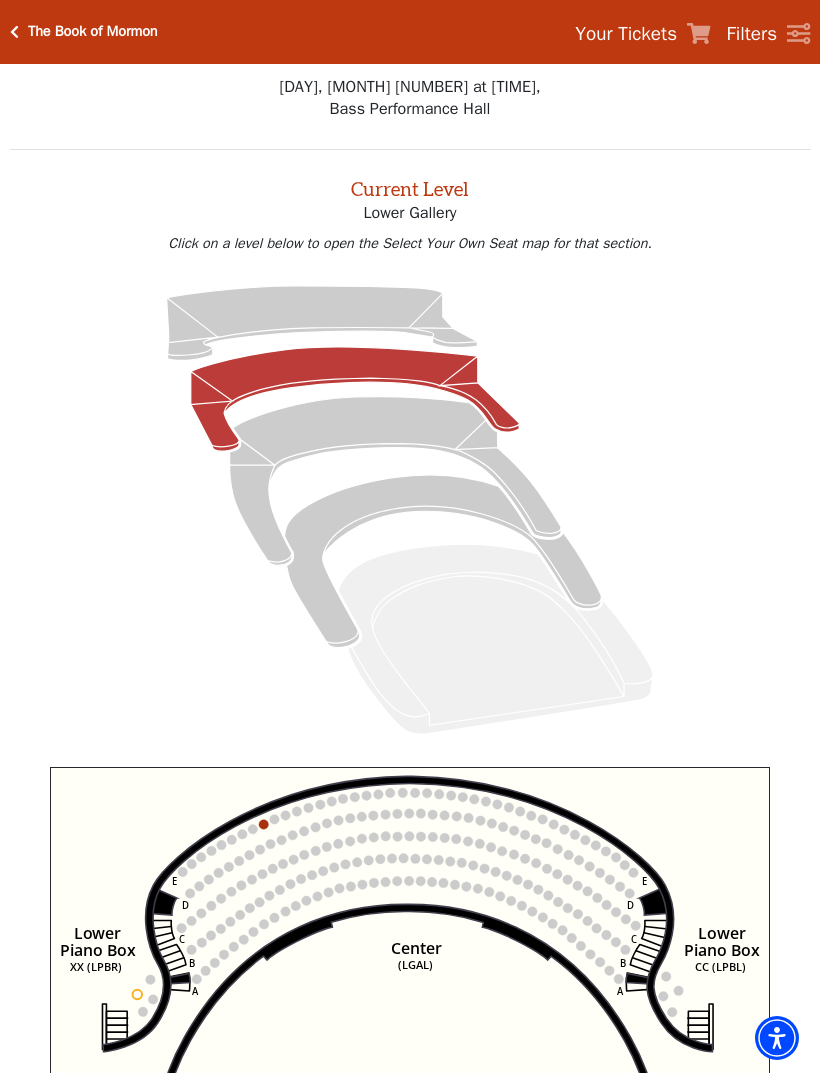 click on "The Book of Mormon" at bounding box center [93, 31] 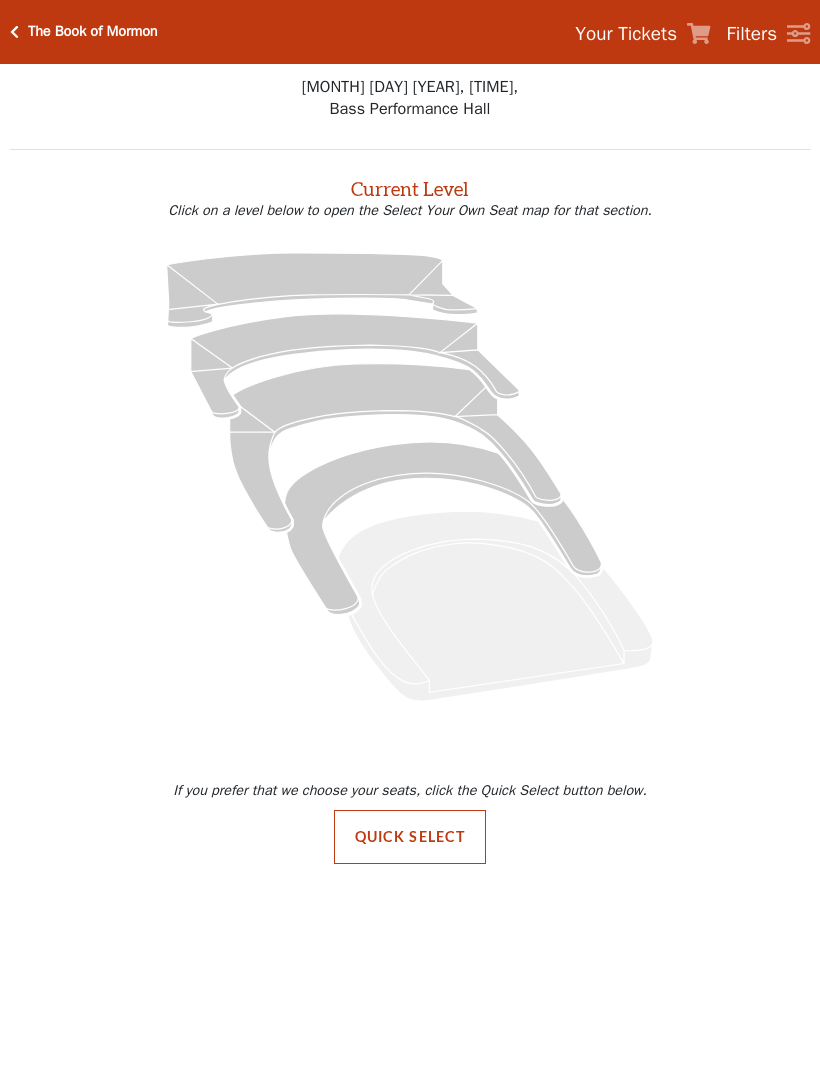 scroll, scrollTop: 0, scrollLeft: 0, axis: both 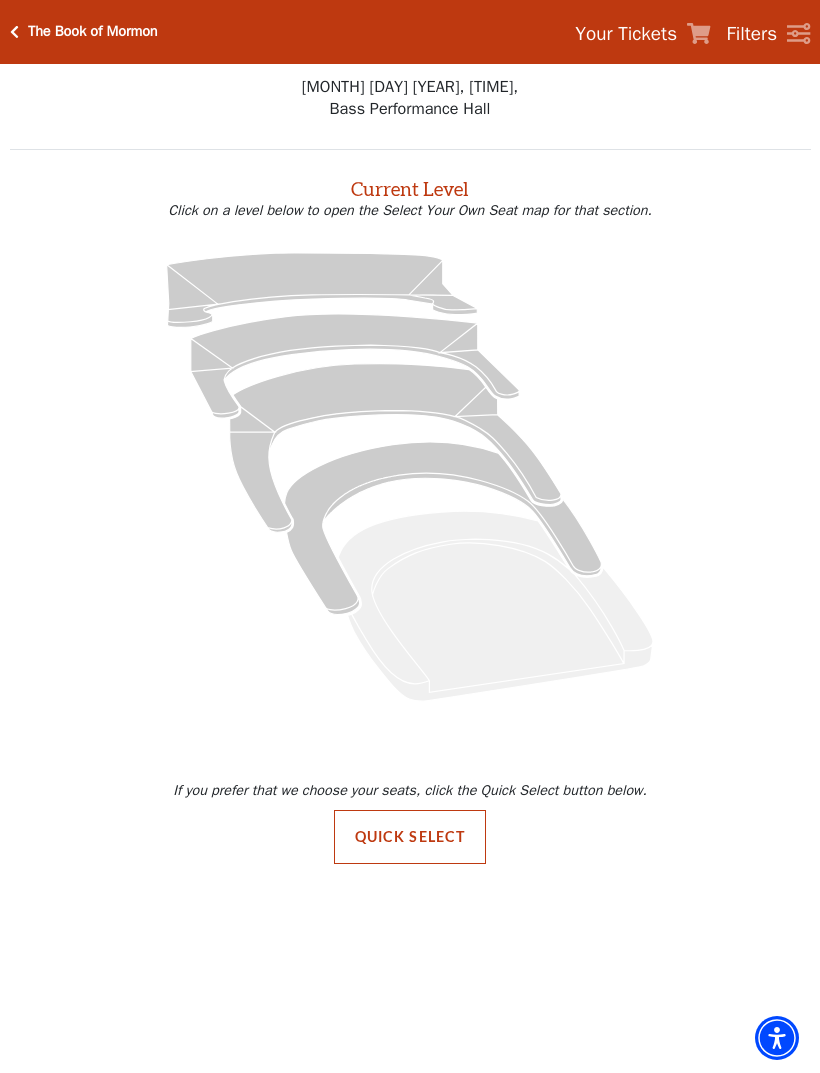 click on "Quick Select" at bounding box center (410, 837) 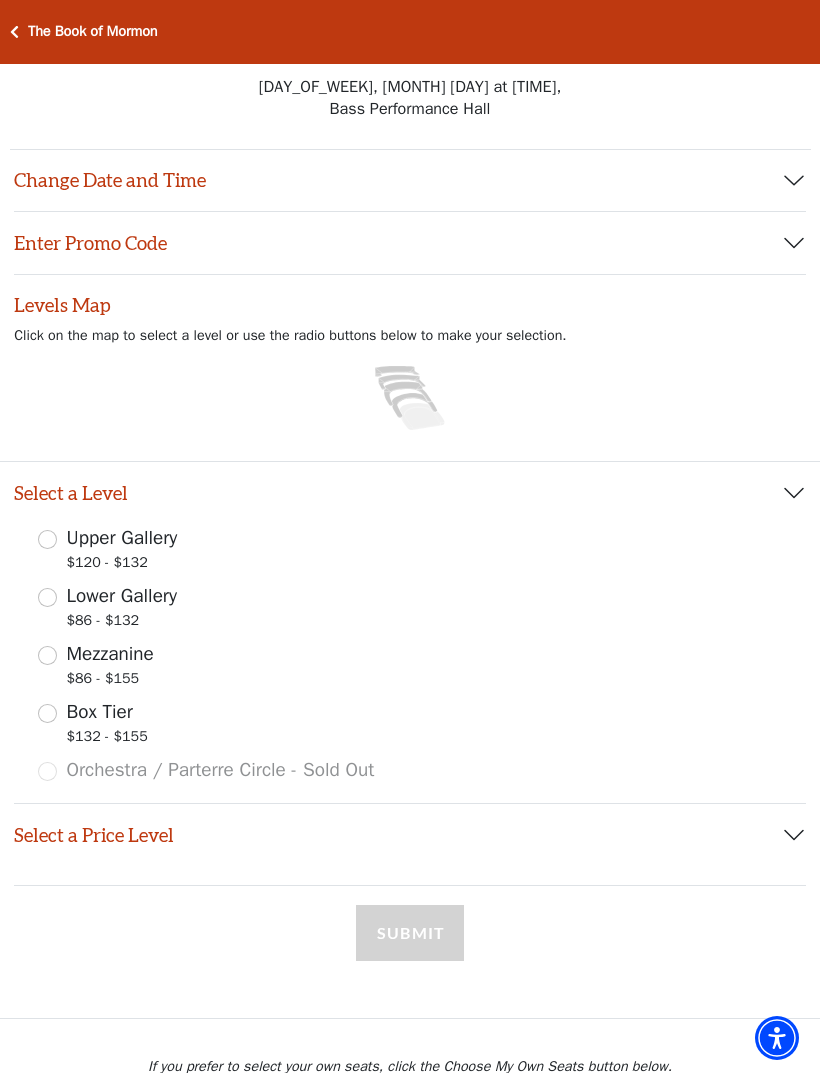 click on "Change Date and Time" at bounding box center [410, 181] 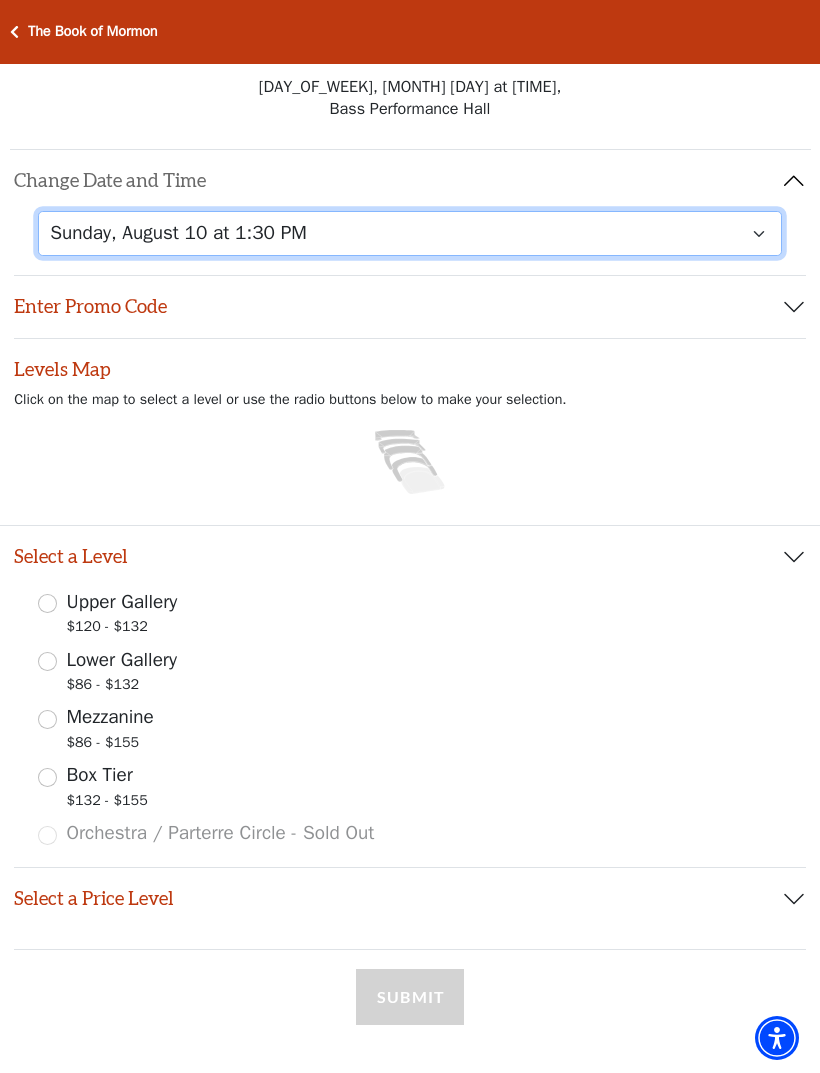 click on "[DAY_OF_WEEK], [MONTH] [DAY] at [TIME] [DAY_OF_WEEK], [MONTH] [DAY] at [TIME] [DAY_OF_WEEK], [MONTH] [DAY] at [TIME] [DAY_OF_WEEK], [MONTH] [DAY] at [TIME] [DAY_OF_WEEK], [MONTH] [DAY] at [TIME]" at bounding box center (410, 233) 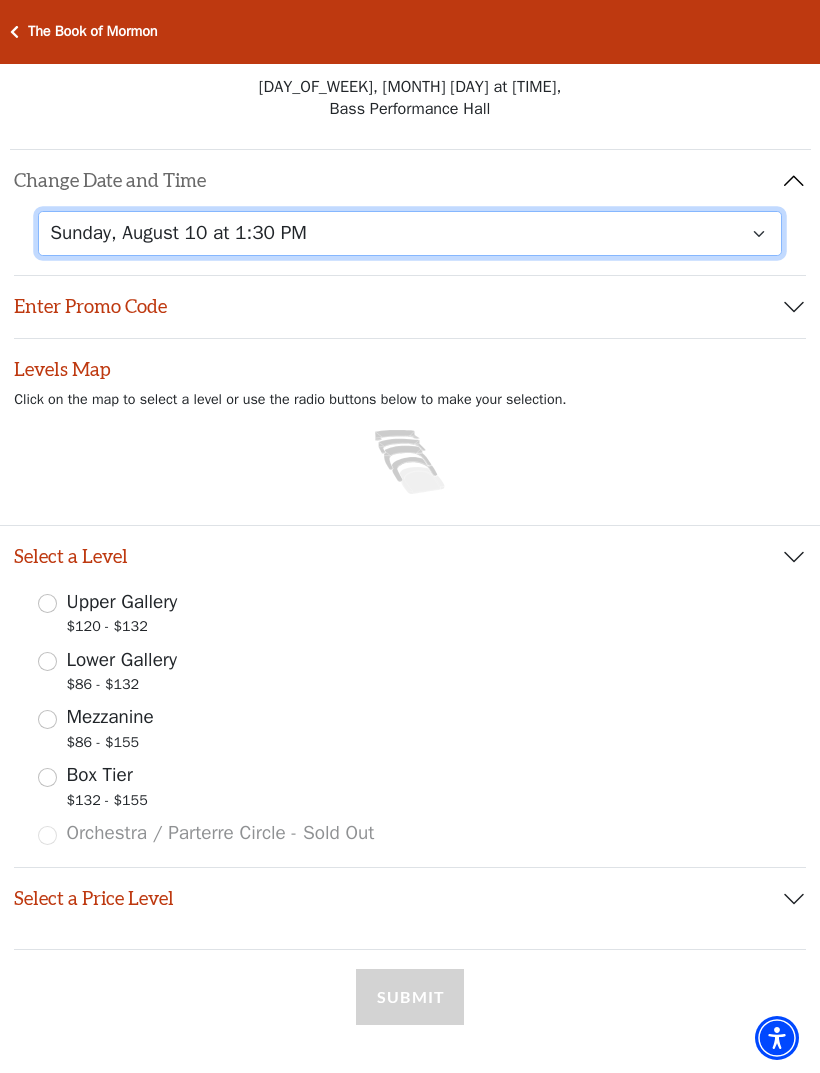 select on "6287" 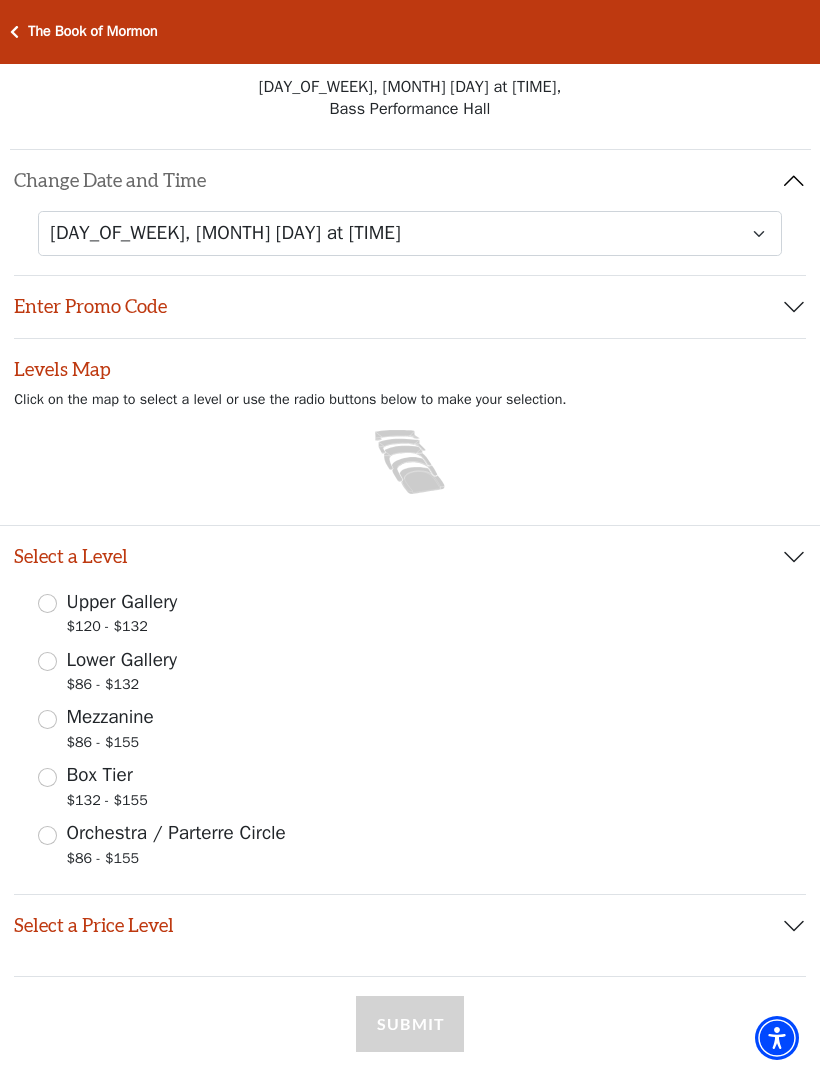 click on "Orchestra / Parterre Circle     $86 - $155" at bounding box center [47, 835] 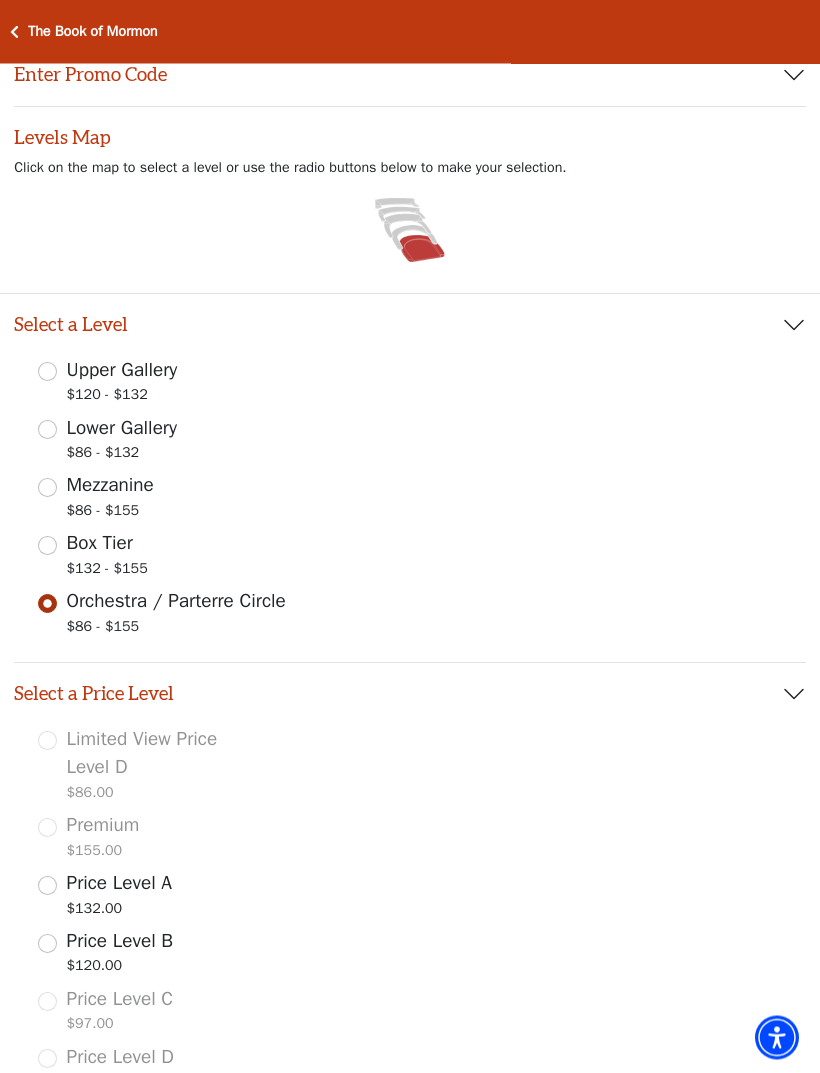 scroll, scrollTop: 232, scrollLeft: 0, axis: vertical 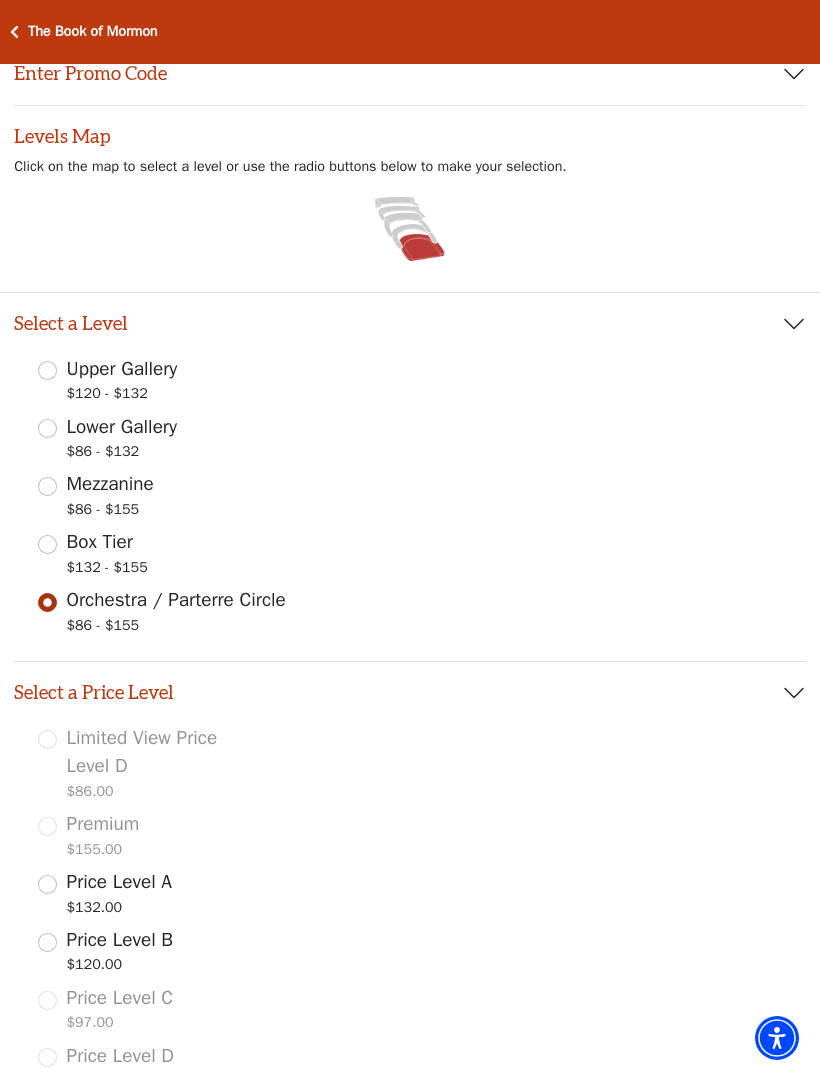 click on "Price Level B" at bounding box center (120, 940) 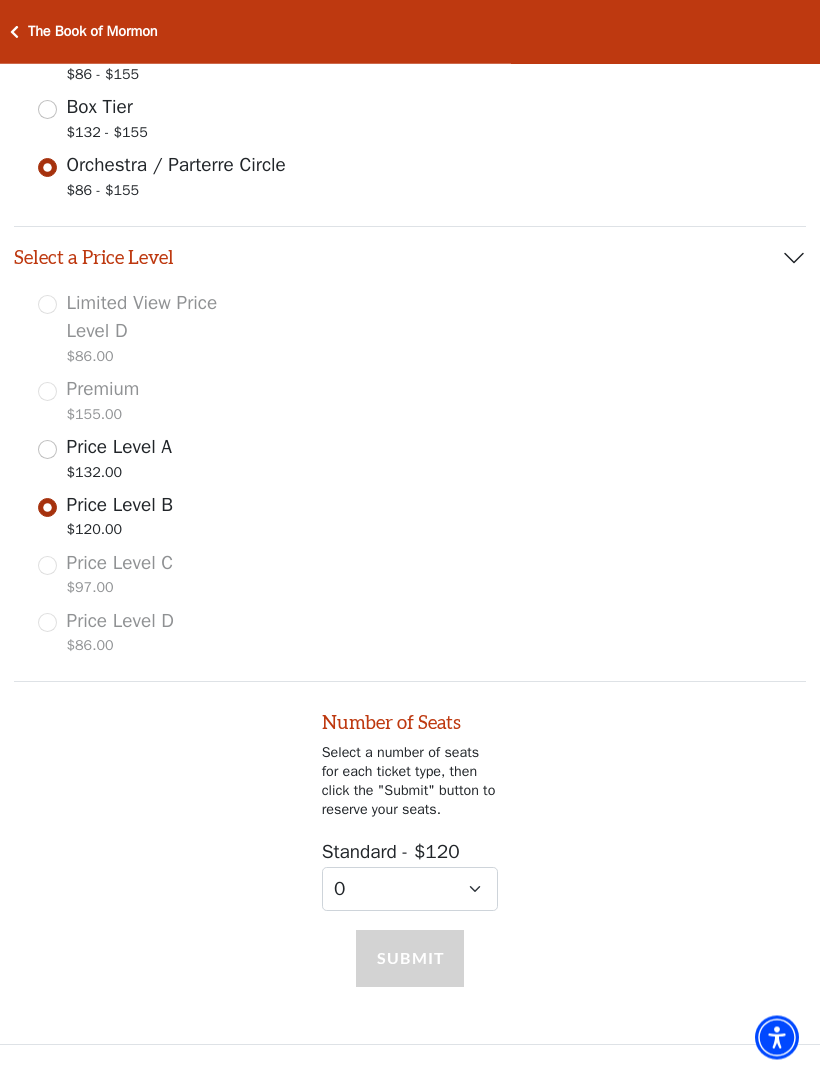 scroll, scrollTop: 701, scrollLeft: 0, axis: vertical 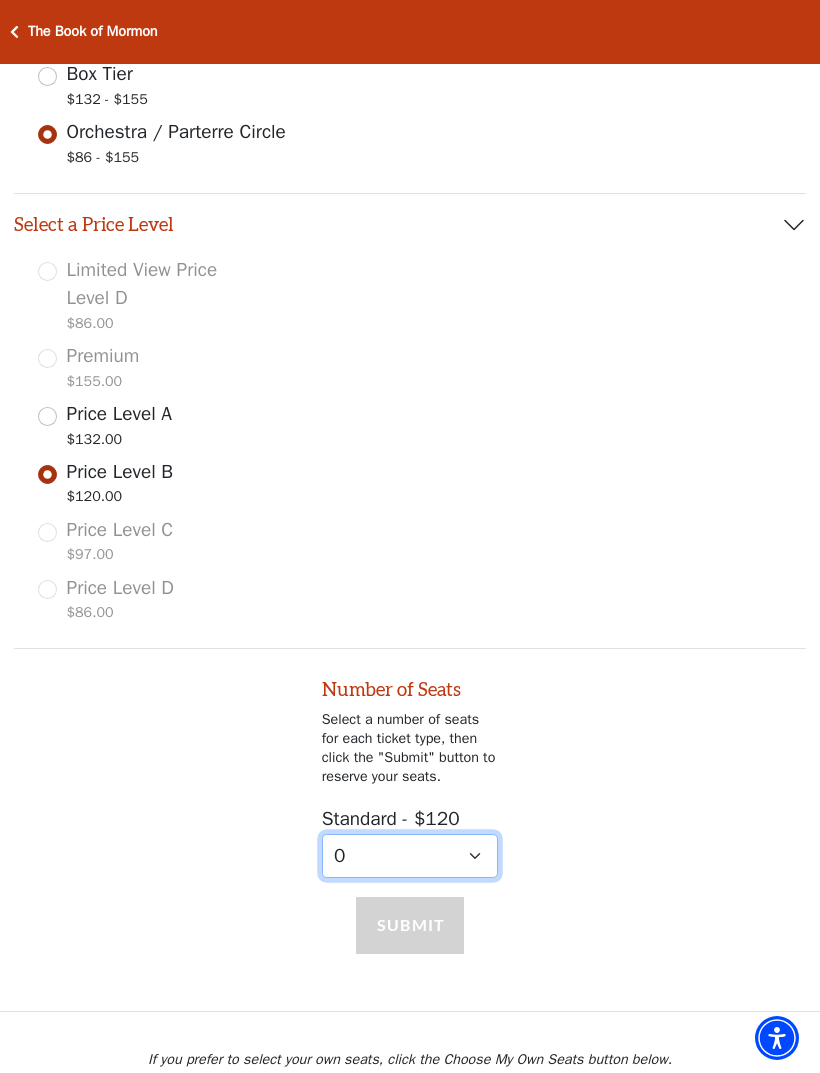 click on "0 1 2 3 4 5 6 7 8 9" at bounding box center (410, 856) 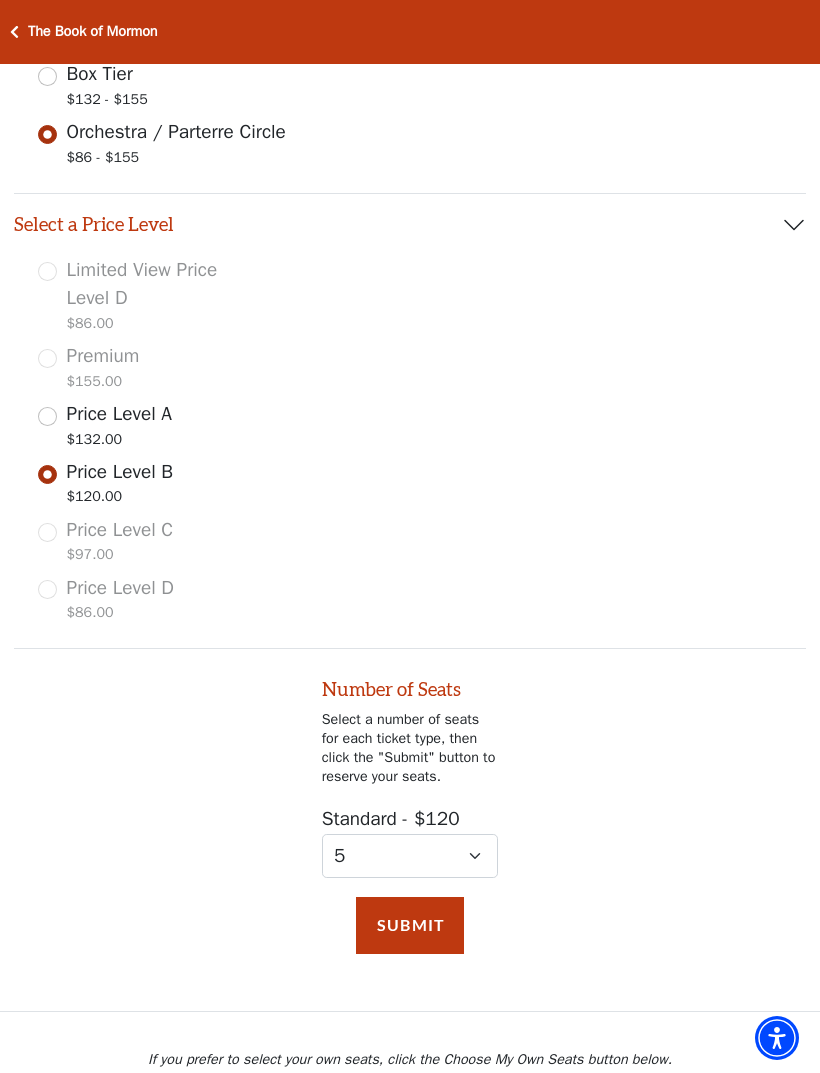 click on "Submit" at bounding box center (410, 925) 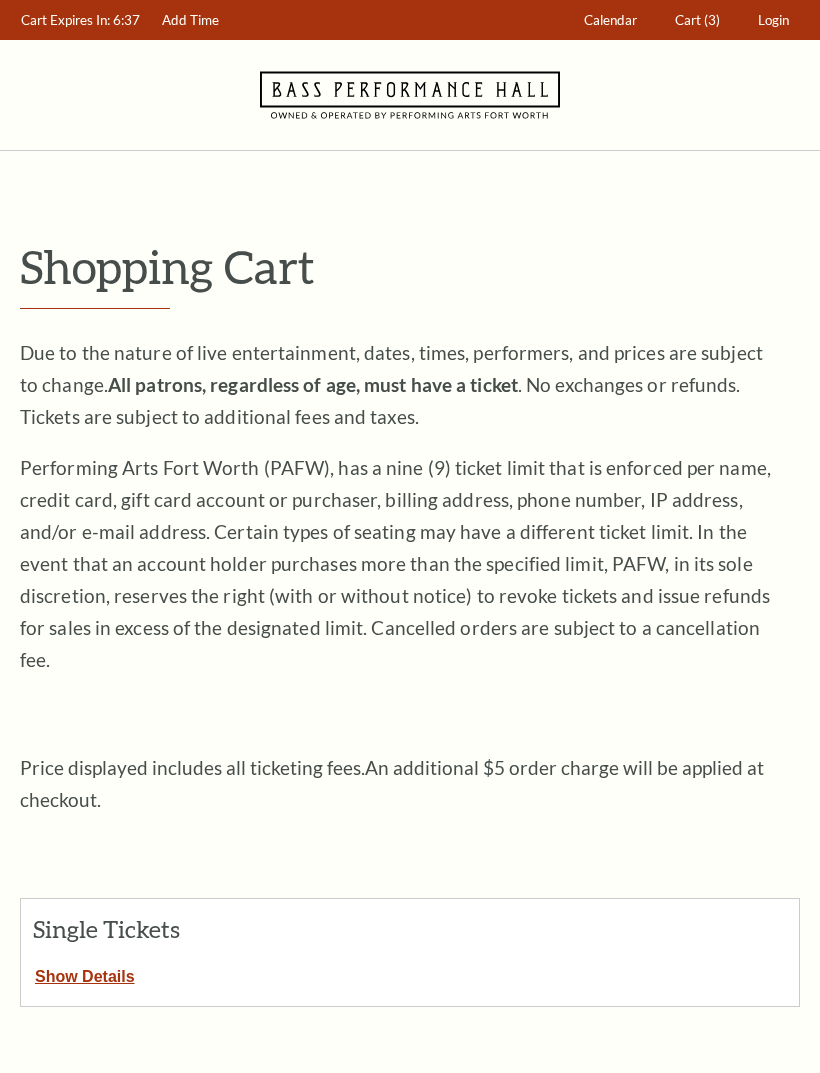 scroll, scrollTop: 0, scrollLeft: 0, axis: both 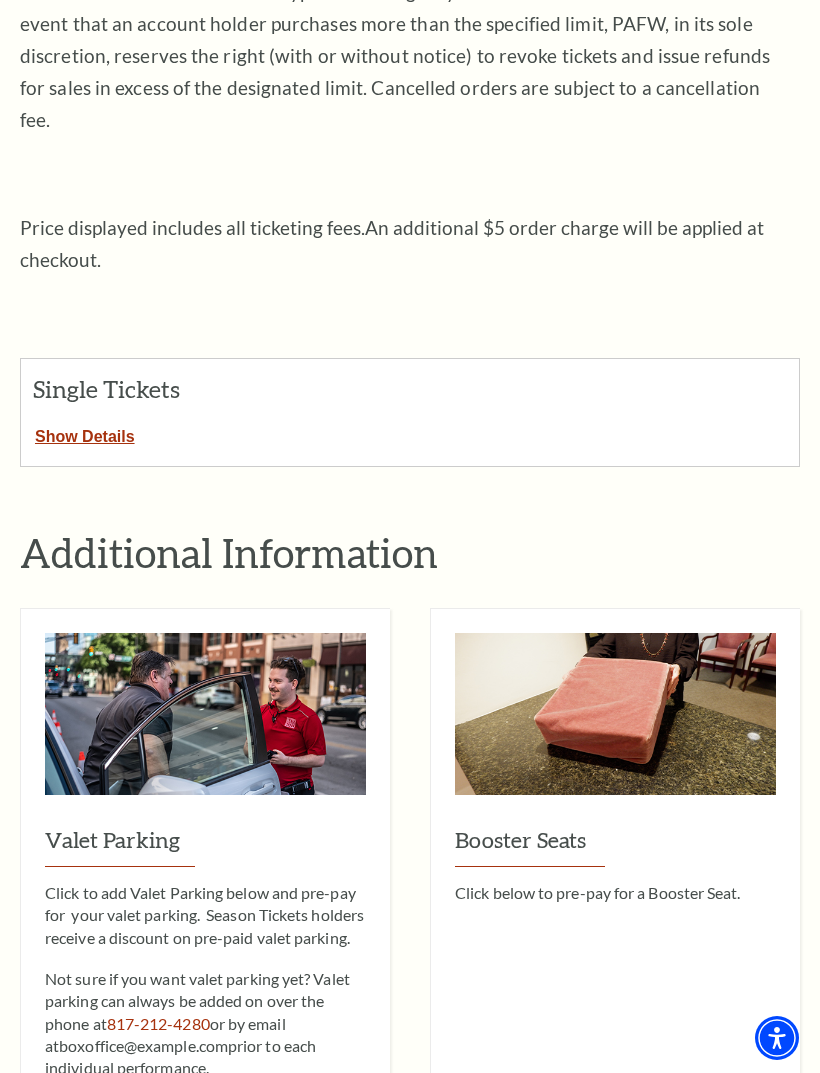 click on "Show Details" at bounding box center (85, 433) 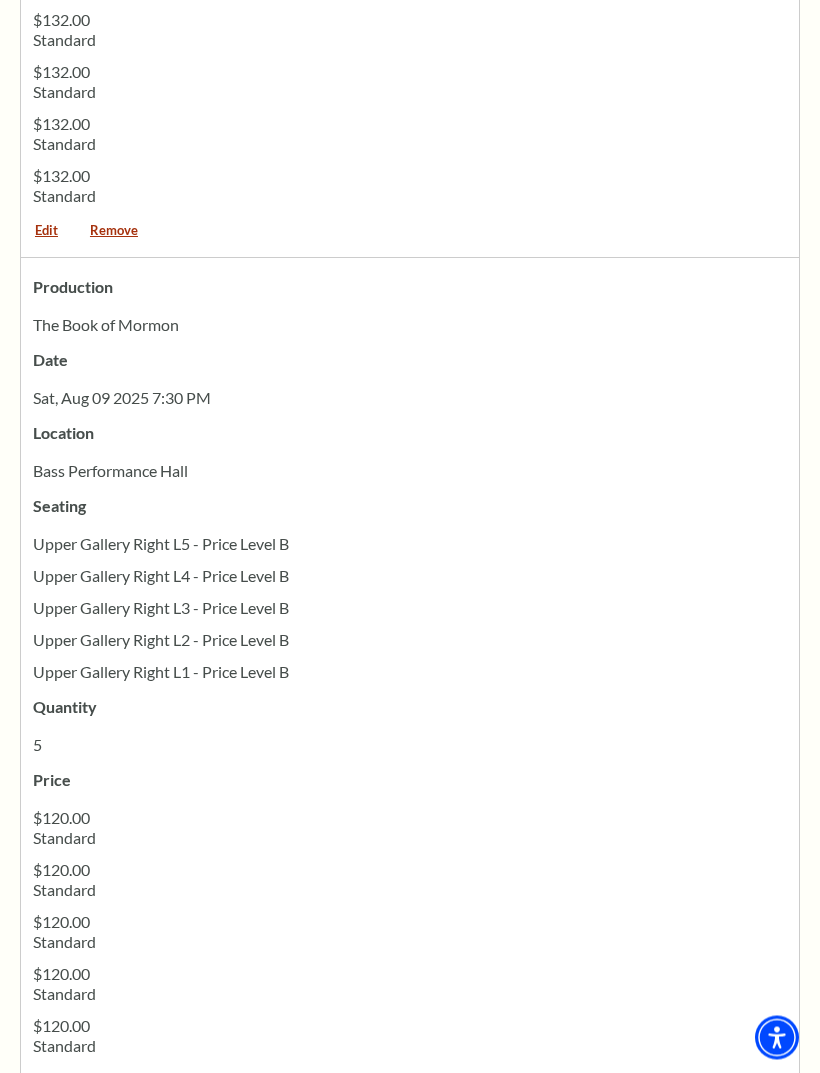 scroll, scrollTop: 2280, scrollLeft: 0, axis: vertical 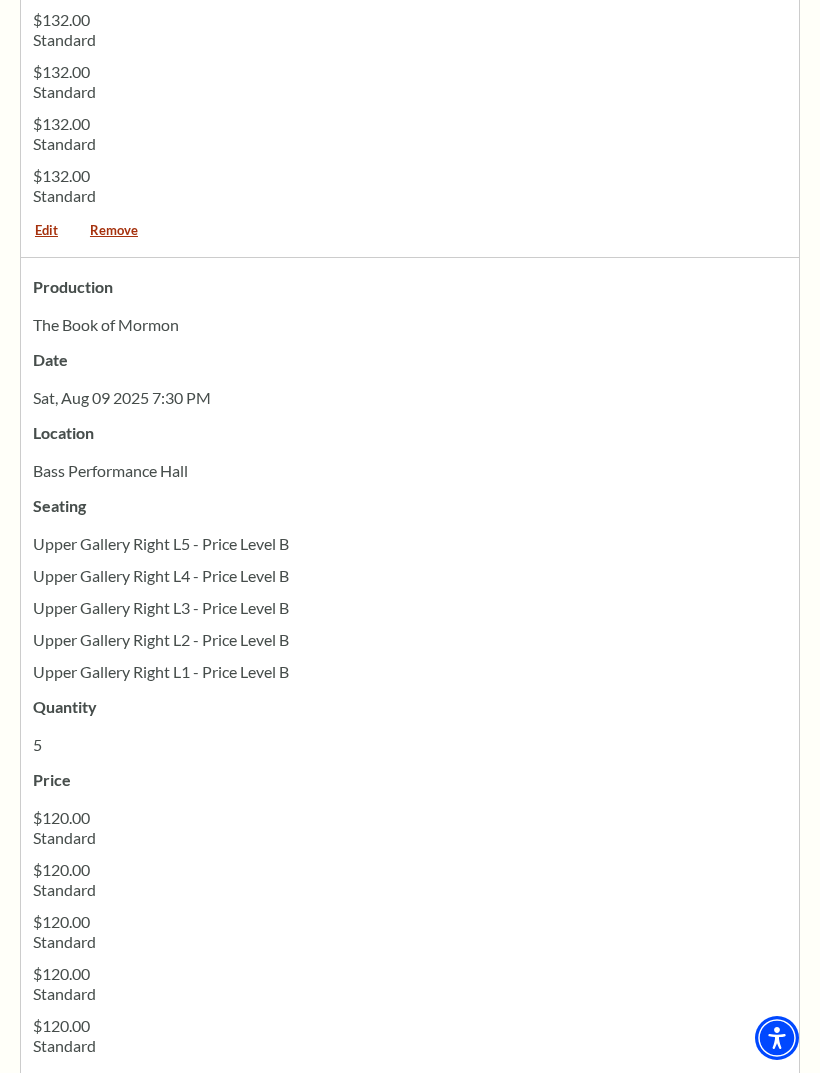 click on "Remove" at bounding box center [114, 1087] 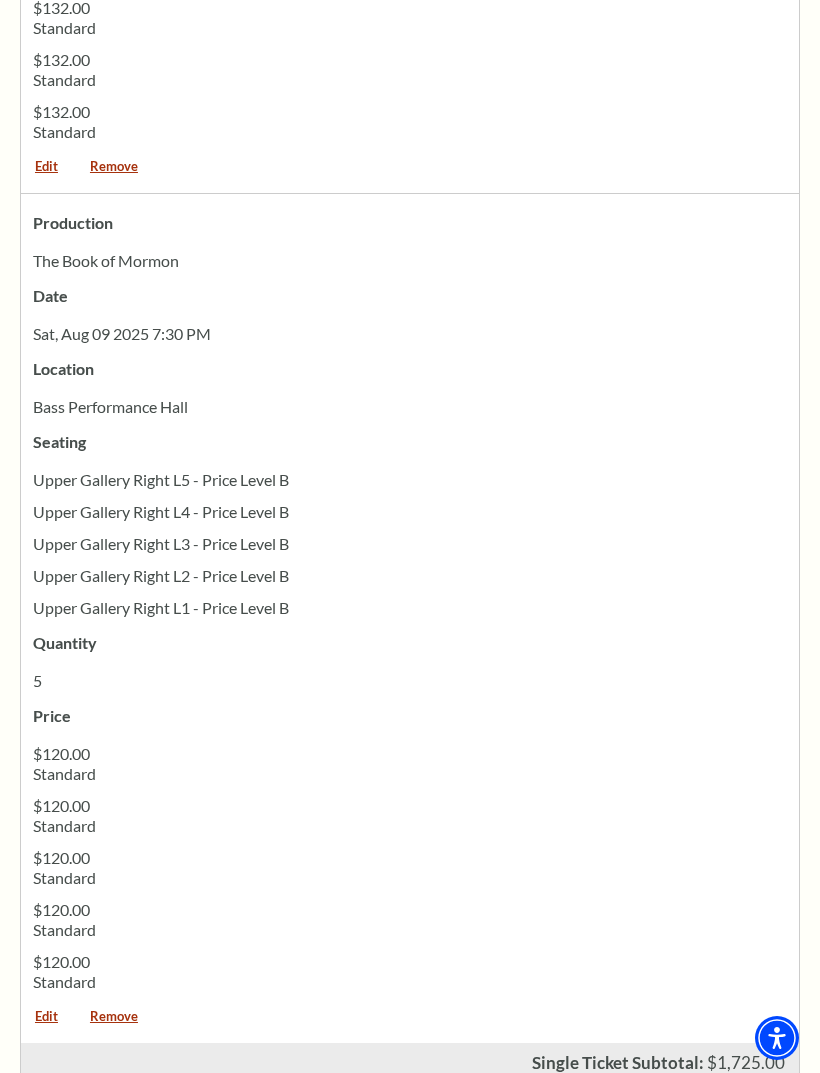 click on "Remove" at bounding box center (114, 1023) 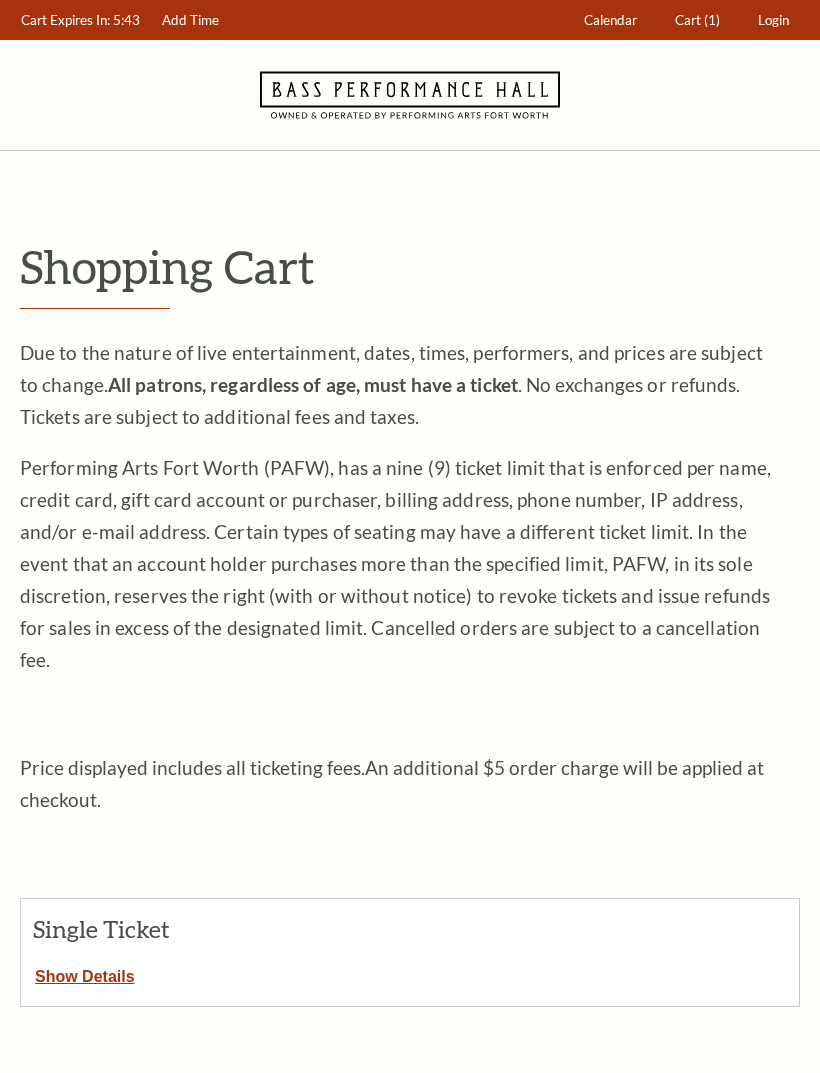 scroll, scrollTop: 0, scrollLeft: 0, axis: both 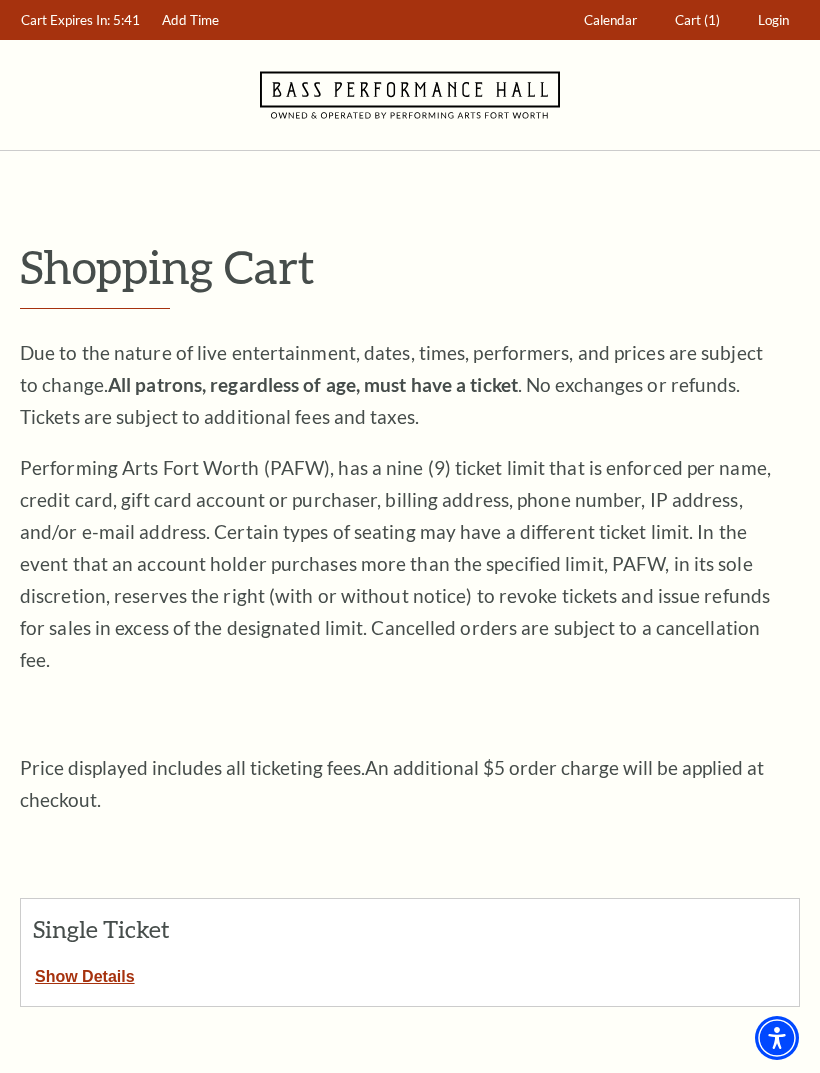 click on "Show Details" at bounding box center (85, 973) 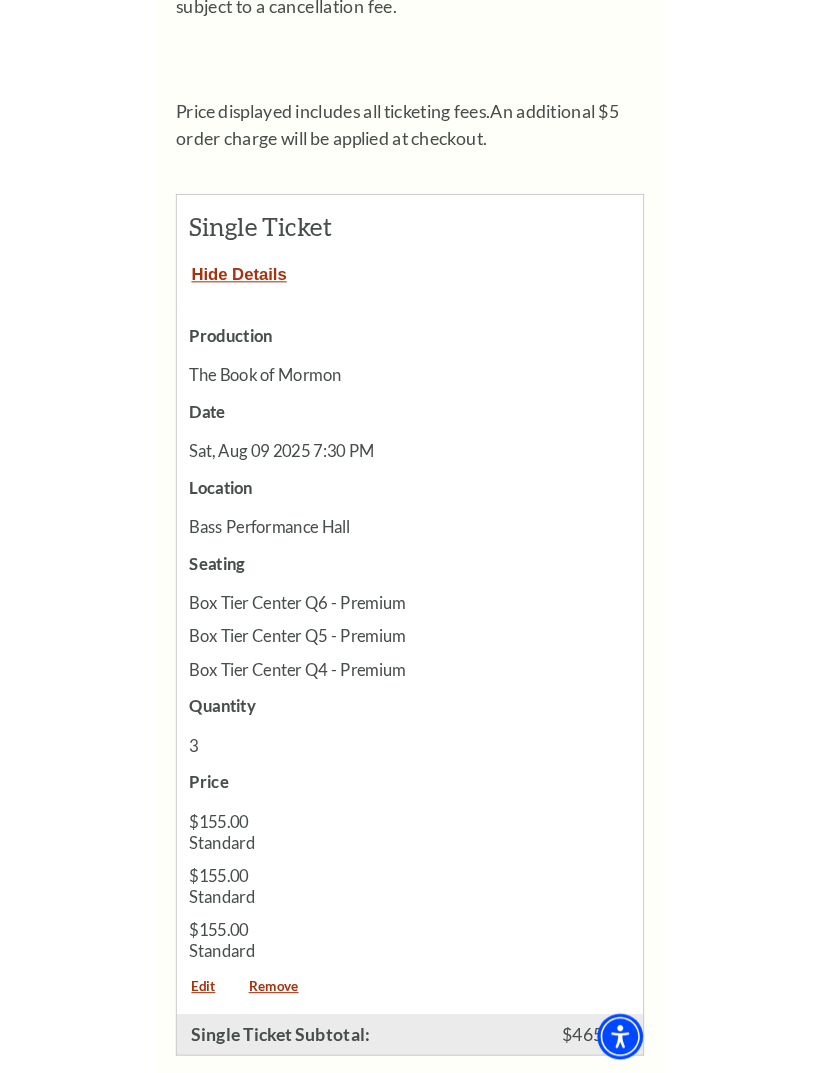 scroll, scrollTop: 628, scrollLeft: 0, axis: vertical 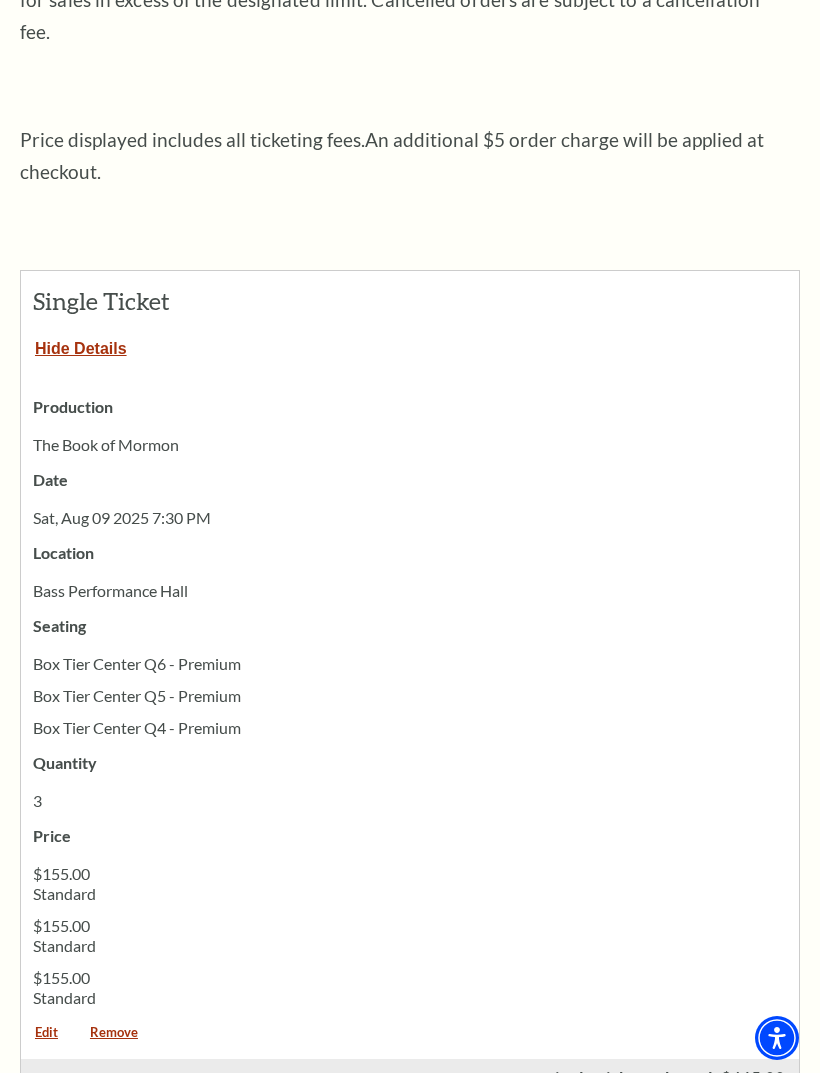 click on "Remove" at bounding box center [114, 1039] 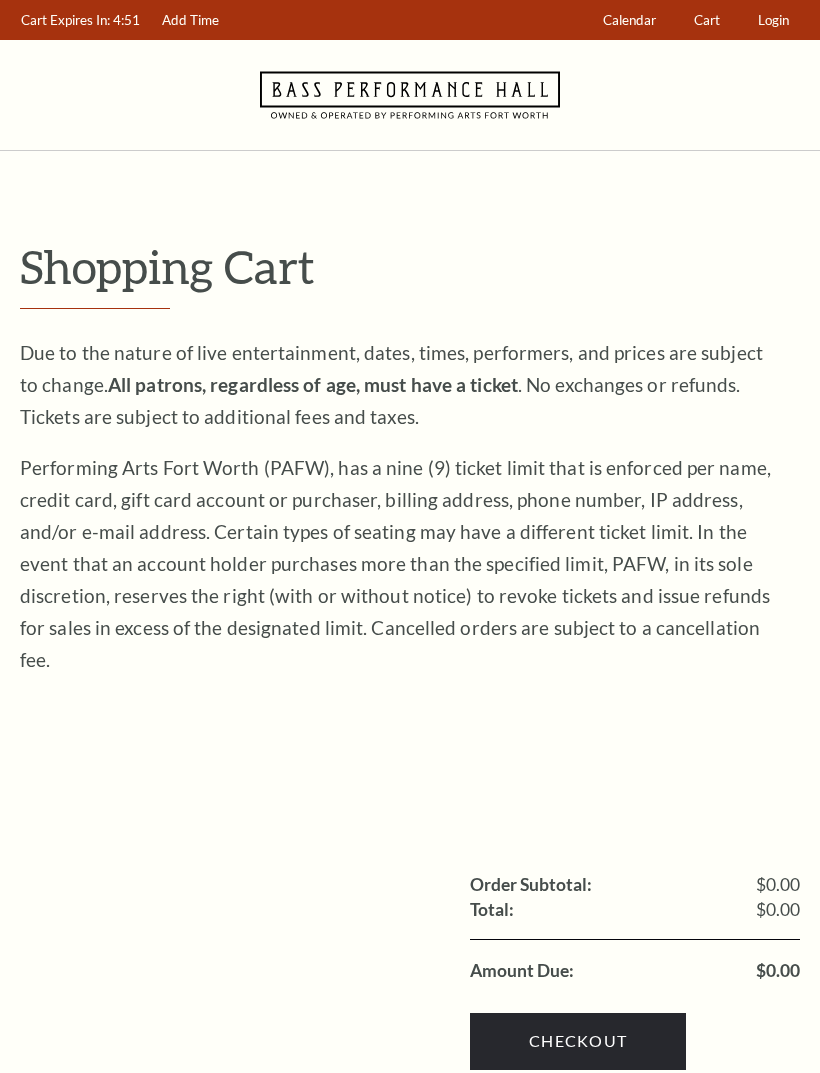scroll, scrollTop: 0, scrollLeft: 0, axis: both 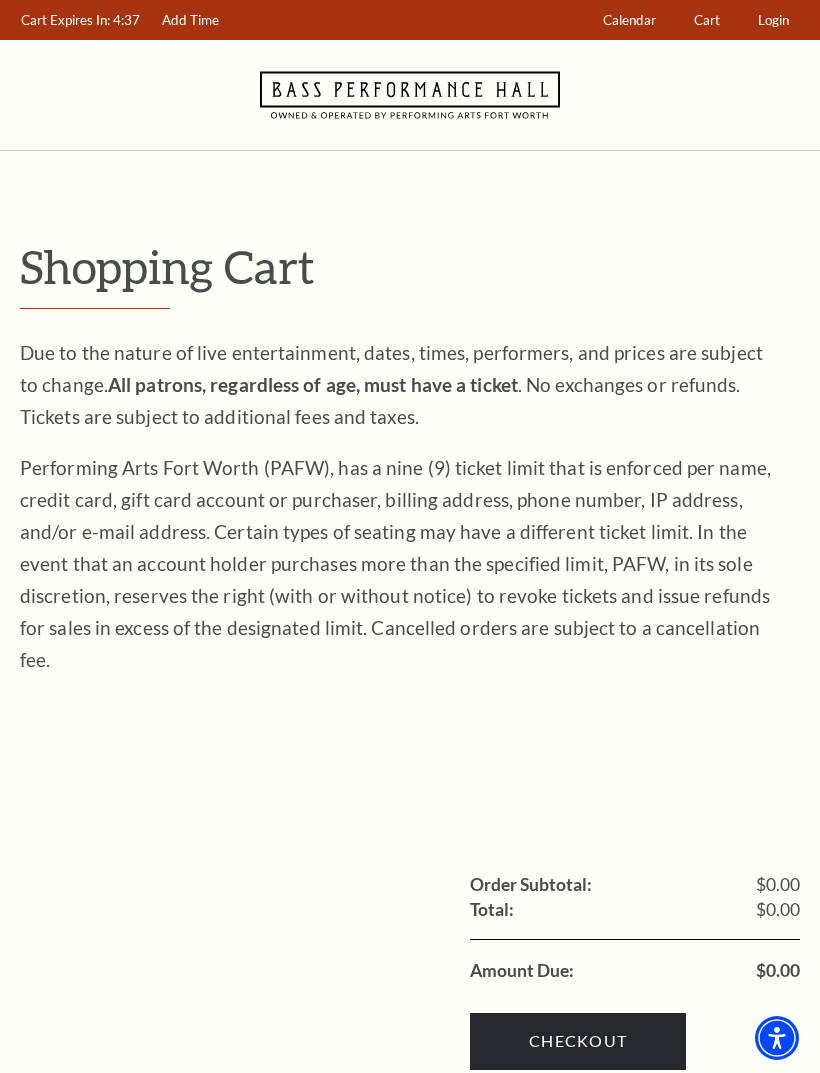 click on "Calendar" at bounding box center (629, 20) 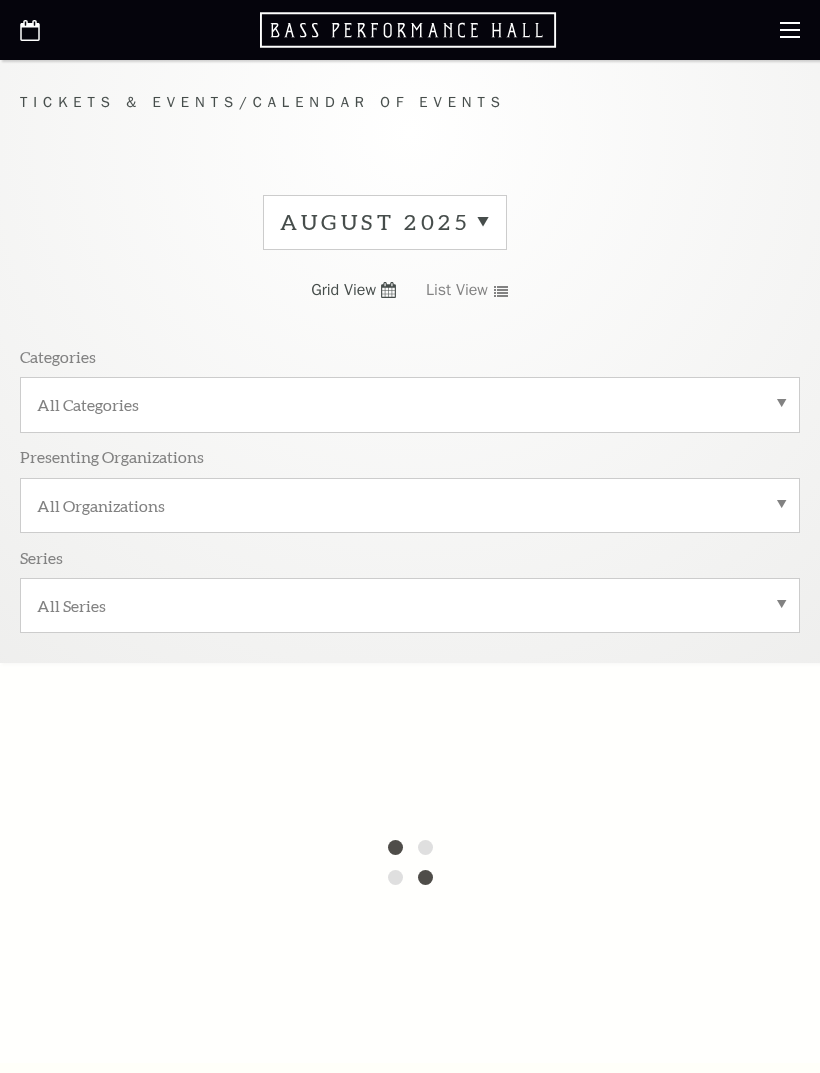 scroll, scrollTop: 0, scrollLeft: 0, axis: both 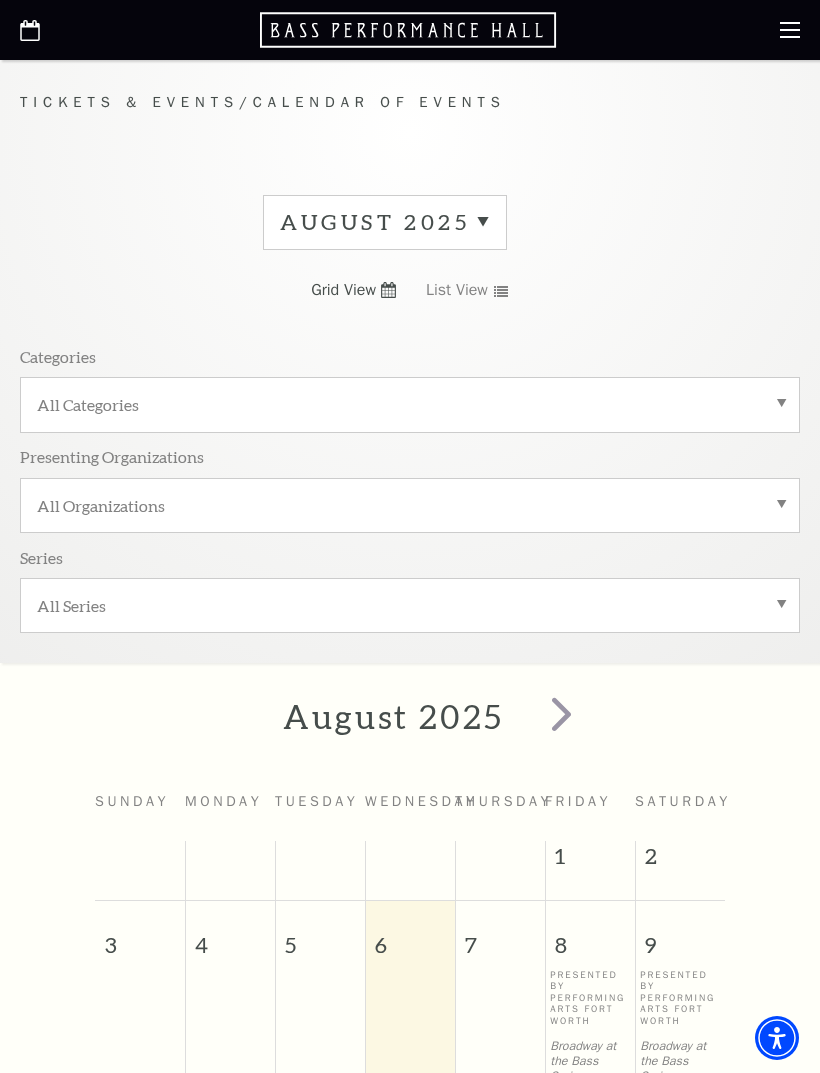 click on "All Categories" at bounding box center [410, 404] 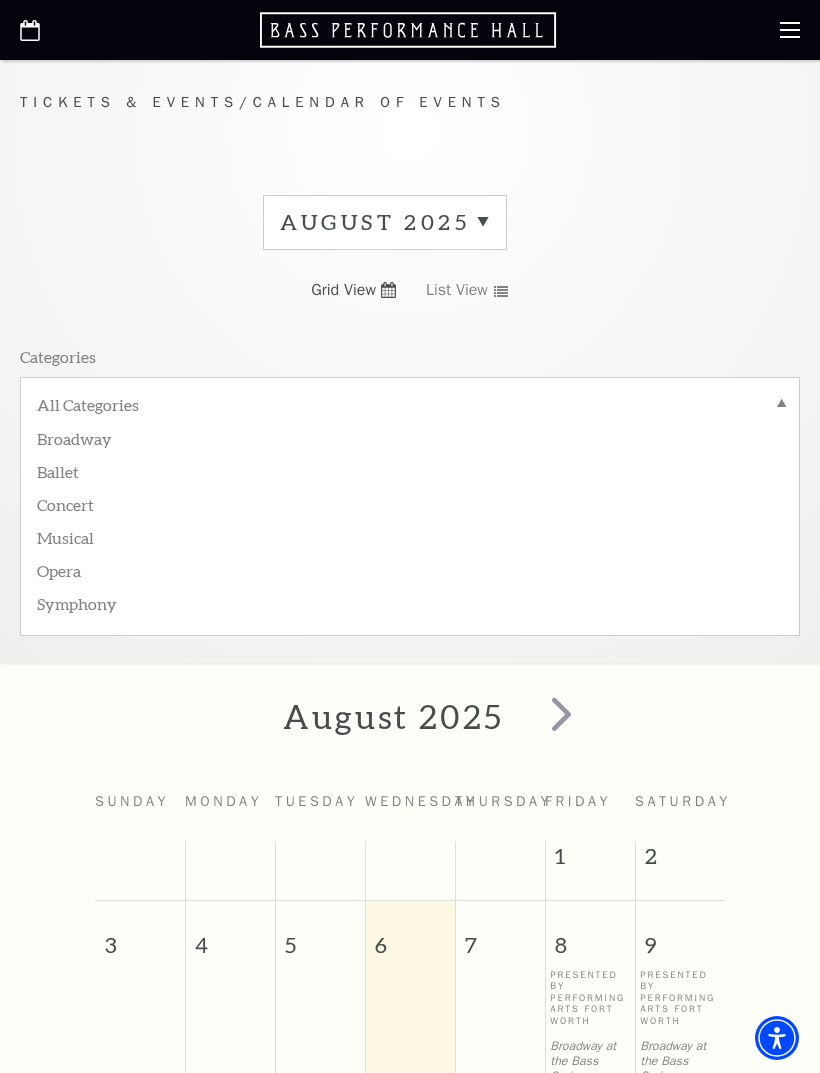 click on "Broadway" at bounding box center (410, 437) 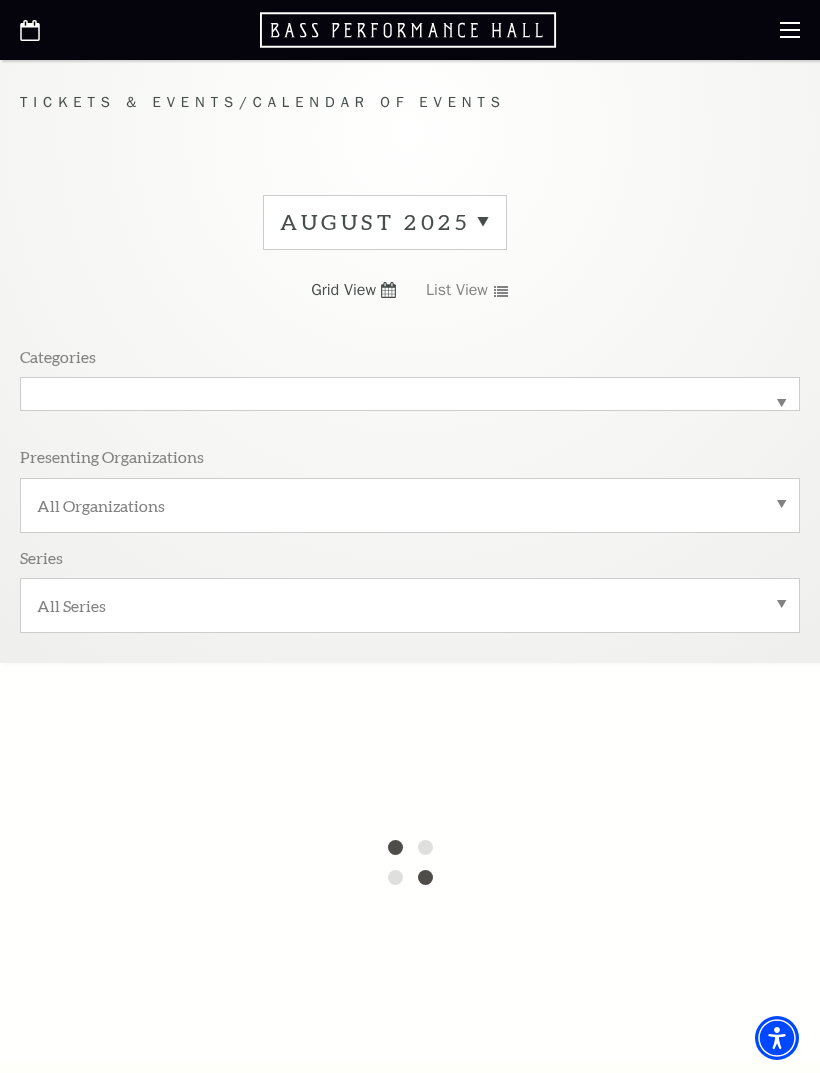 click on "All Series" at bounding box center [410, 605] 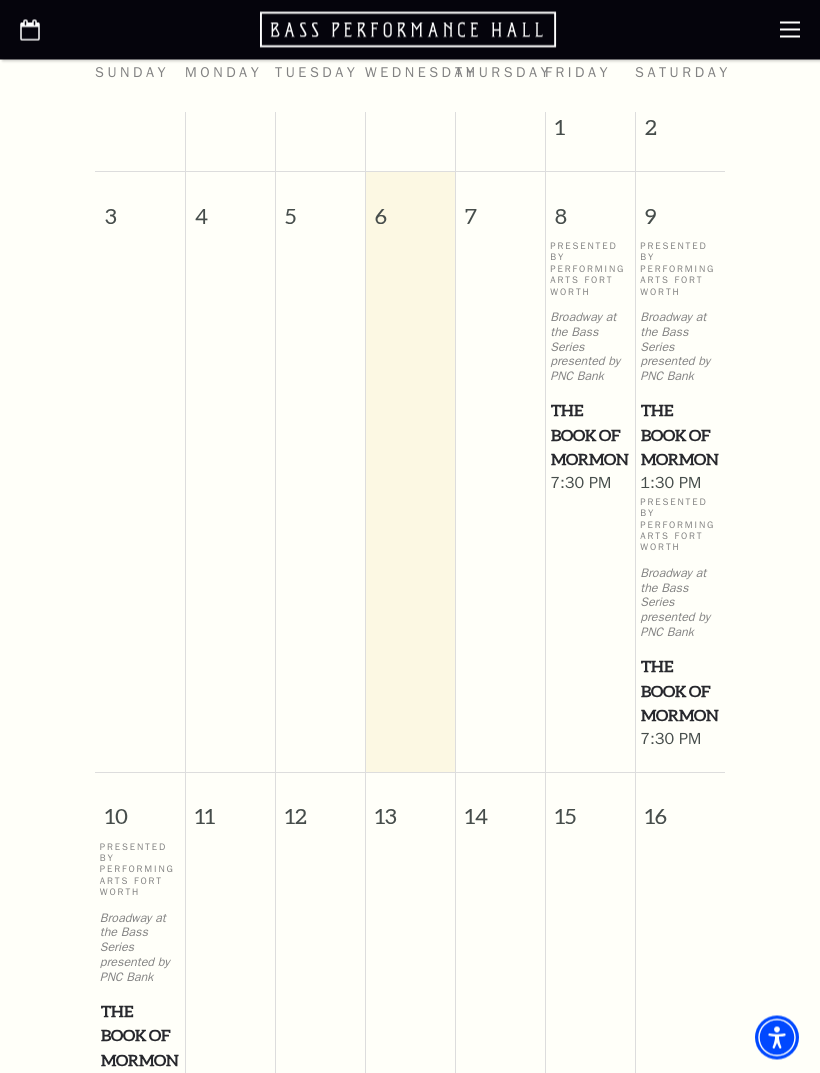 scroll, scrollTop: 729, scrollLeft: 0, axis: vertical 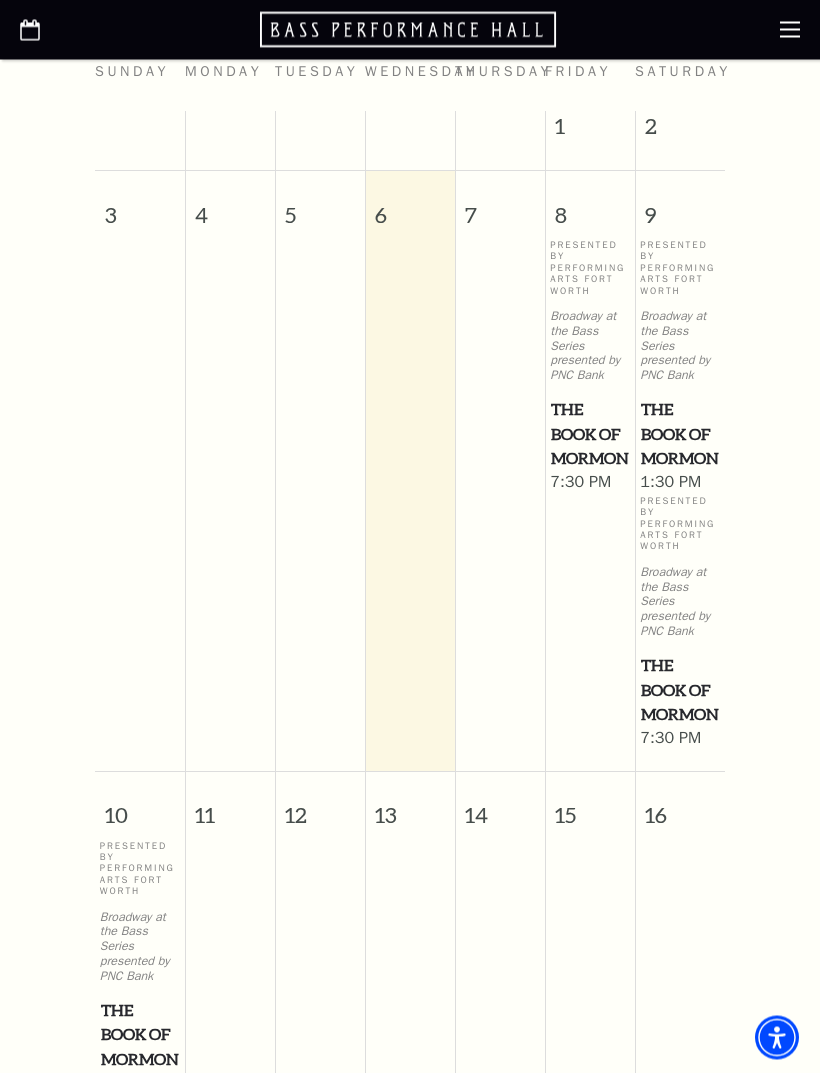 click on "The Book of Mormon" at bounding box center [140, 1036] 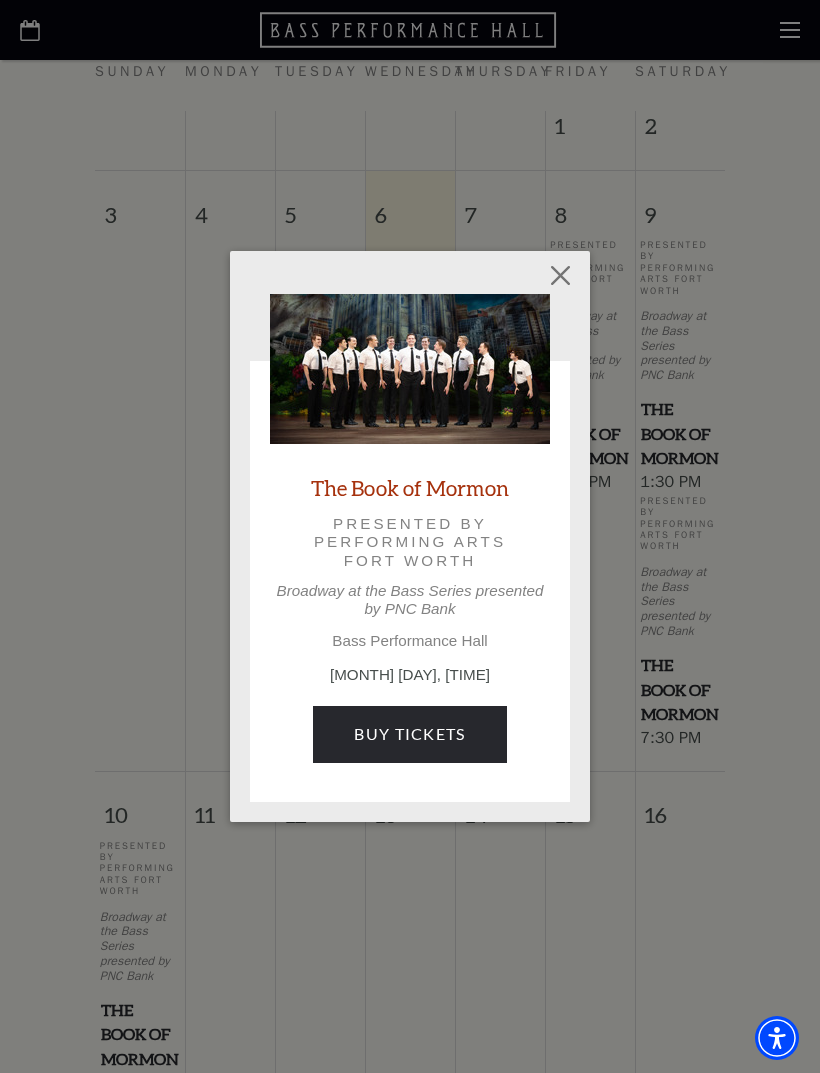 click on "Buy Tickets" at bounding box center (409, 734) 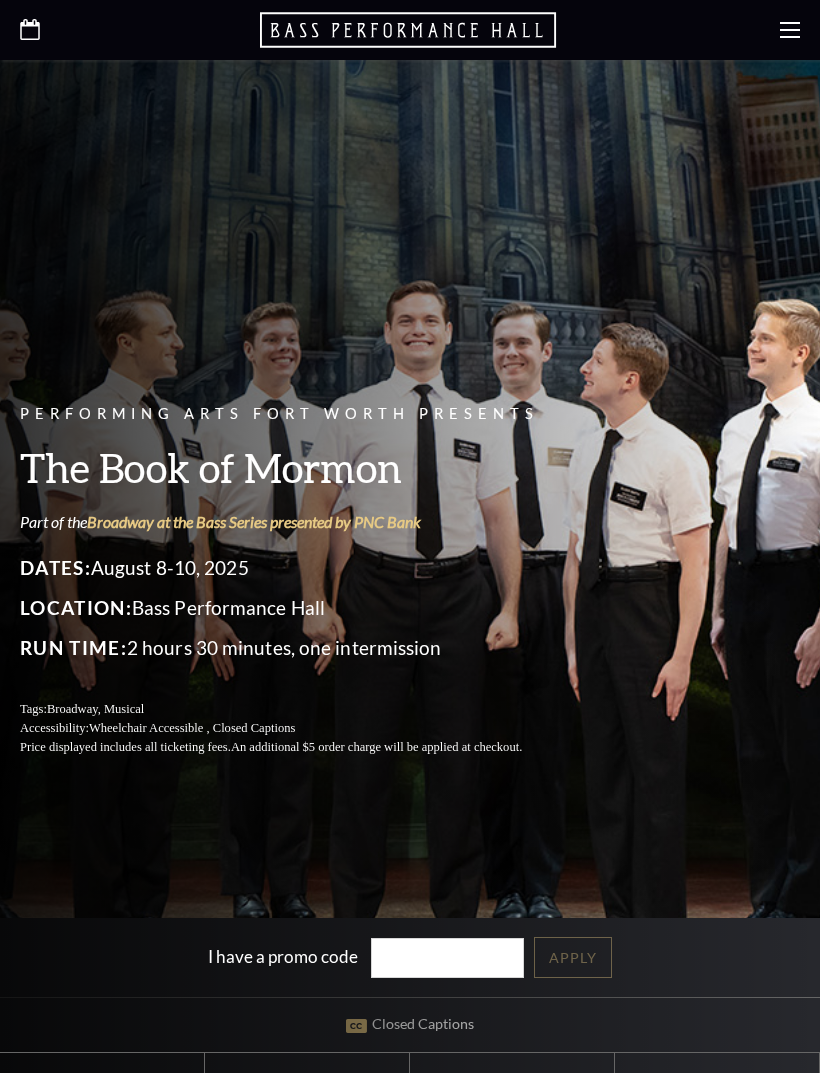 scroll, scrollTop: 0, scrollLeft: 0, axis: both 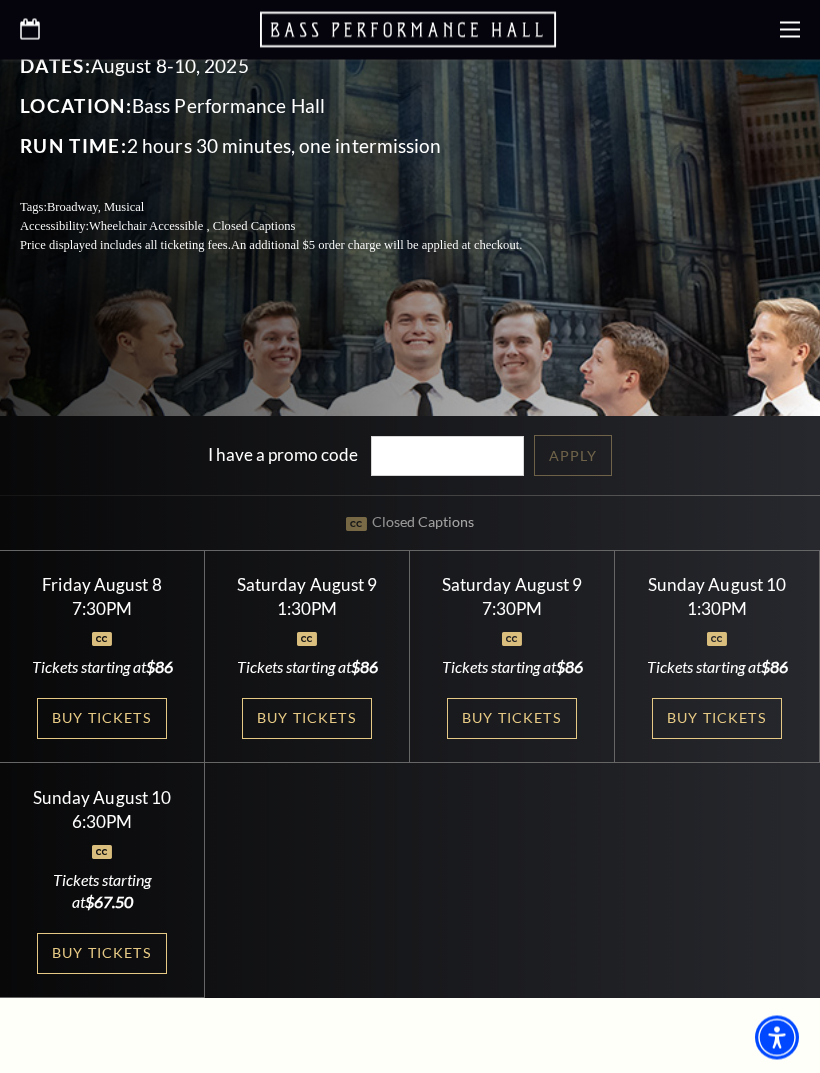 click on "Buy Tickets" at bounding box center (717, 719) 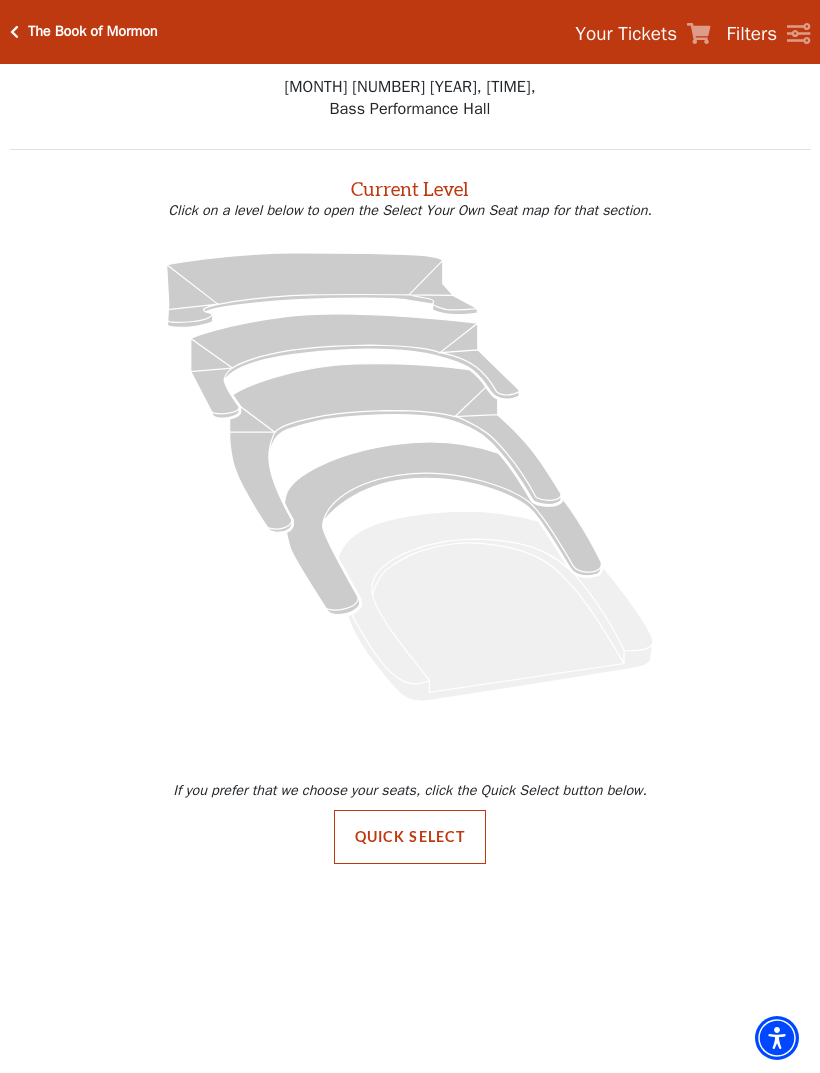 scroll, scrollTop: 0, scrollLeft: 0, axis: both 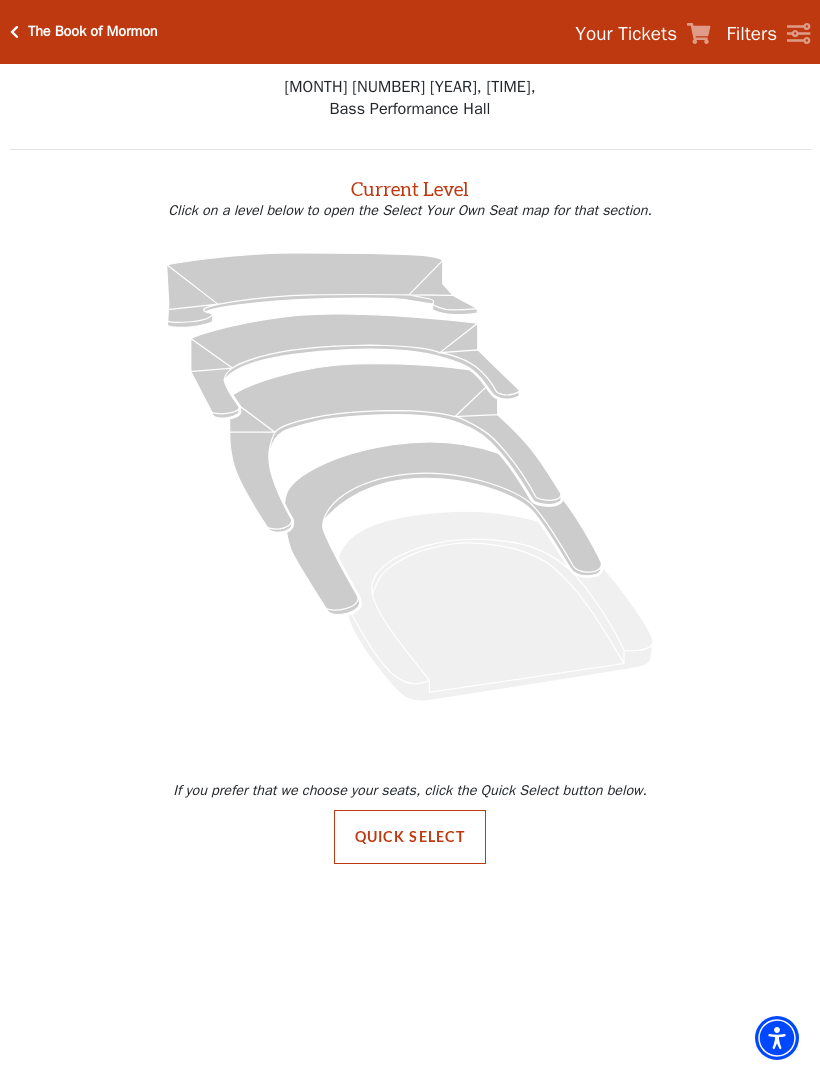 click on "Quick Select" at bounding box center (410, 837) 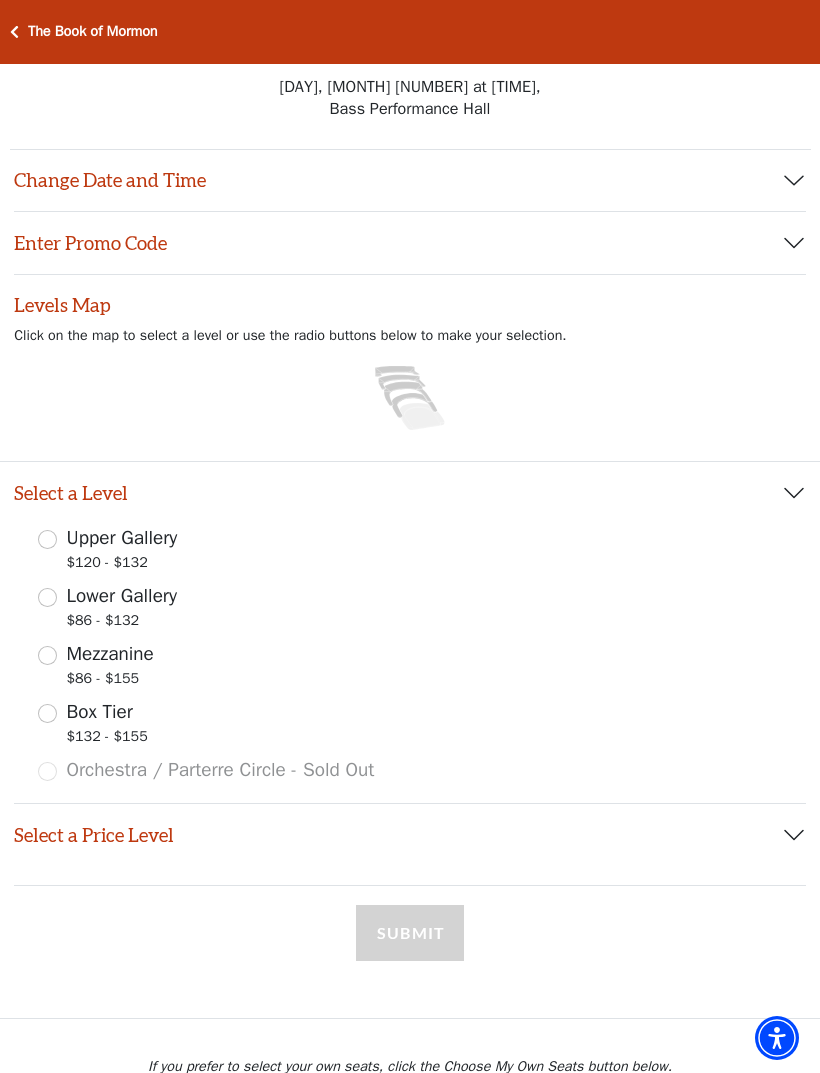click on "Box Tier     $132 - $155" at bounding box center (47, 713) 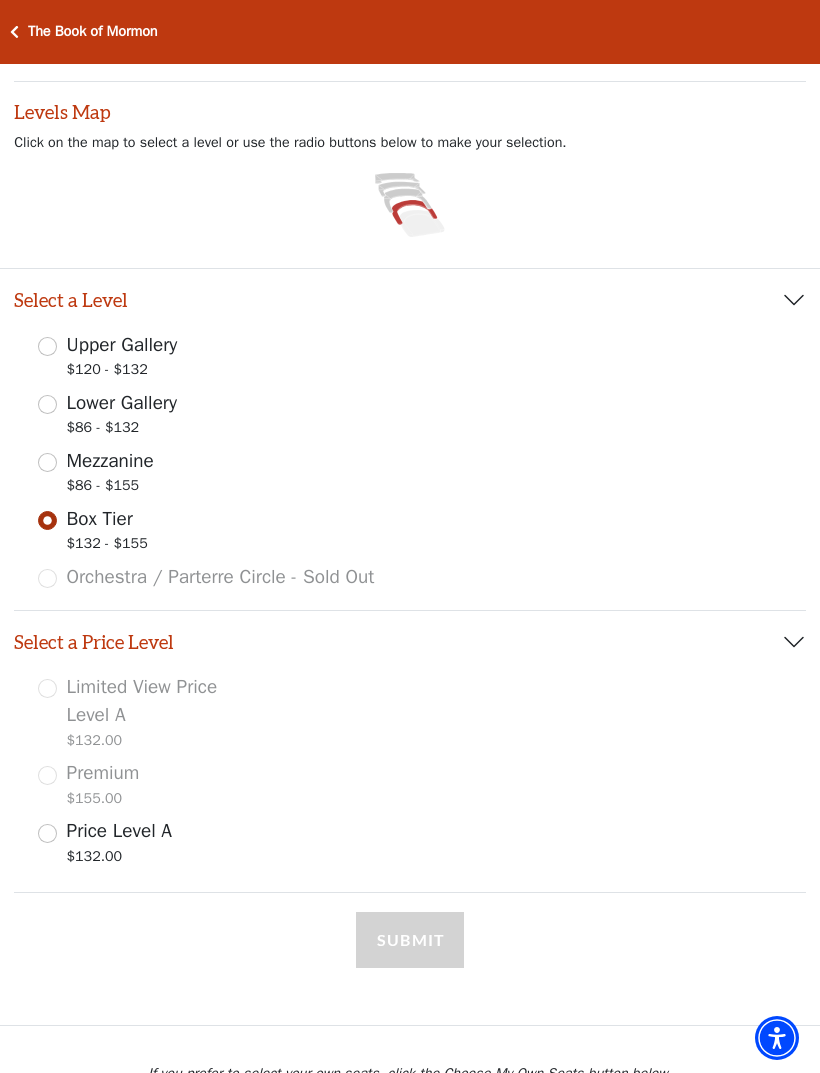 scroll, scrollTop: 216, scrollLeft: 0, axis: vertical 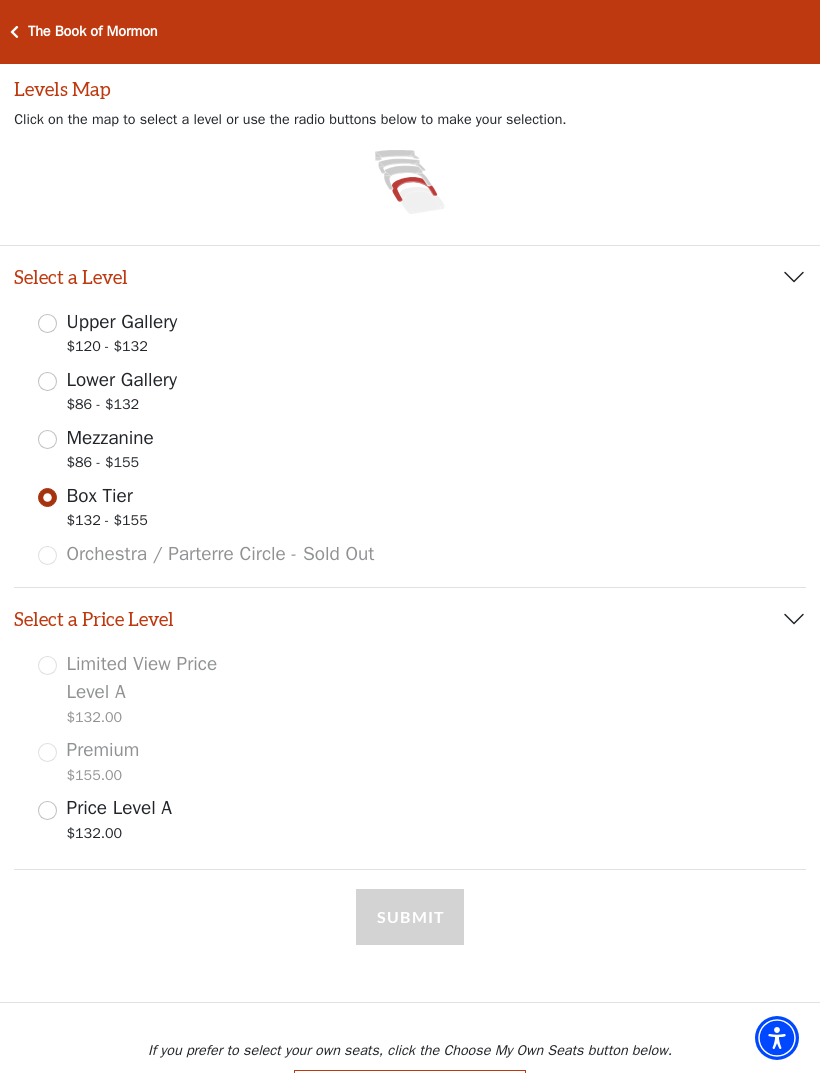 click on "Price Level A $132.00" at bounding box center (47, 810) 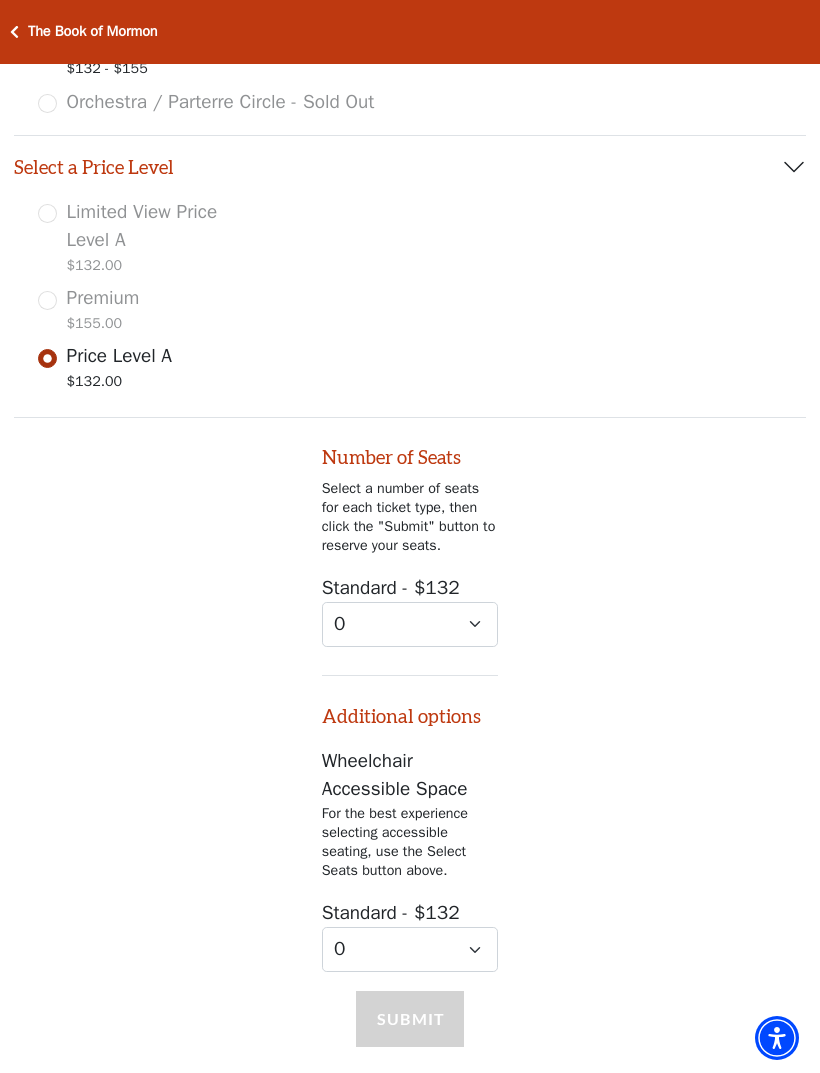 scroll, scrollTop: 758, scrollLeft: 0, axis: vertical 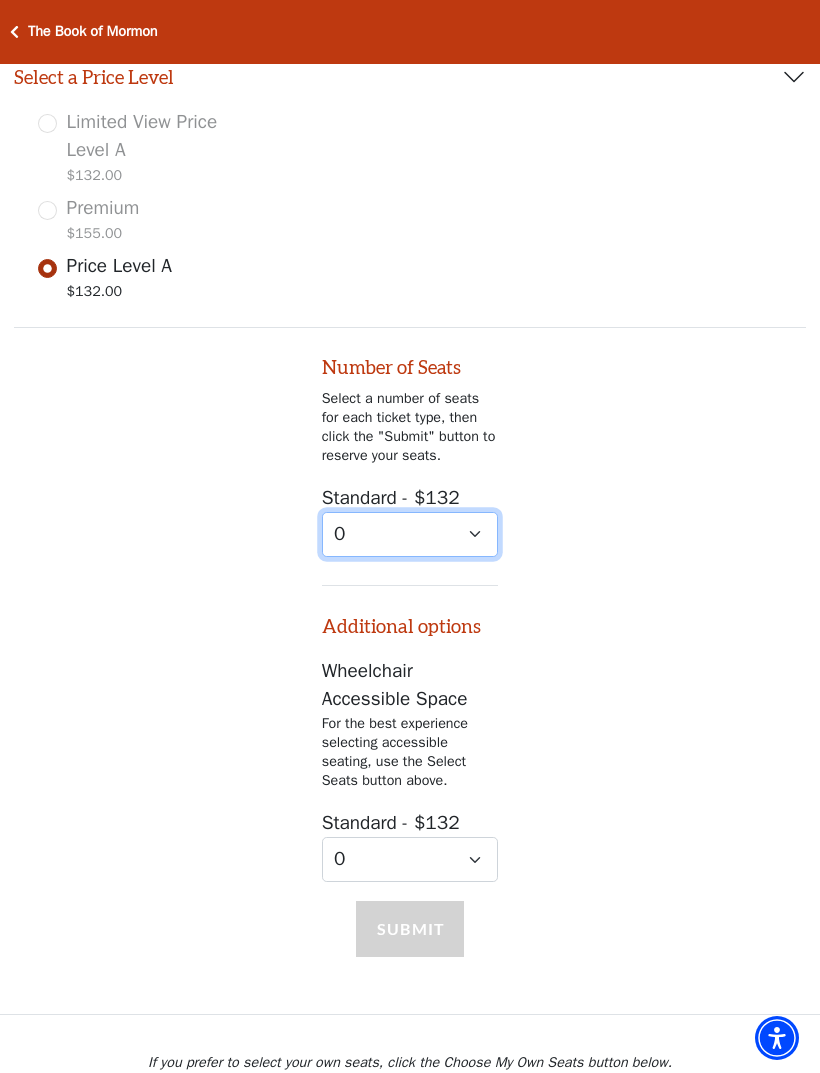 click on "0 1 2 3 4 5 6 7 8 9" at bounding box center (410, 534) 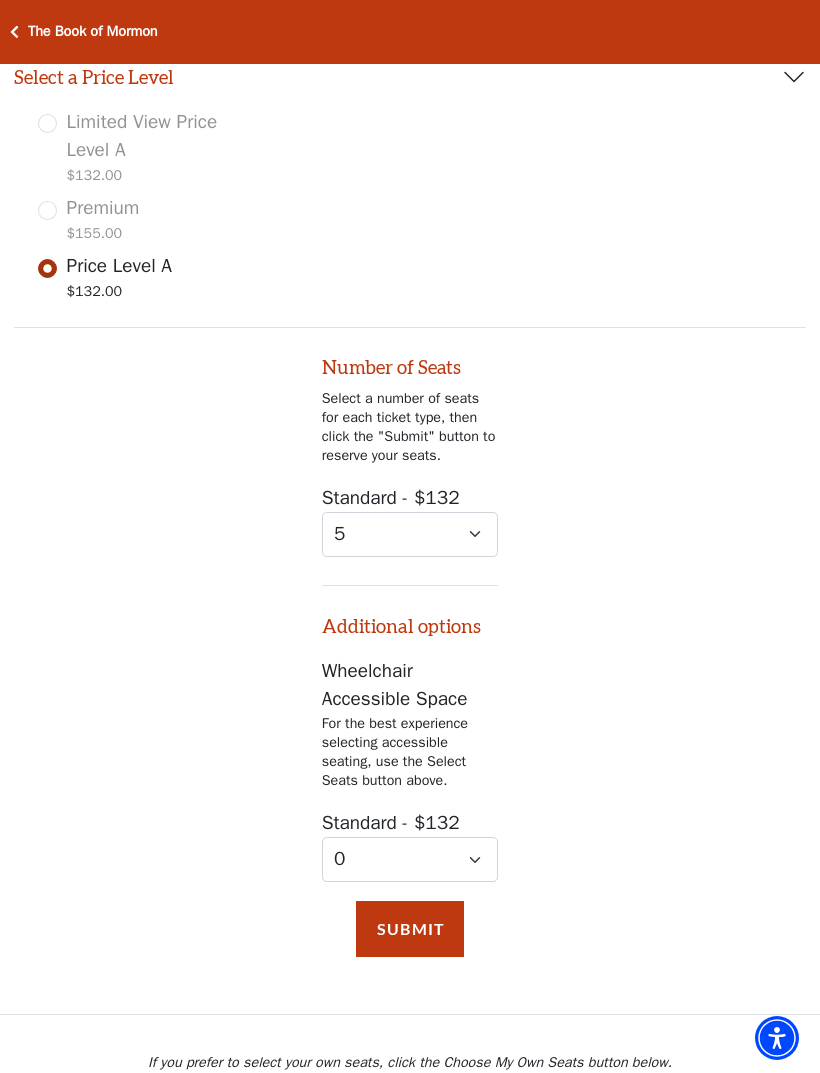 click on "Submit" at bounding box center (410, 929) 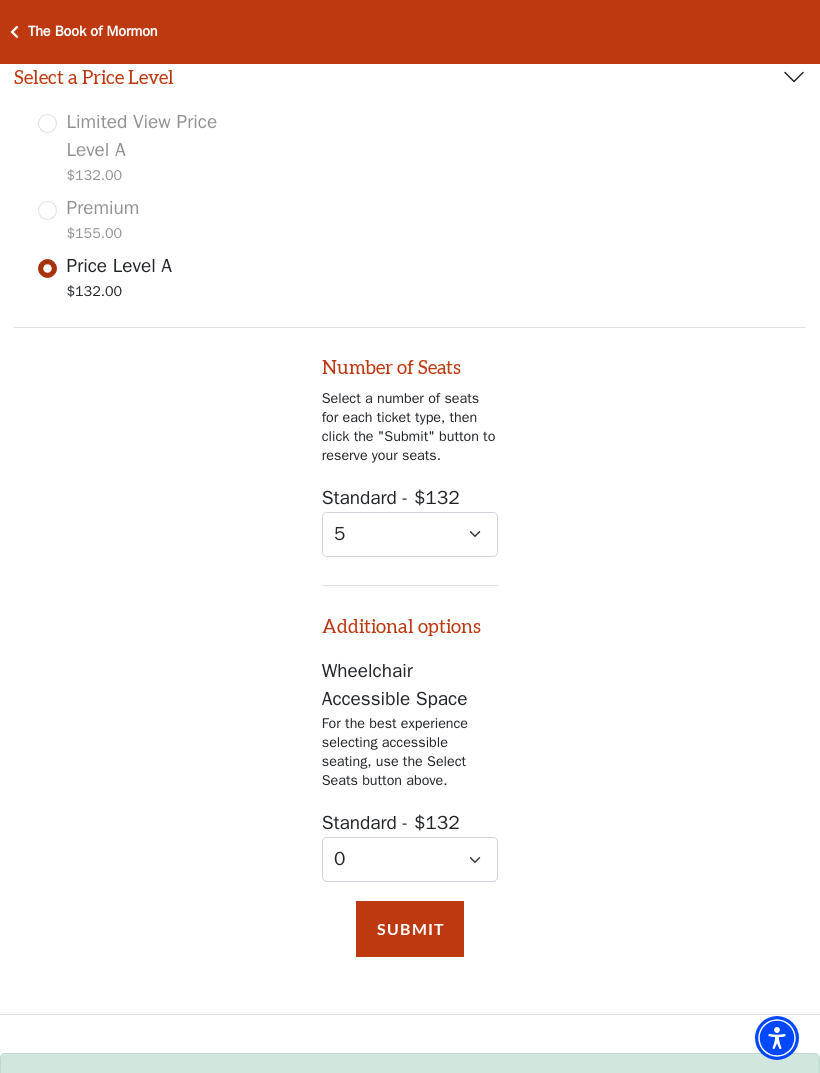 scroll, scrollTop: 822, scrollLeft: 0, axis: vertical 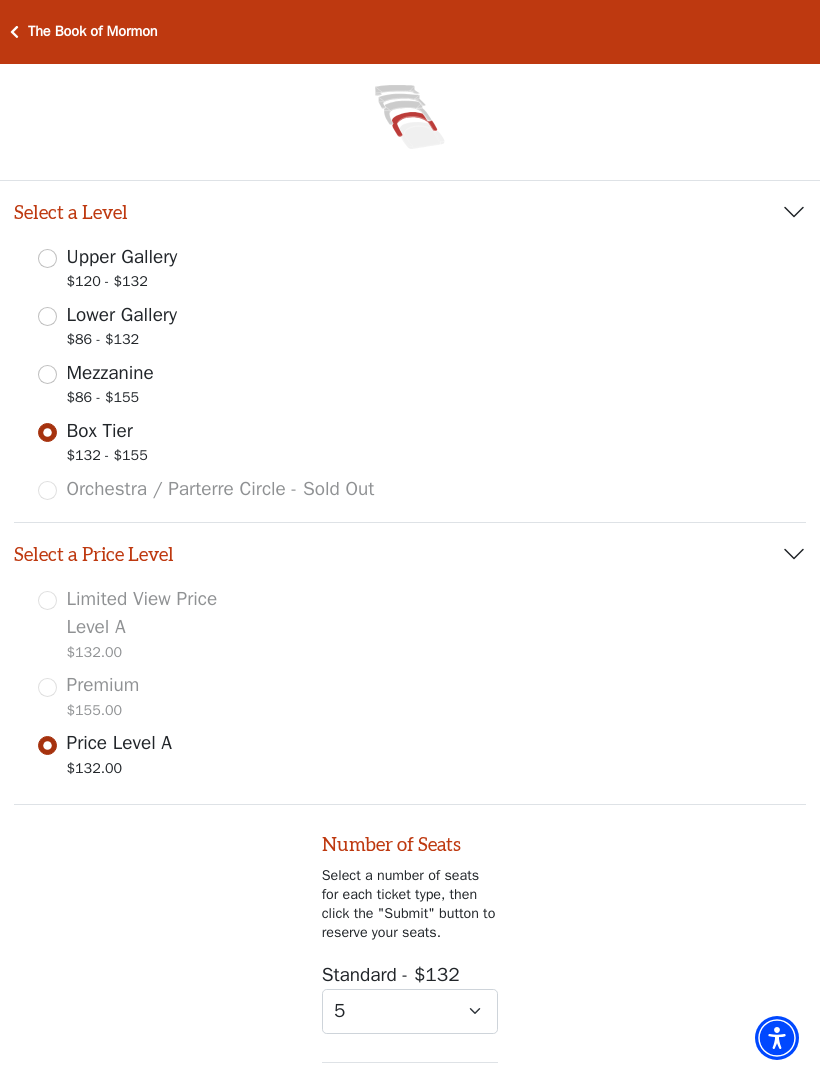 click on "Mezzanine     $86 - $155" at bounding box center (47, 374) 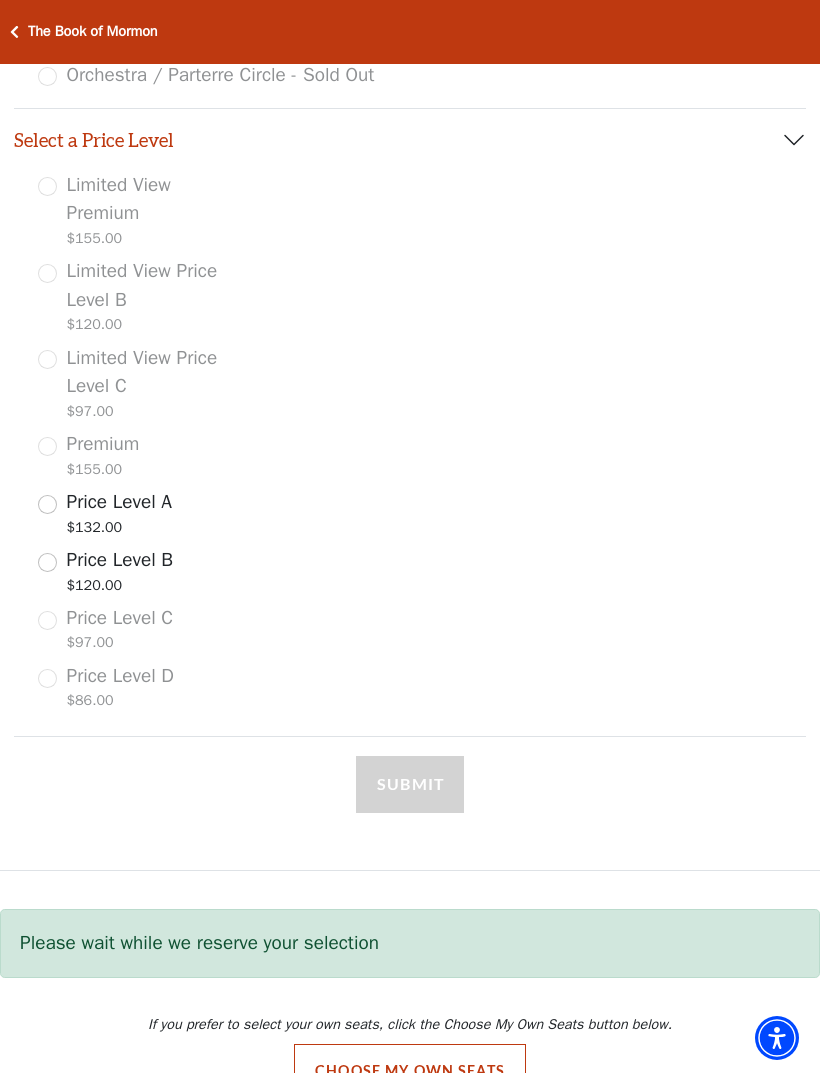 scroll, scrollTop: 727, scrollLeft: 0, axis: vertical 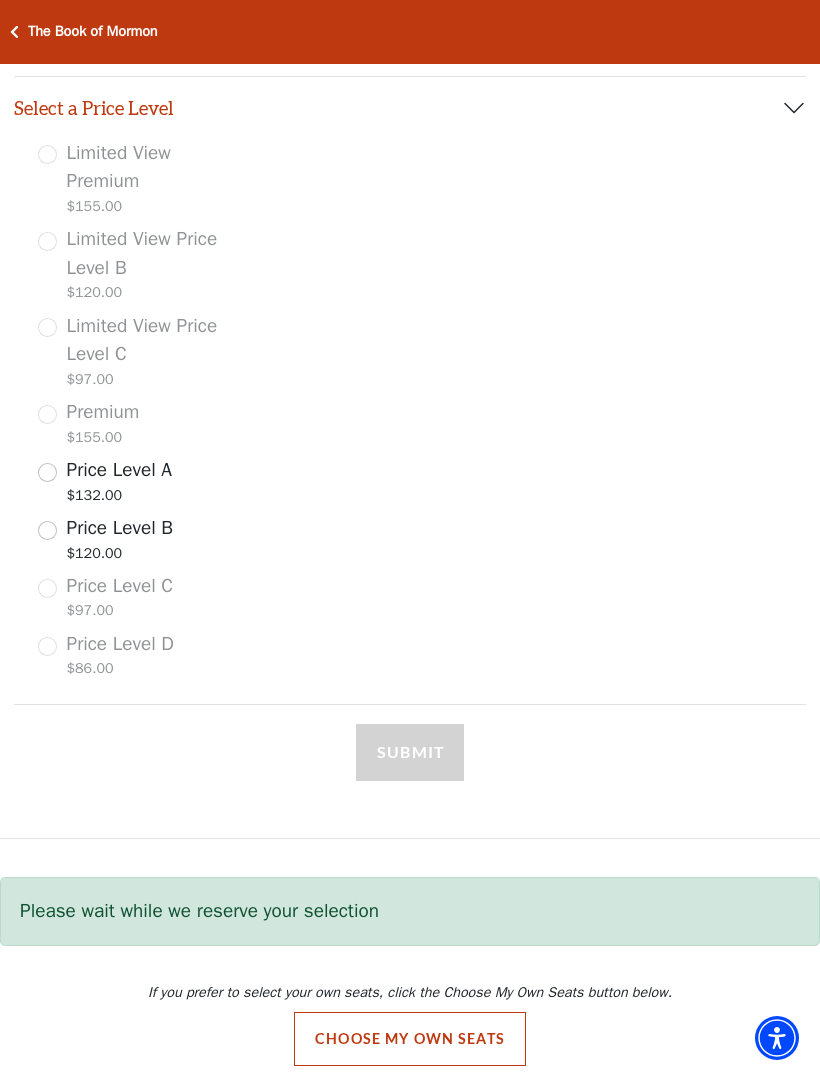 click on "Price Level A $132.00" at bounding box center (47, 472) 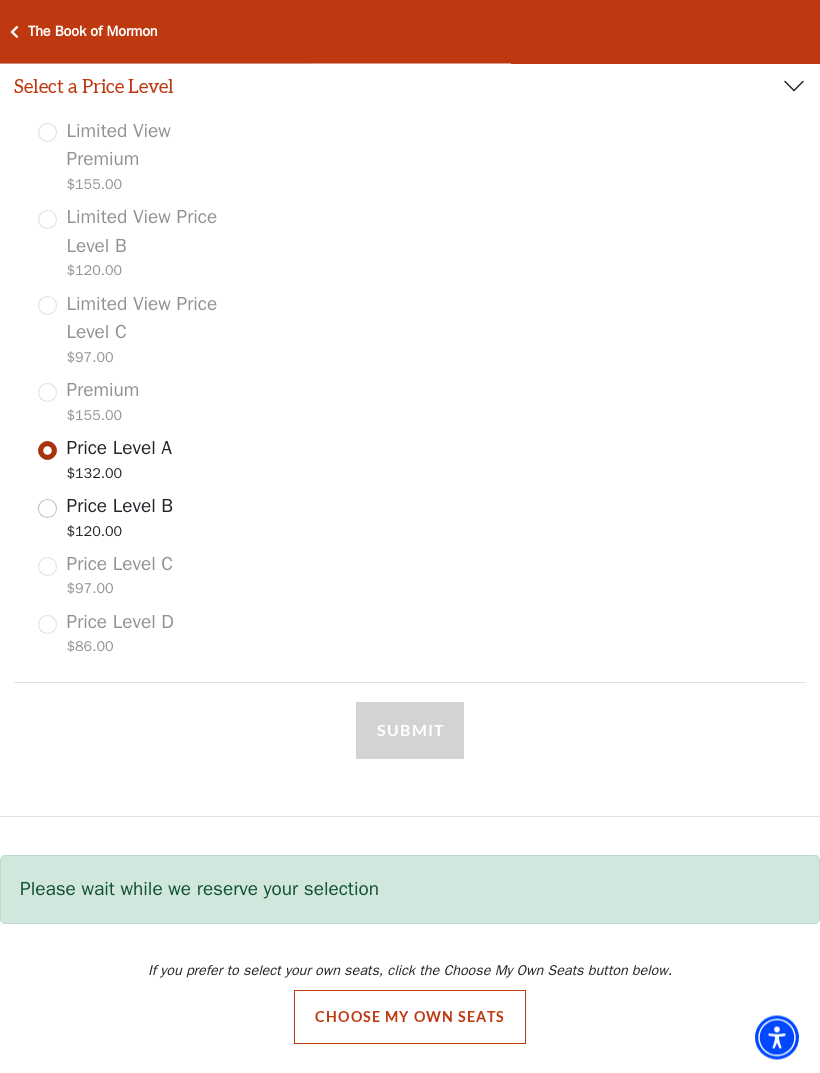 select on "5" 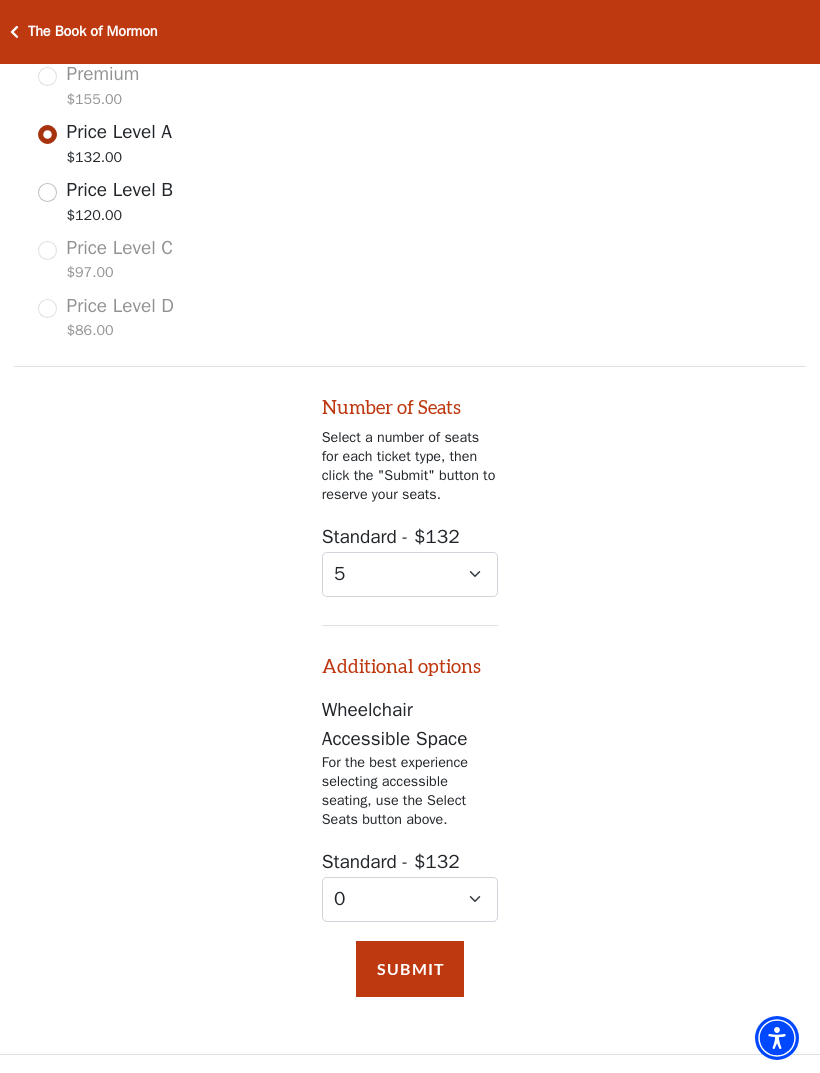 scroll, scrollTop: 1064, scrollLeft: 0, axis: vertical 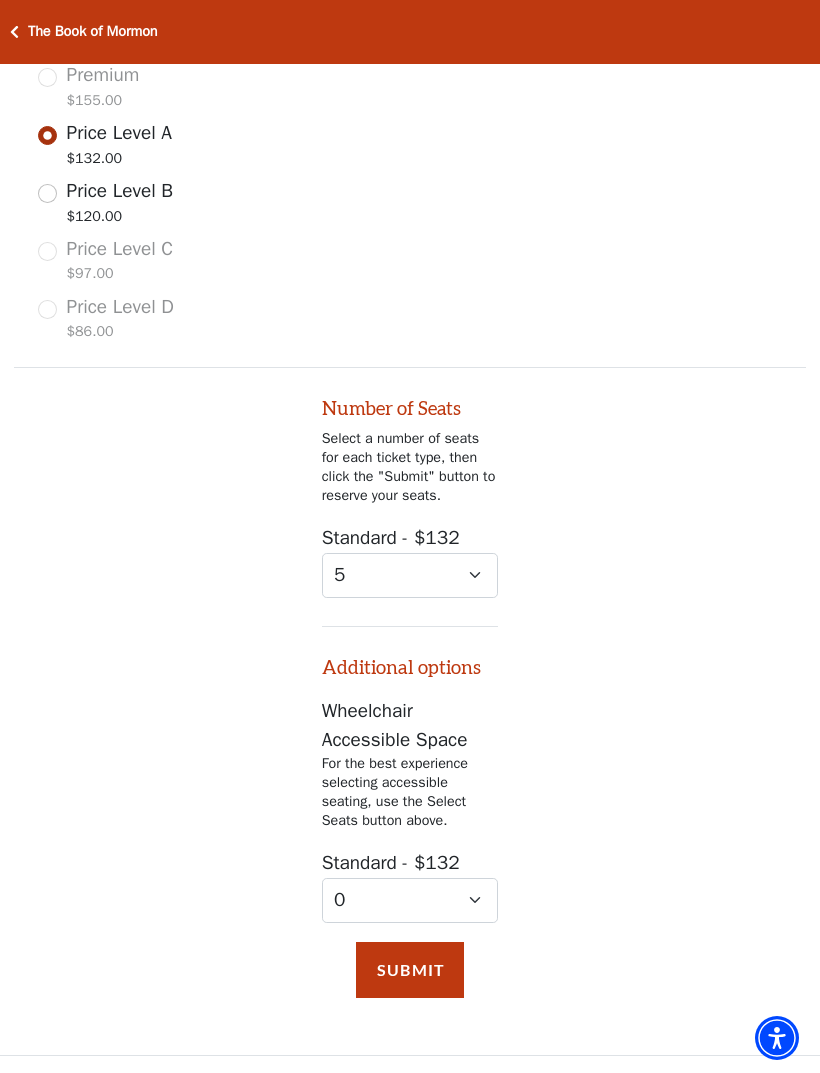 click on "Submit" at bounding box center [410, 970] 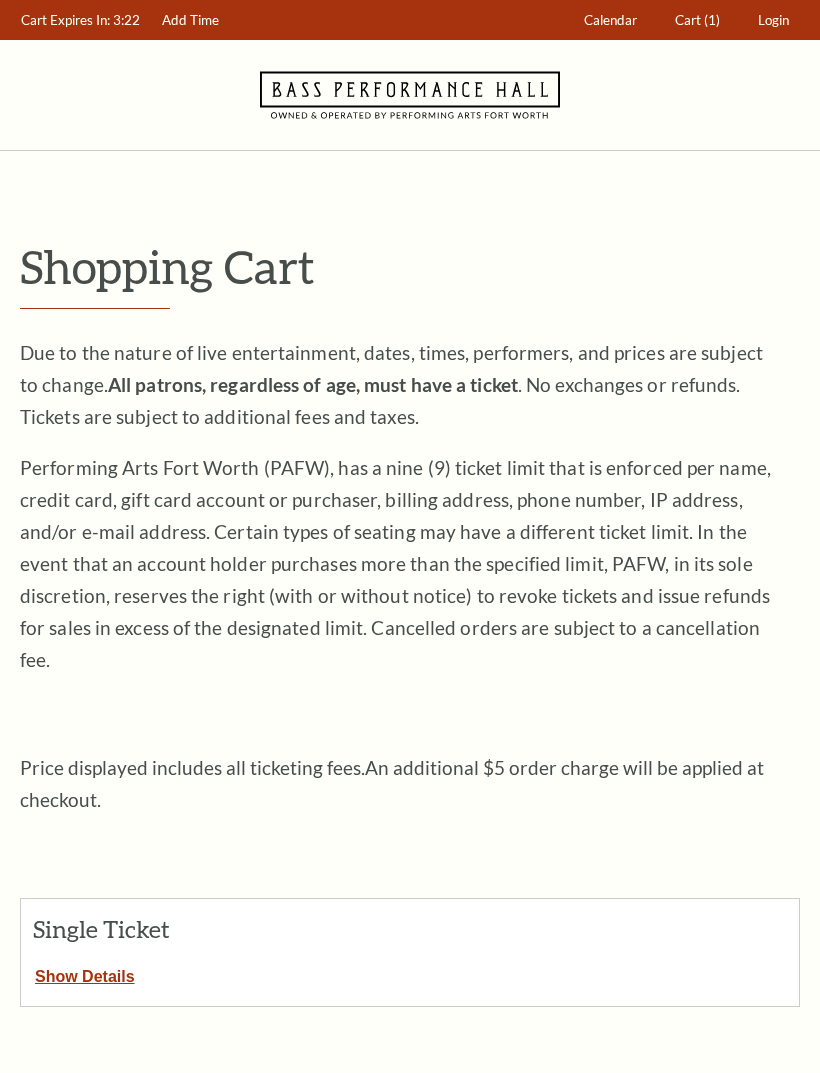 scroll, scrollTop: 0, scrollLeft: 0, axis: both 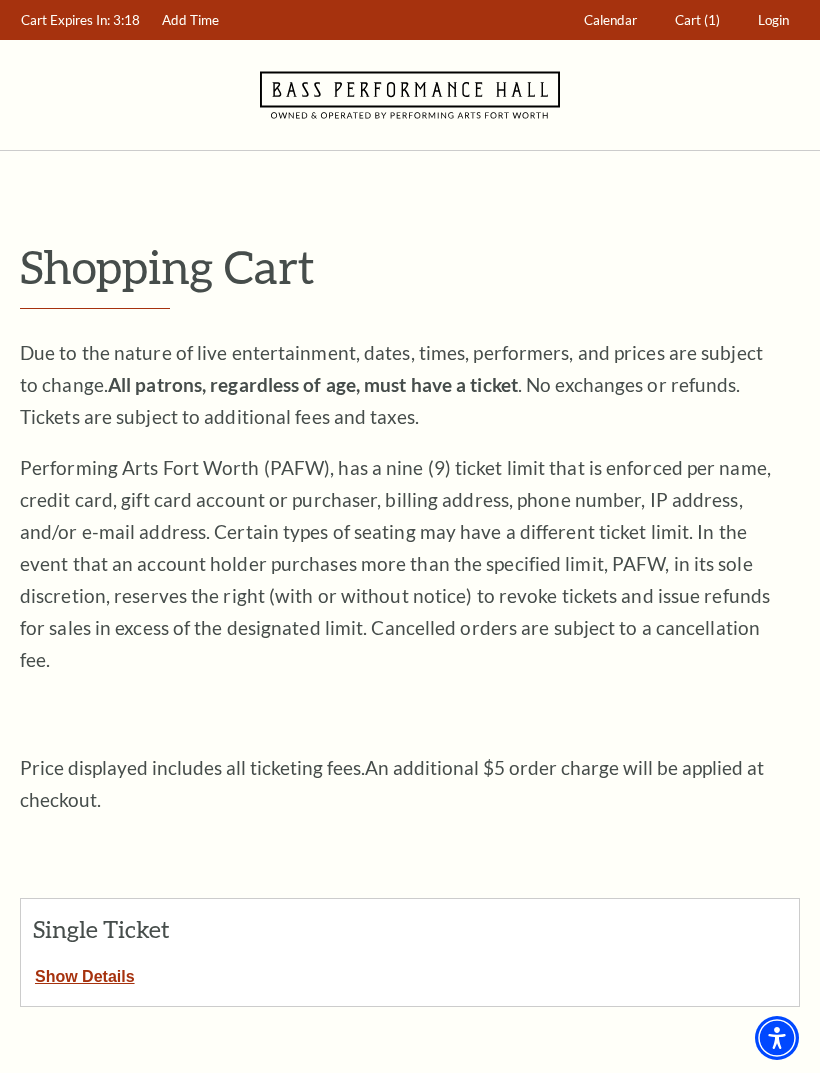 click on "Show Details" at bounding box center [85, 973] 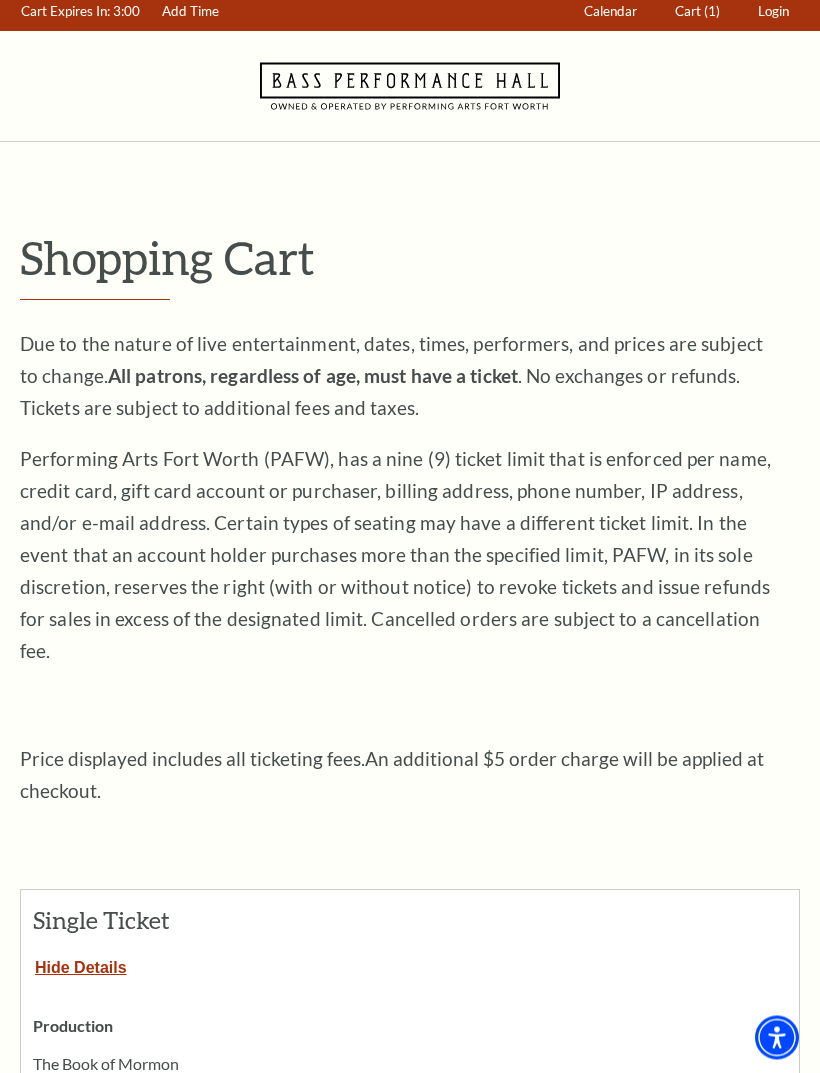 scroll, scrollTop: 0, scrollLeft: 0, axis: both 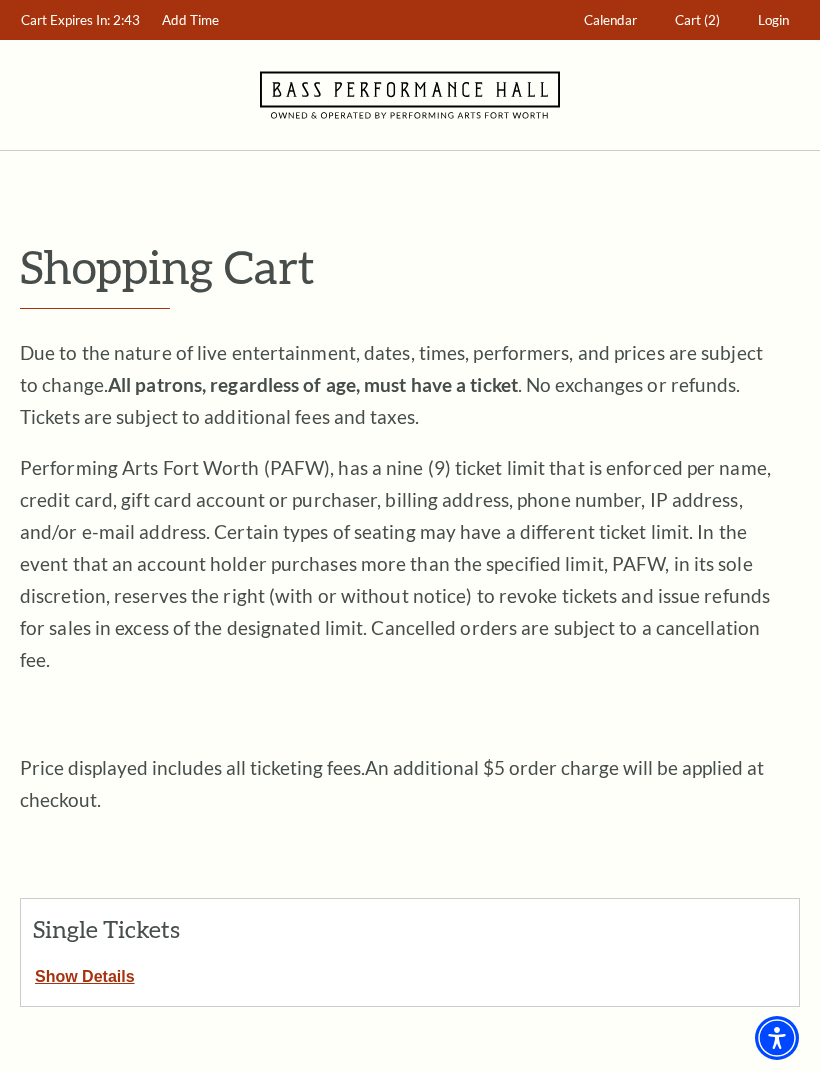 click on "Show Details" at bounding box center [85, 973] 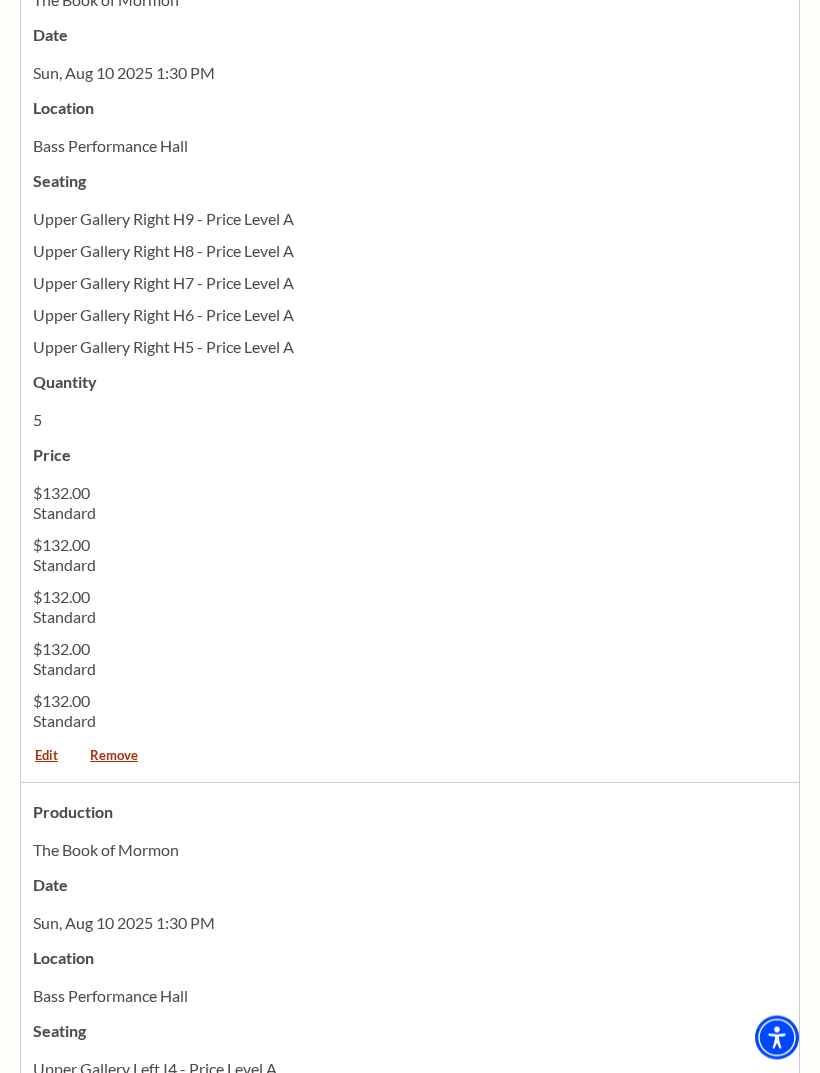 scroll, scrollTop: 1073, scrollLeft: 0, axis: vertical 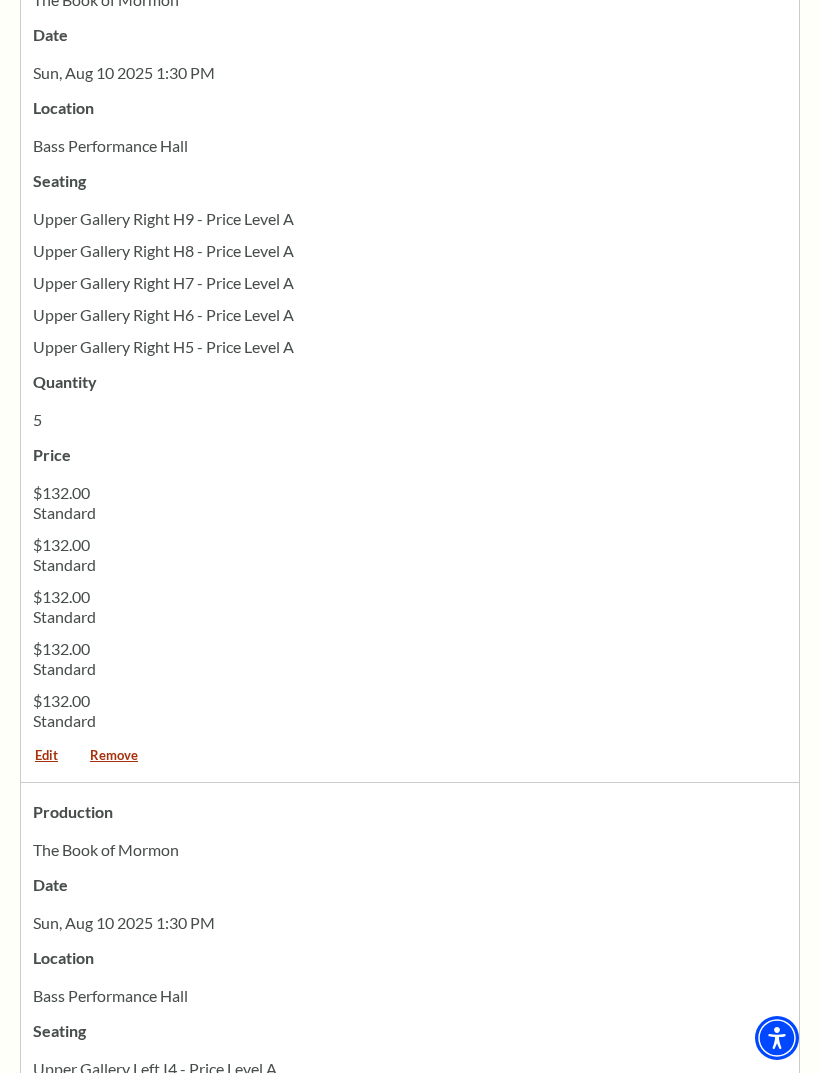 click on "Remove" at bounding box center (114, 762) 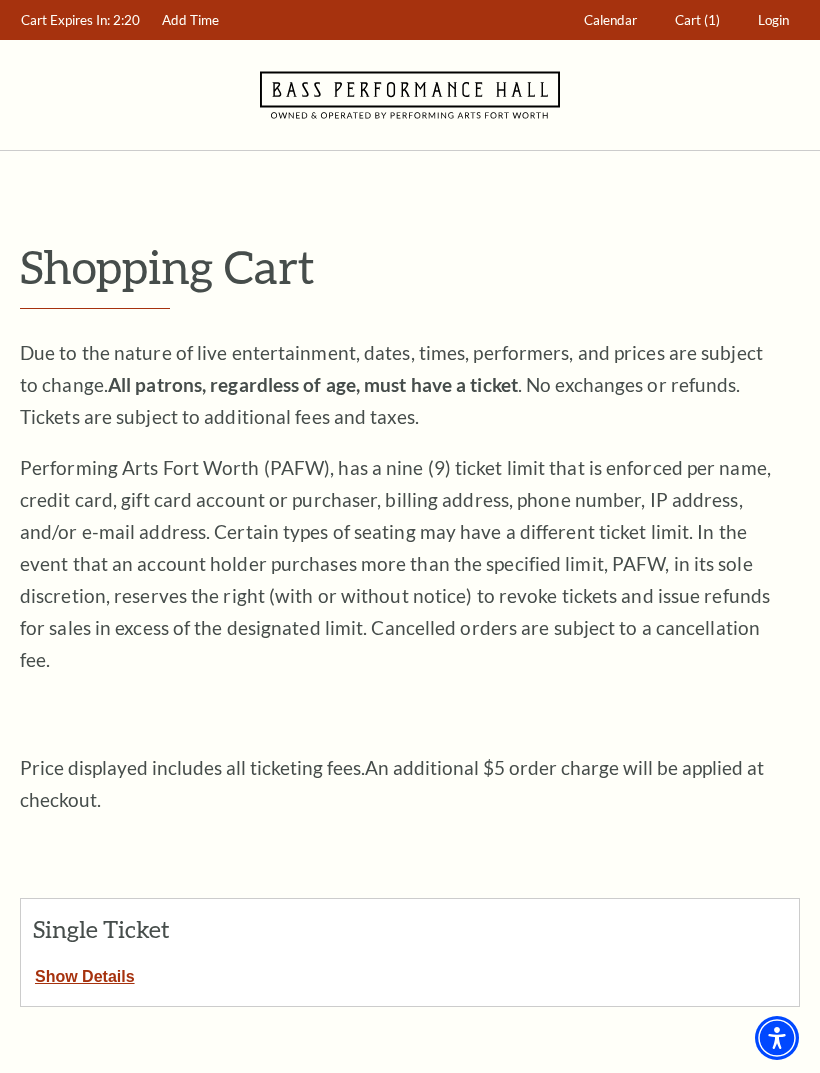scroll, scrollTop: 0, scrollLeft: 0, axis: both 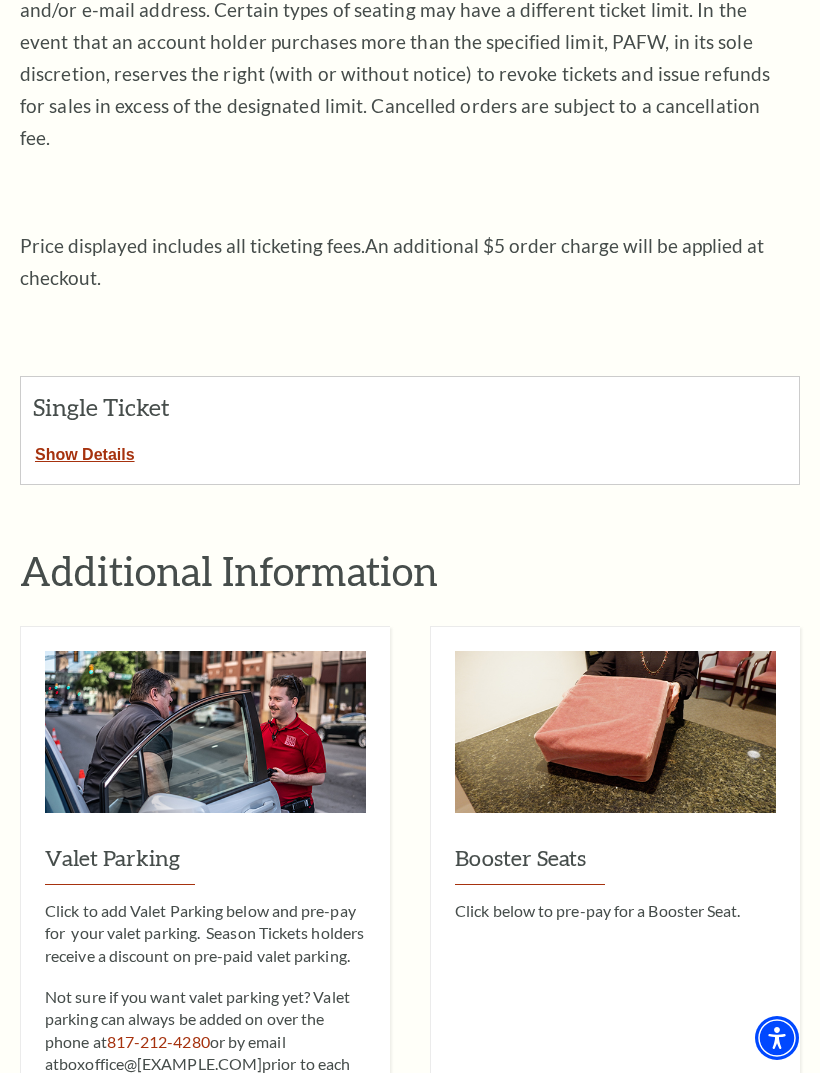 click on "Show Details" at bounding box center [85, 451] 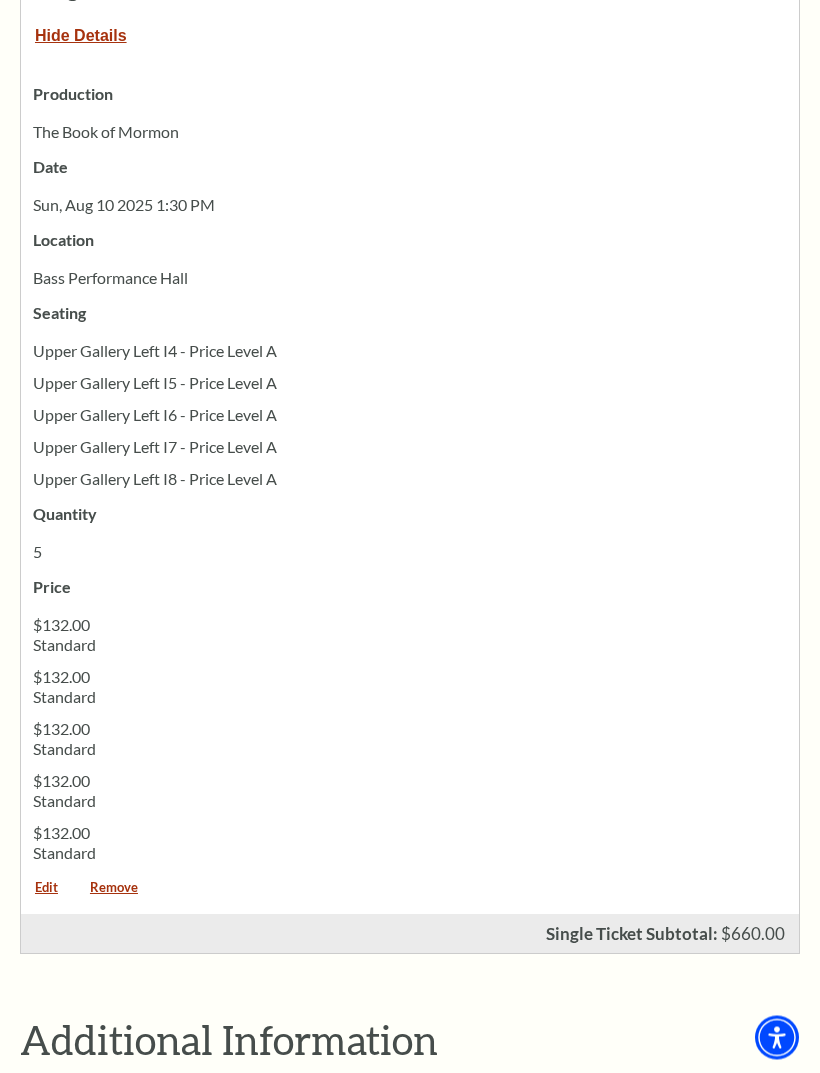 scroll, scrollTop: 941, scrollLeft: 0, axis: vertical 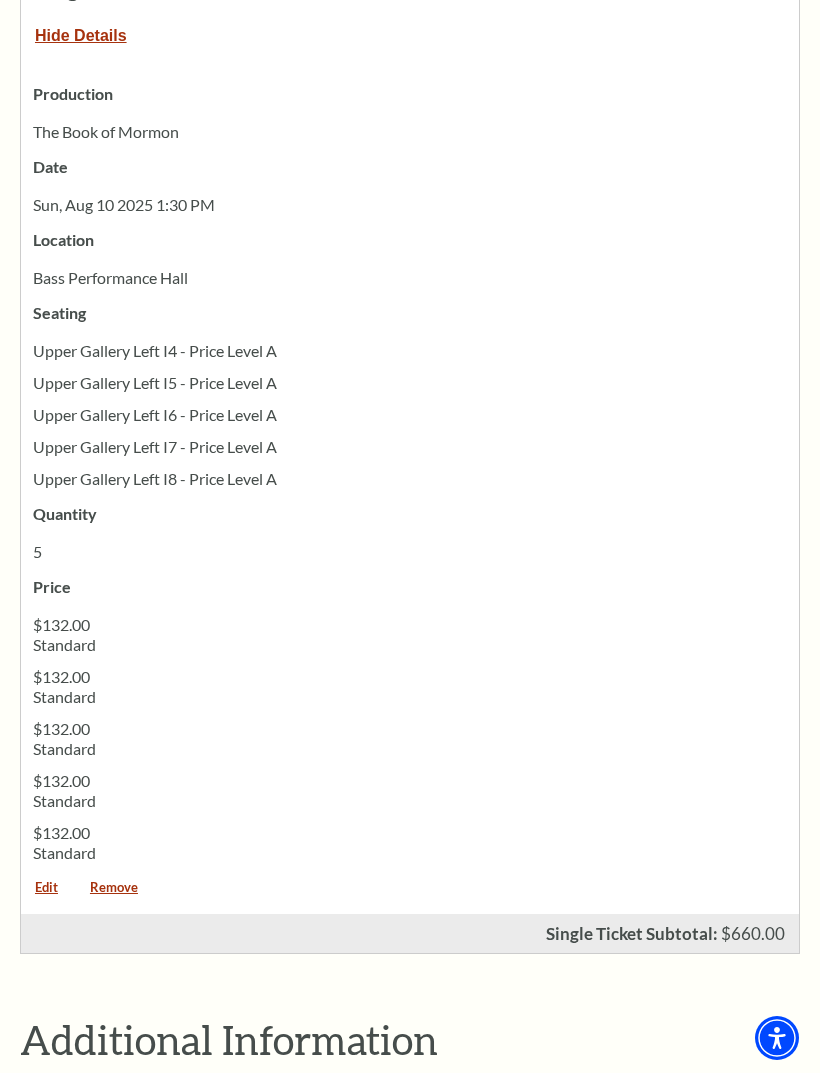 click on "Remove" at bounding box center (114, 894) 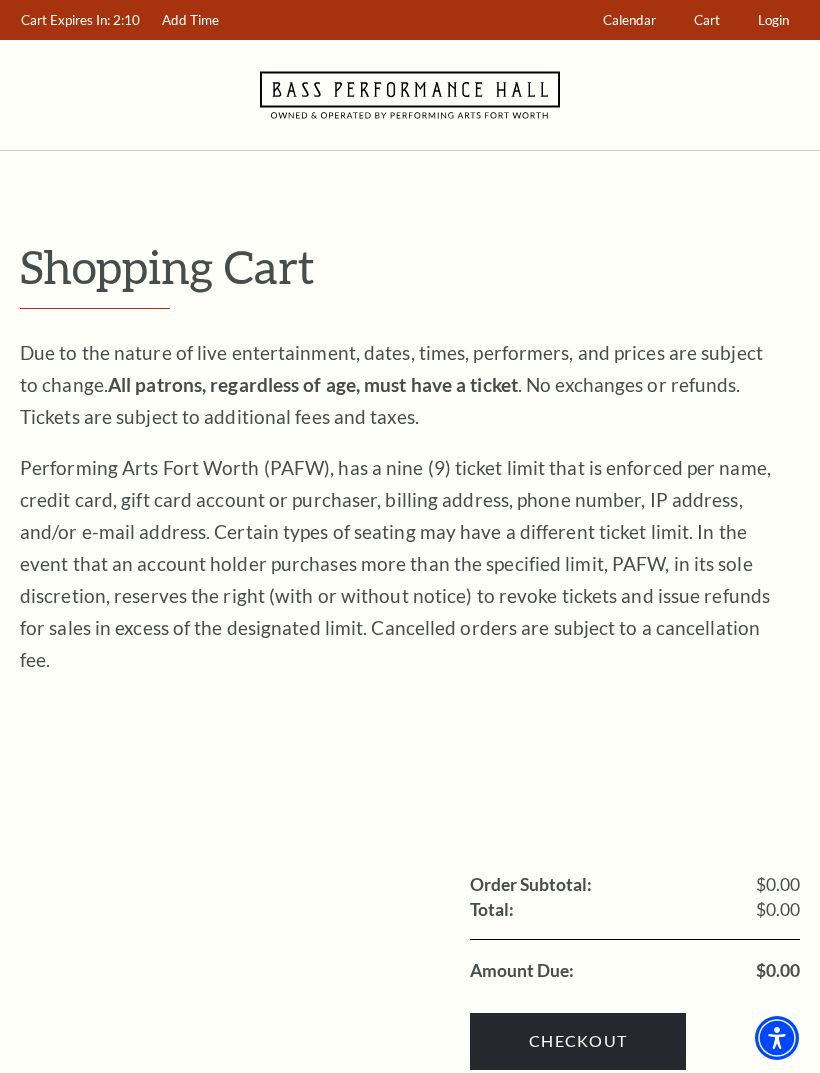 scroll, scrollTop: 0, scrollLeft: 0, axis: both 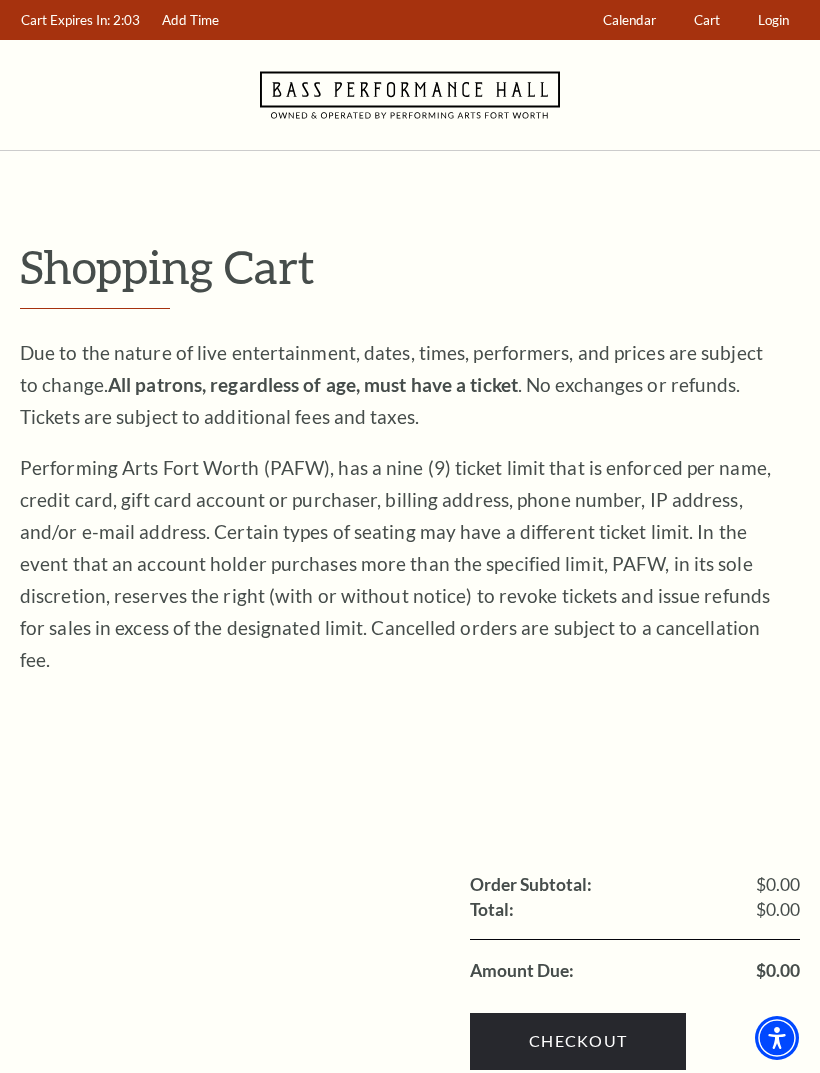 click 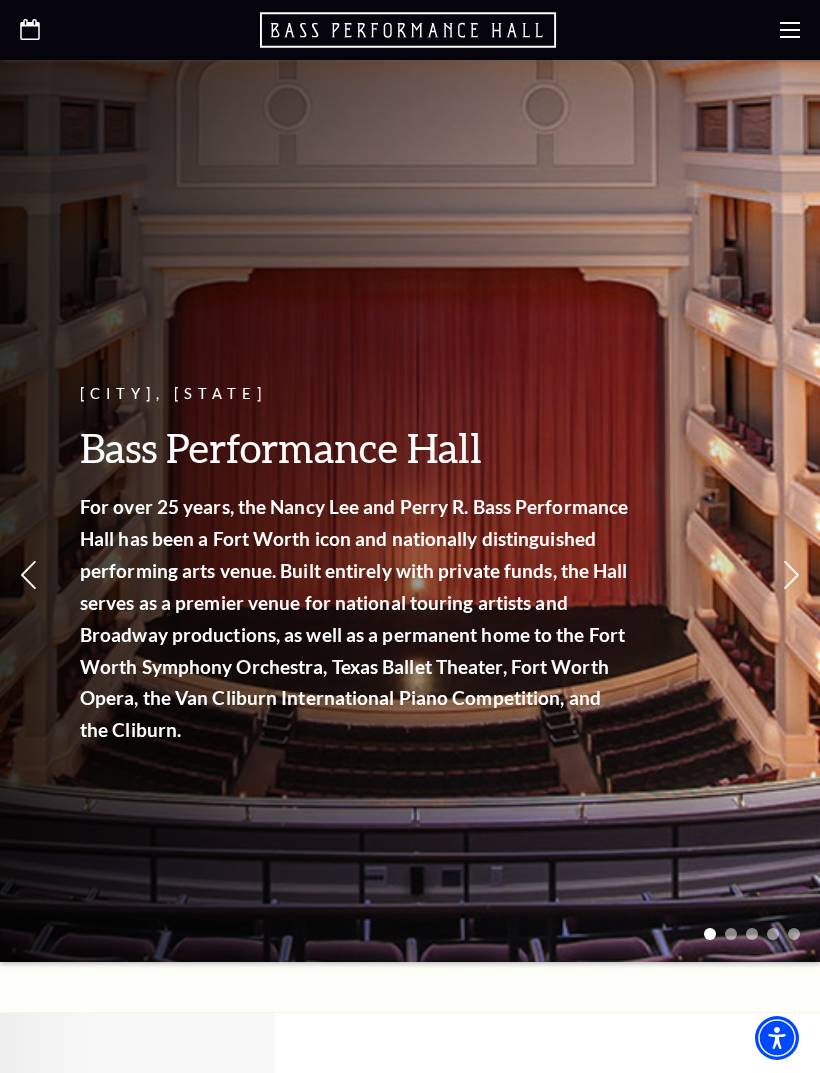 scroll, scrollTop: 0, scrollLeft: 0, axis: both 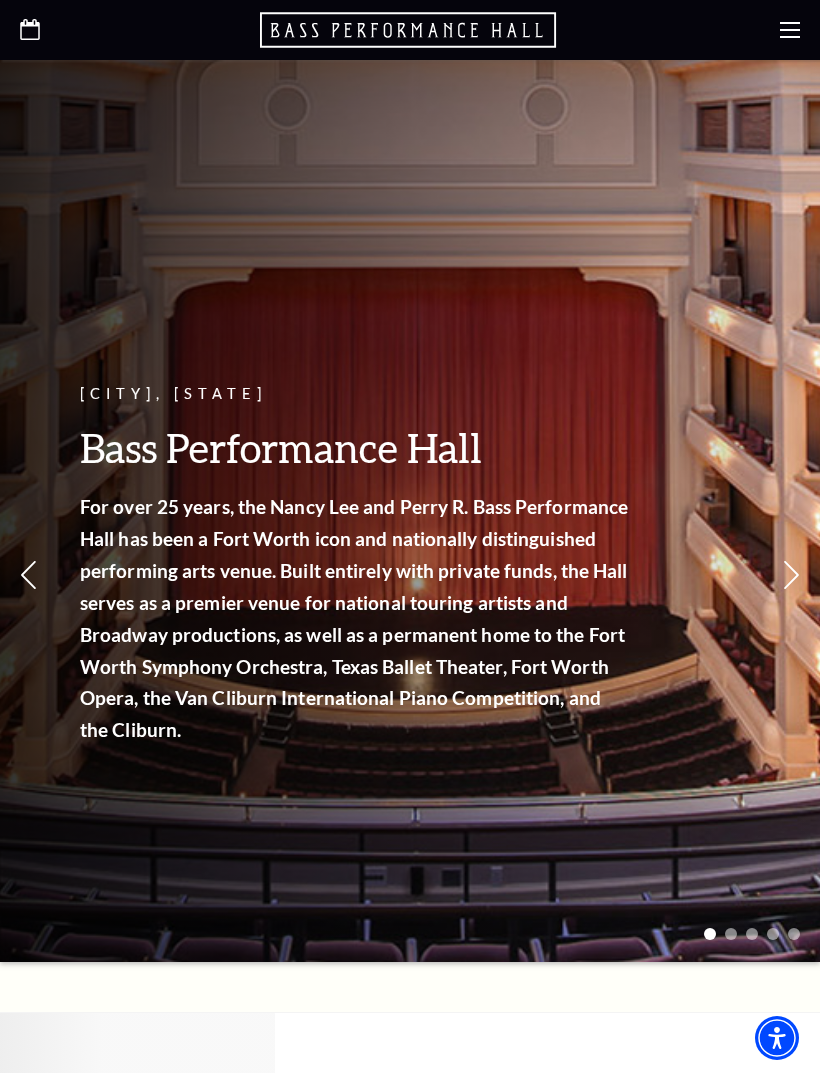 click 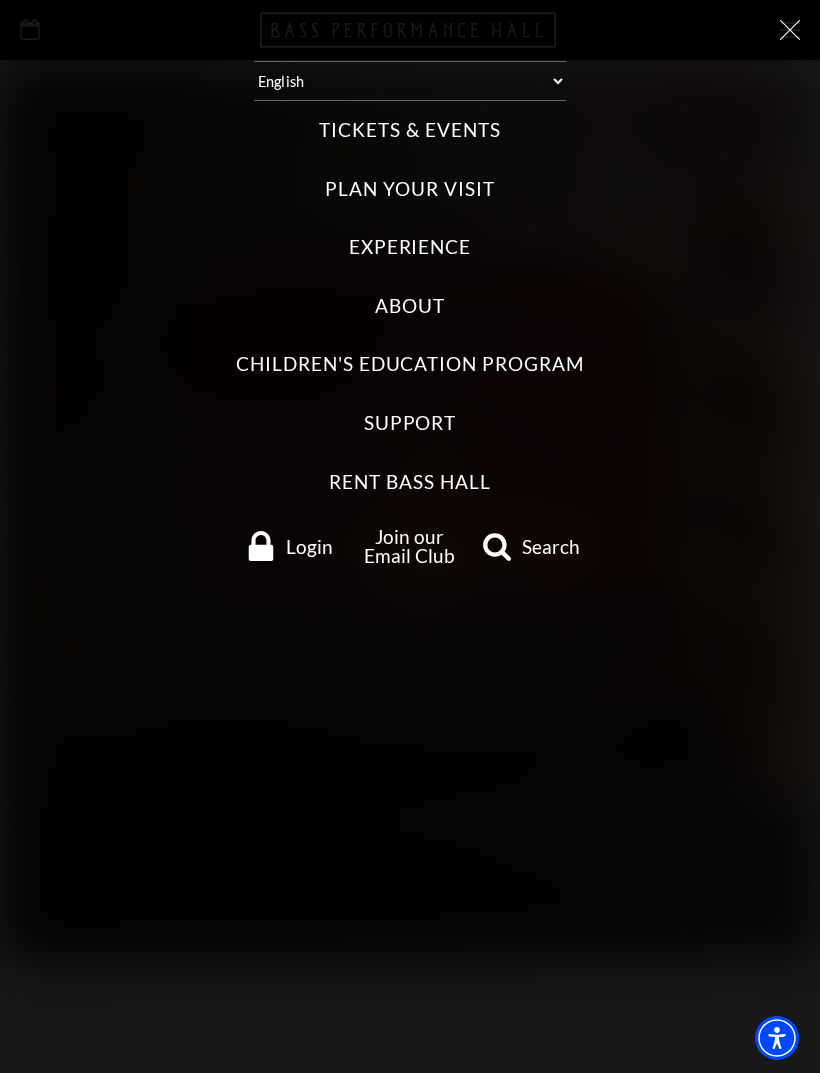 click on "Experience" at bounding box center (410, 247) 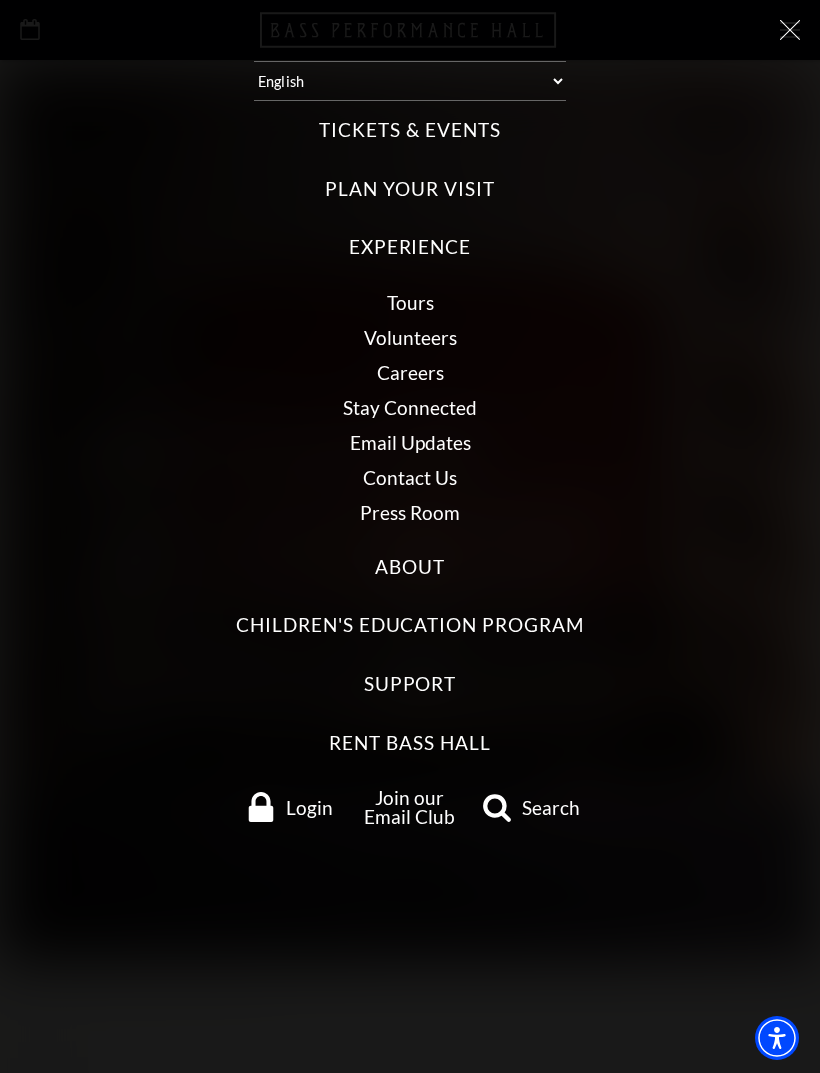 click on "Plan Your Visit" at bounding box center [409, 189] 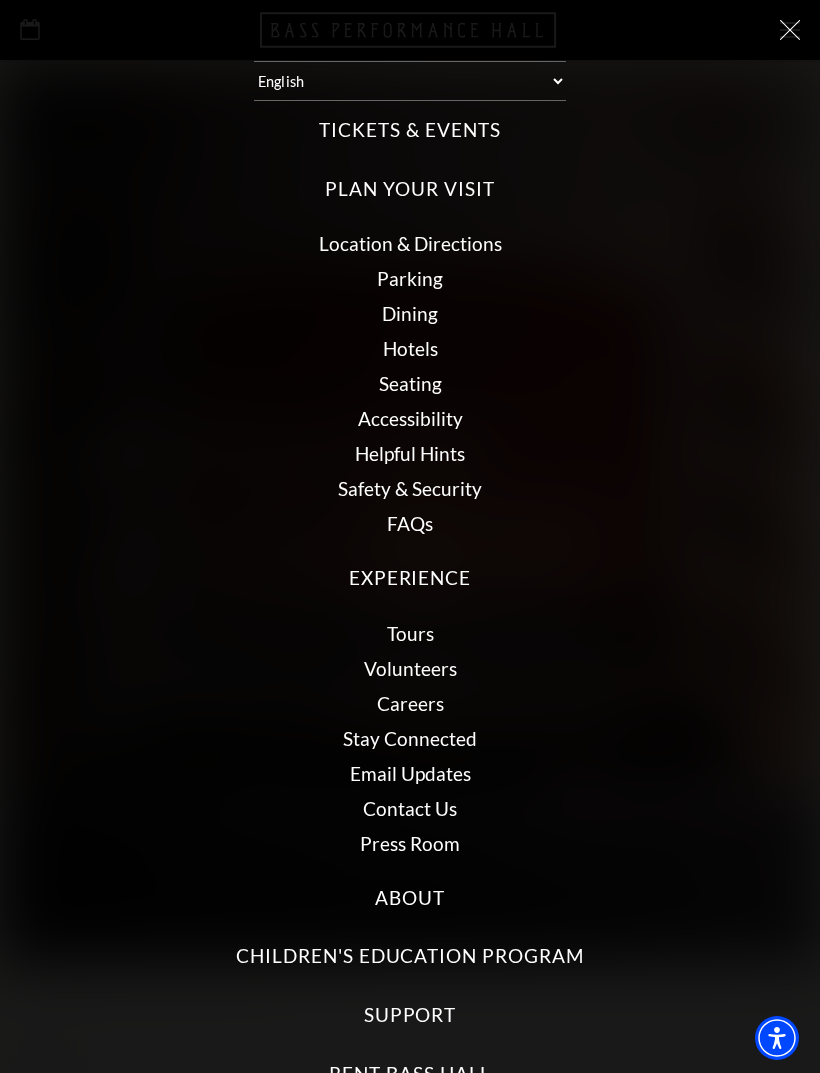 click on "Seating" at bounding box center [410, 383] 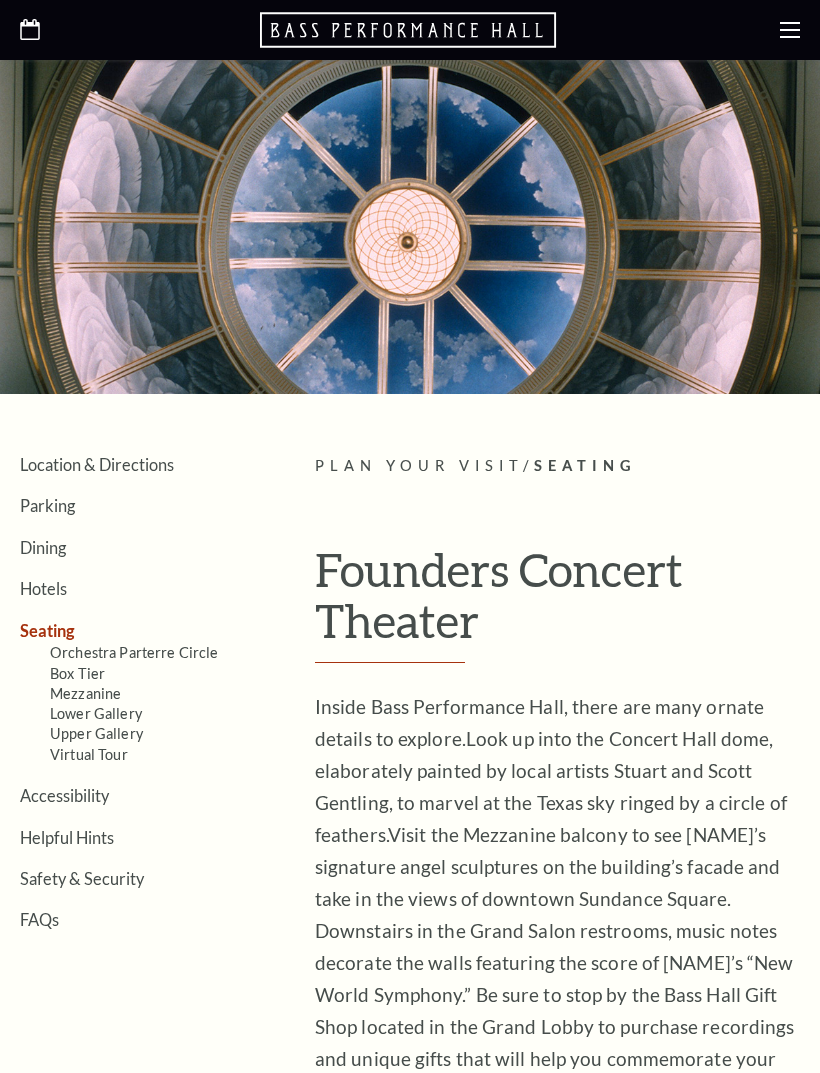 scroll, scrollTop: 0, scrollLeft: 0, axis: both 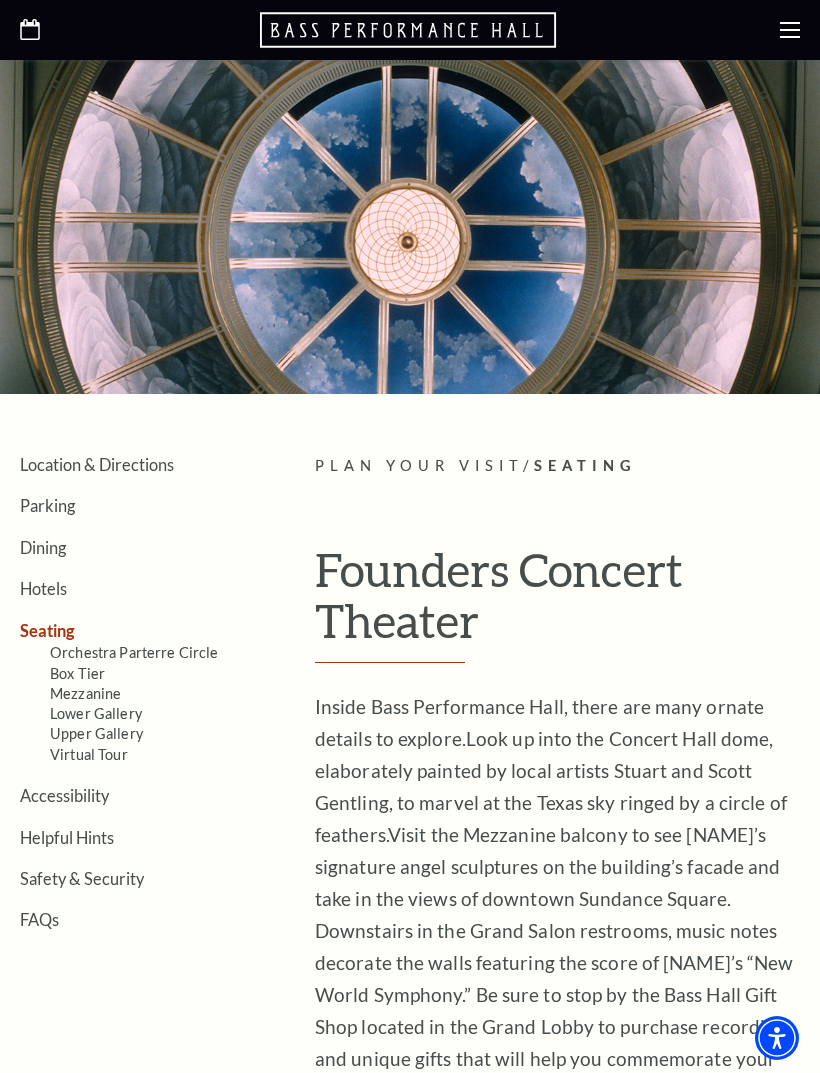 click on "Upper Gallery" at bounding box center [96, 733] 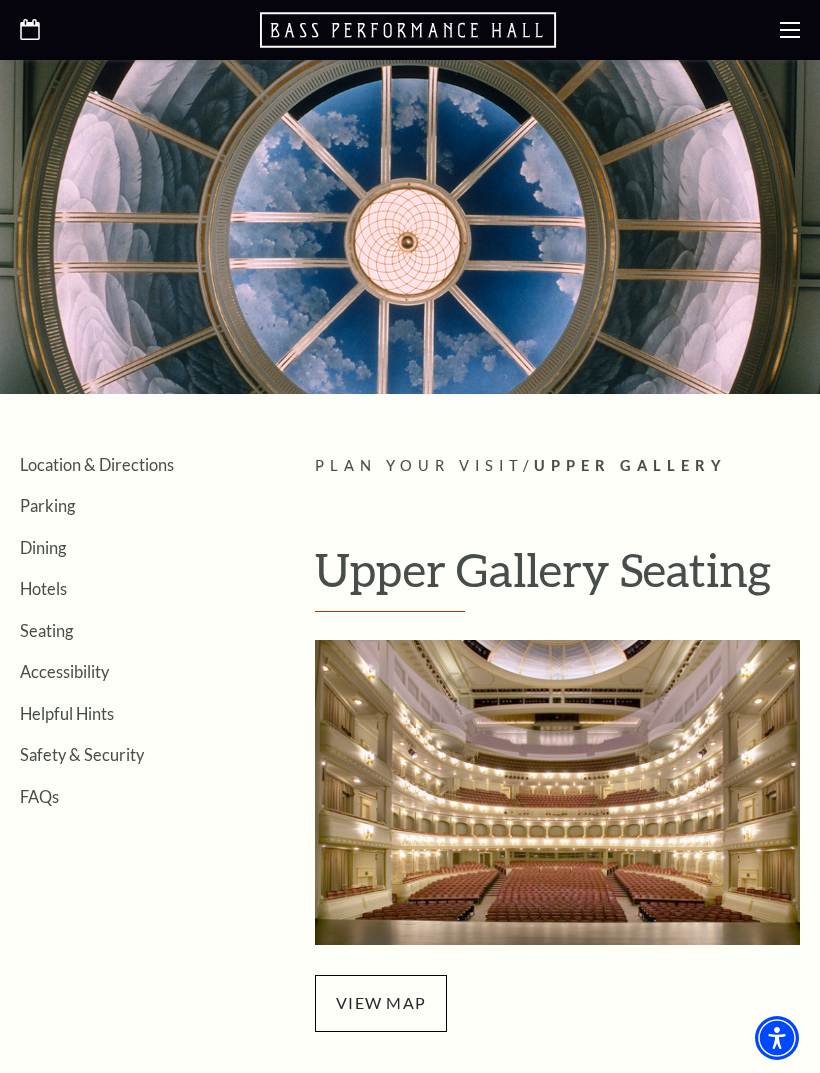 scroll, scrollTop: 0, scrollLeft: 0, axis: both 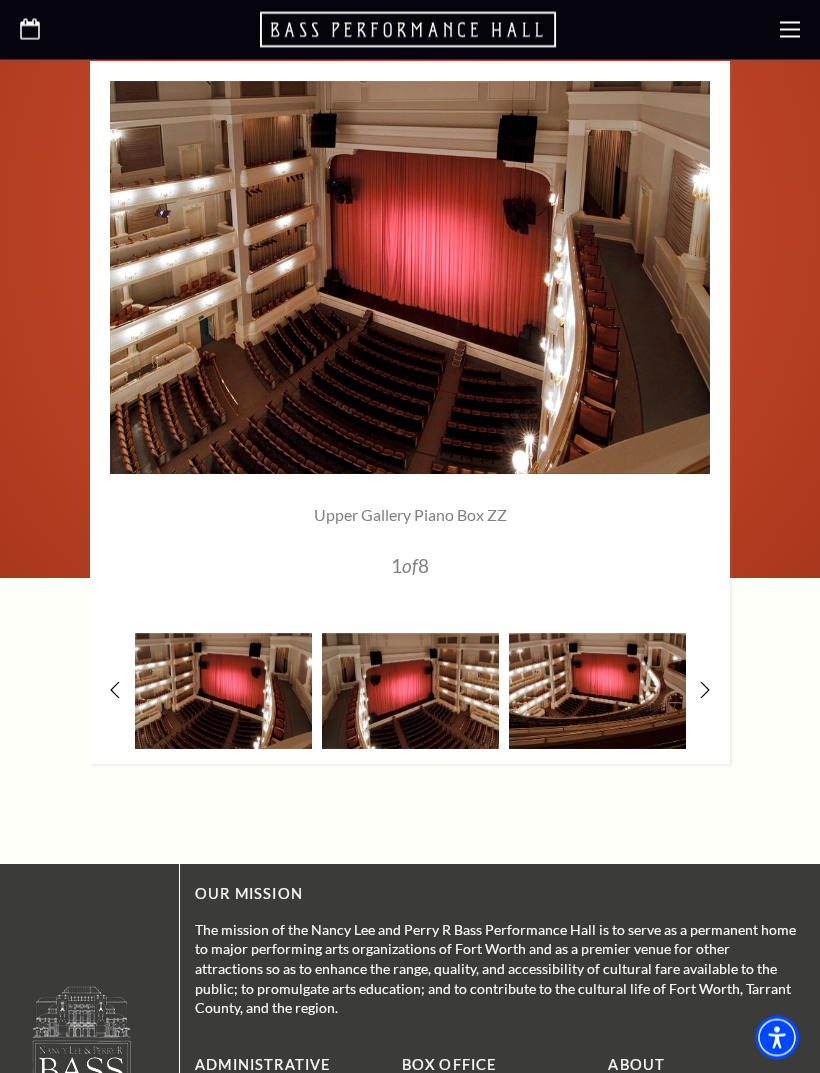 click on "Upper Gallery Piano Box ZZ
1  of  8
Upper Piano Box AA
2  of  8
3" at bounding box center (410, 413) 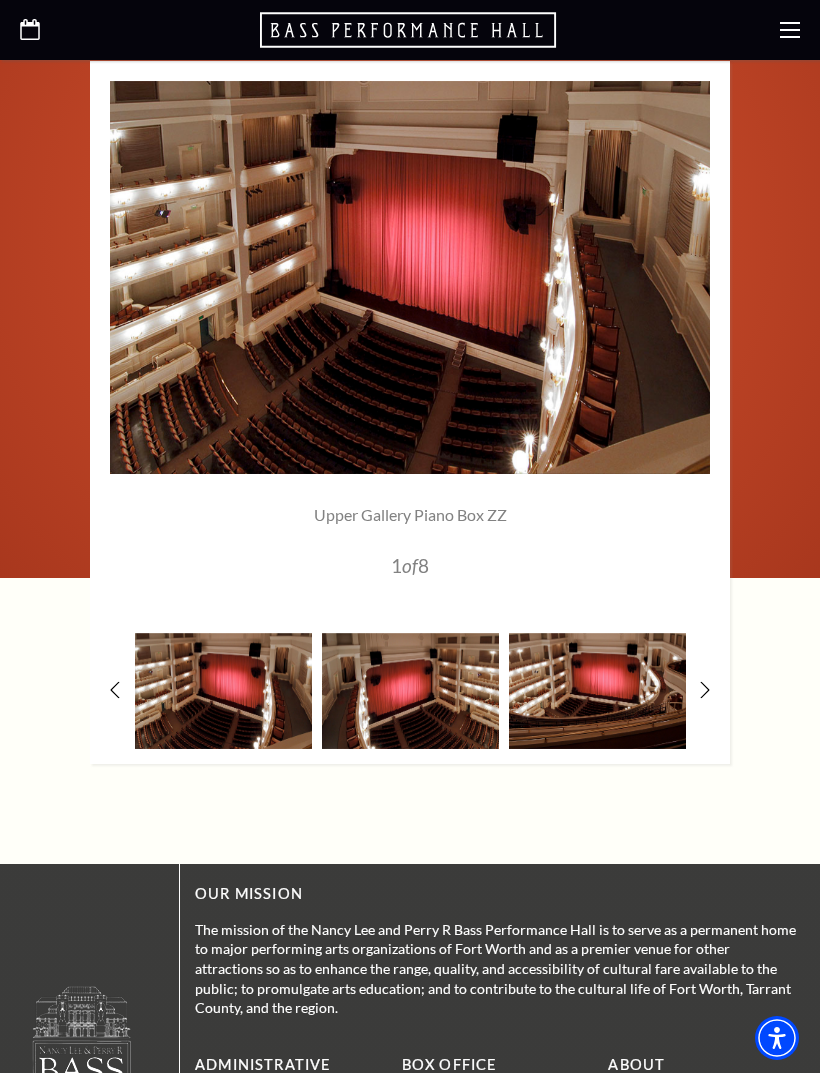 click at bounding box center (597, 691) 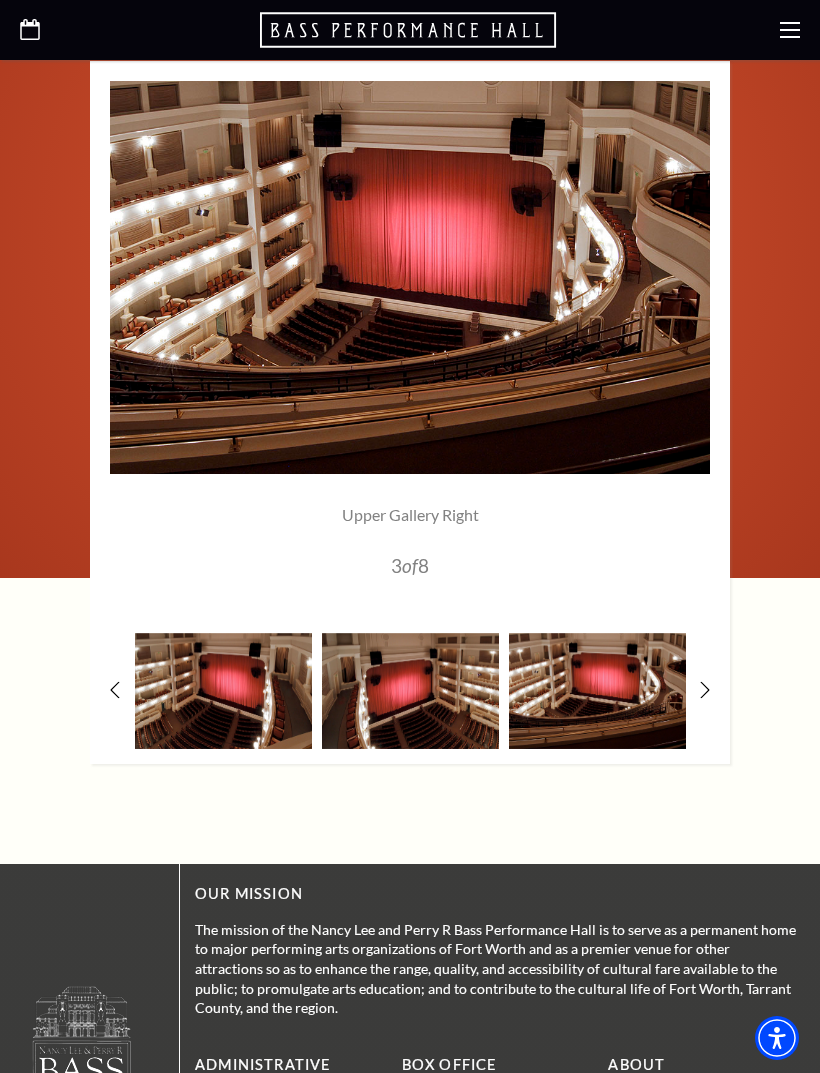 click 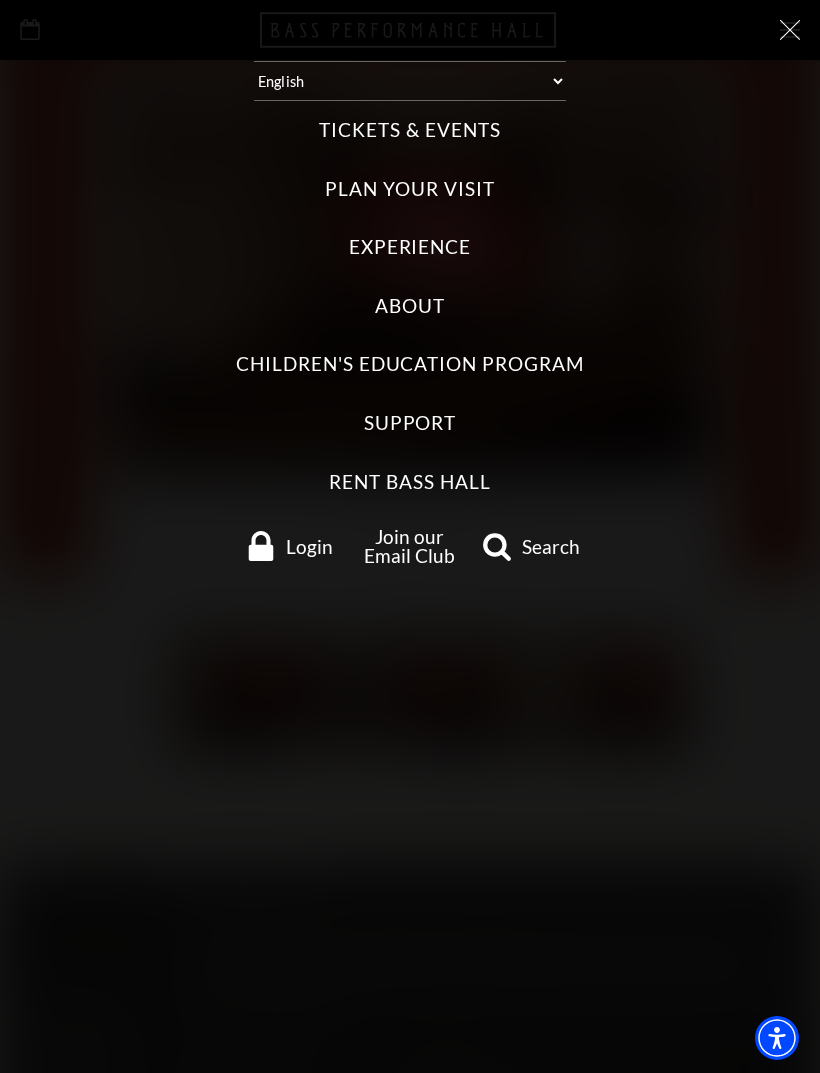 click on "Tickets & Events" at bounding box center (409, 130) 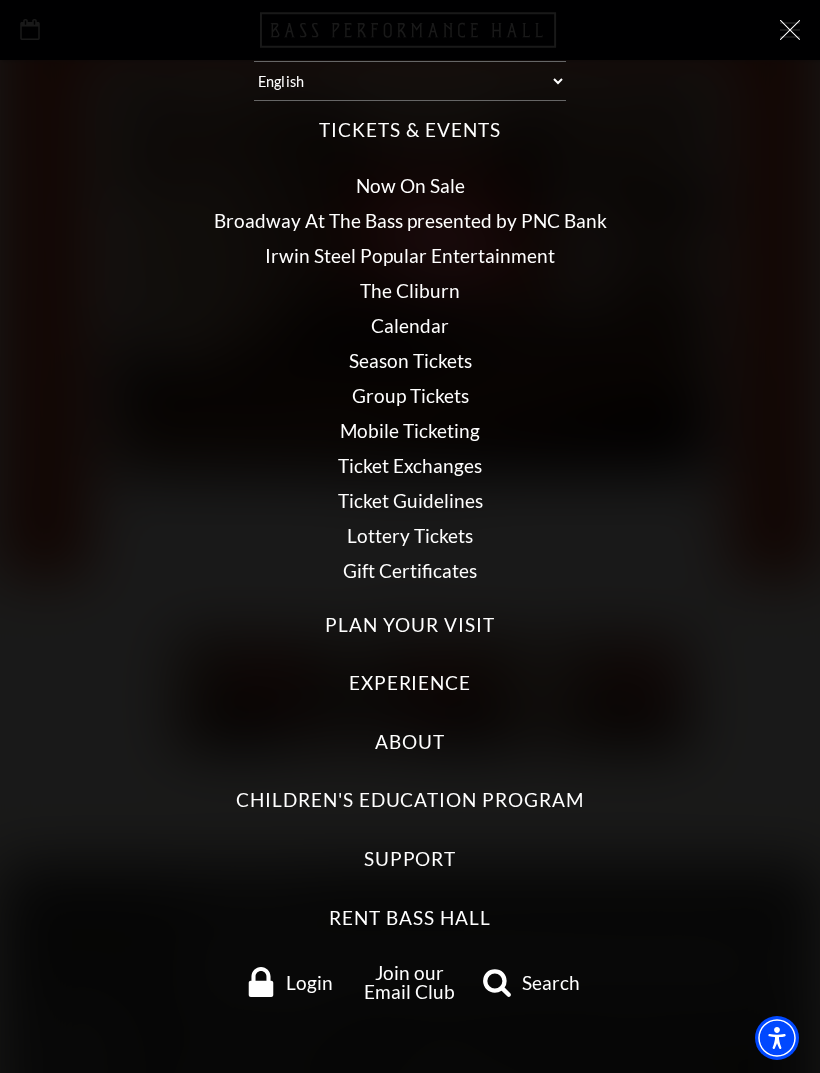 click on "Broadway At The Bass presented by PNC Bank" at bounding box center (410, 220) 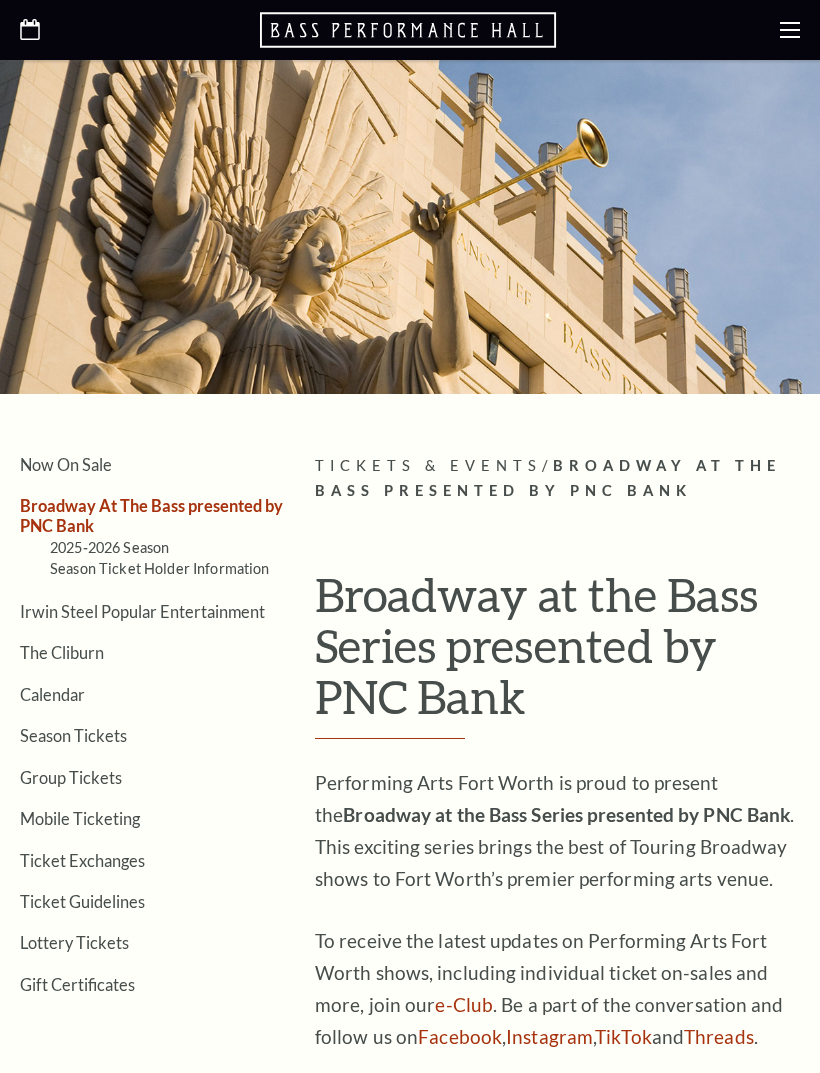 scroll, scrollTop: 0, scrollLeft: 0, axis: both 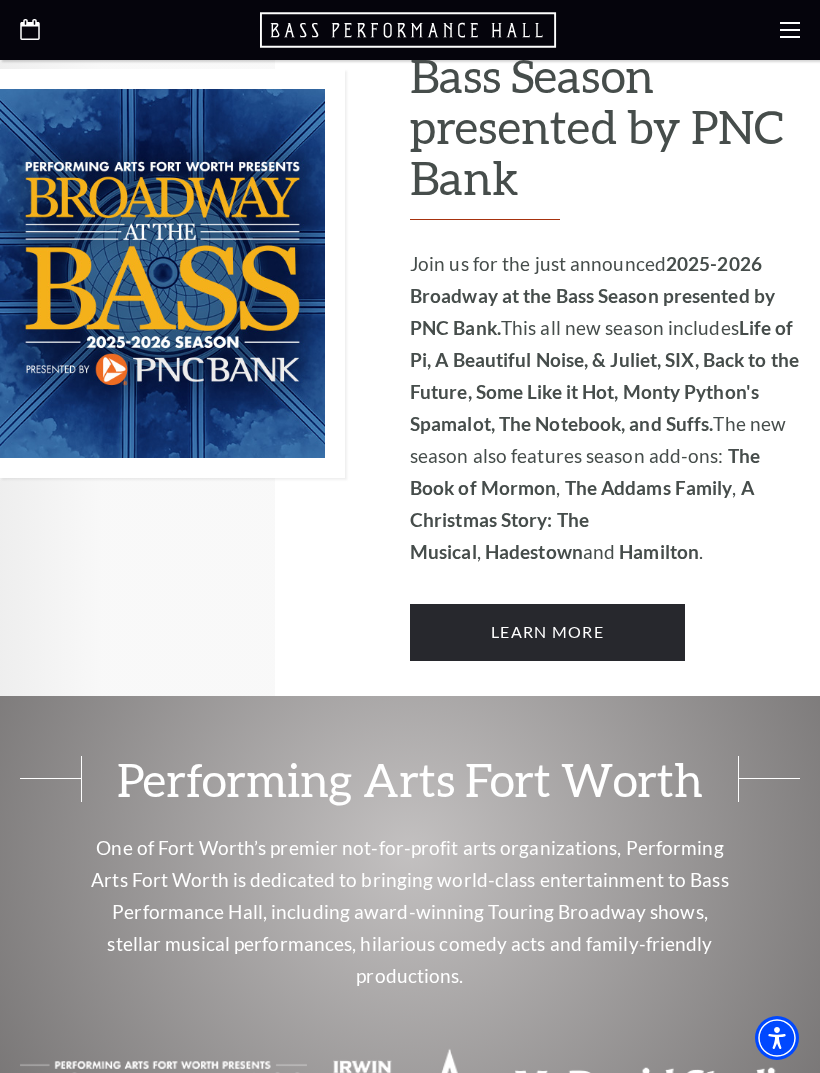 click on "Learn More" at bounding box center (547, 632) 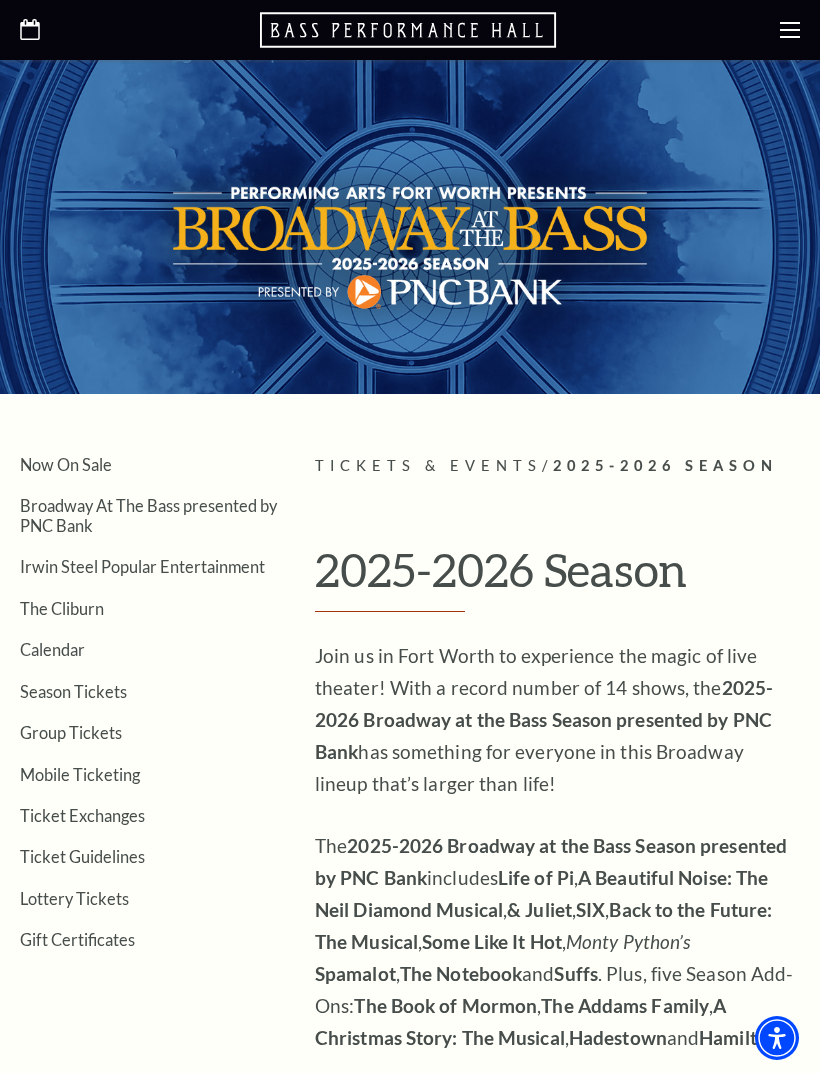 scroll, scrollTop: 0, scrollLeft: 0, axis: both 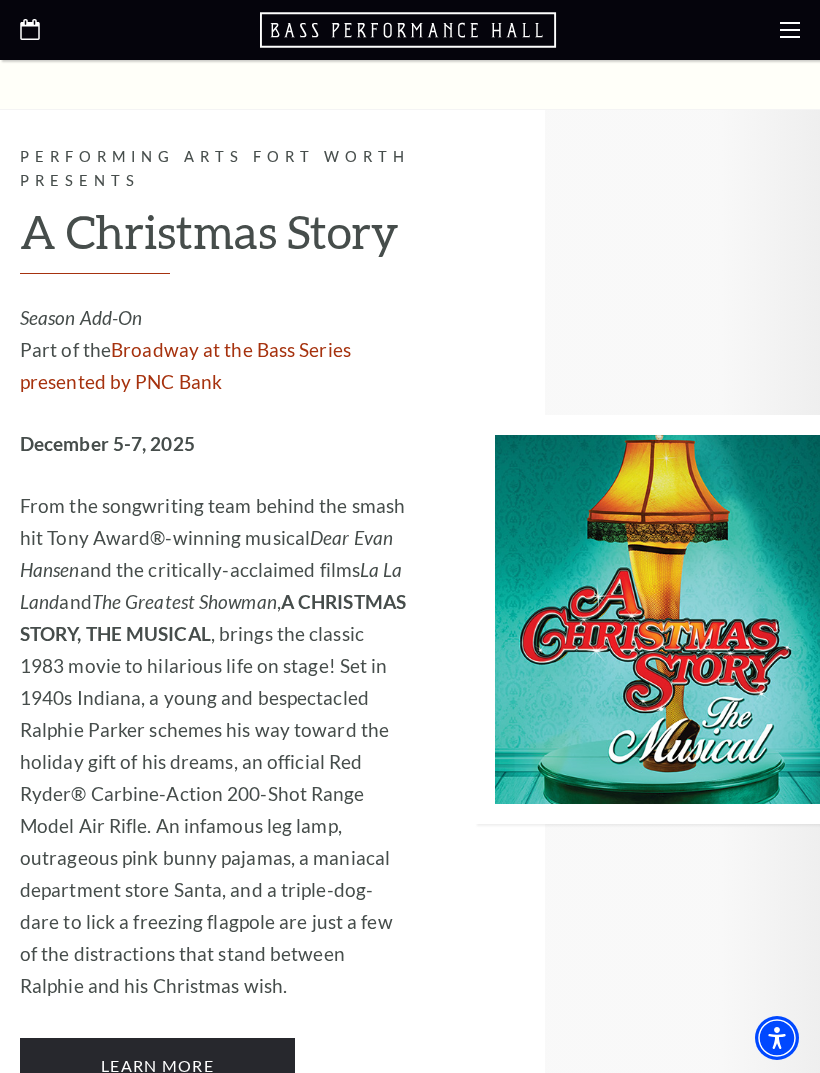 click on "Learn More" at bounding box center (157, 1066) 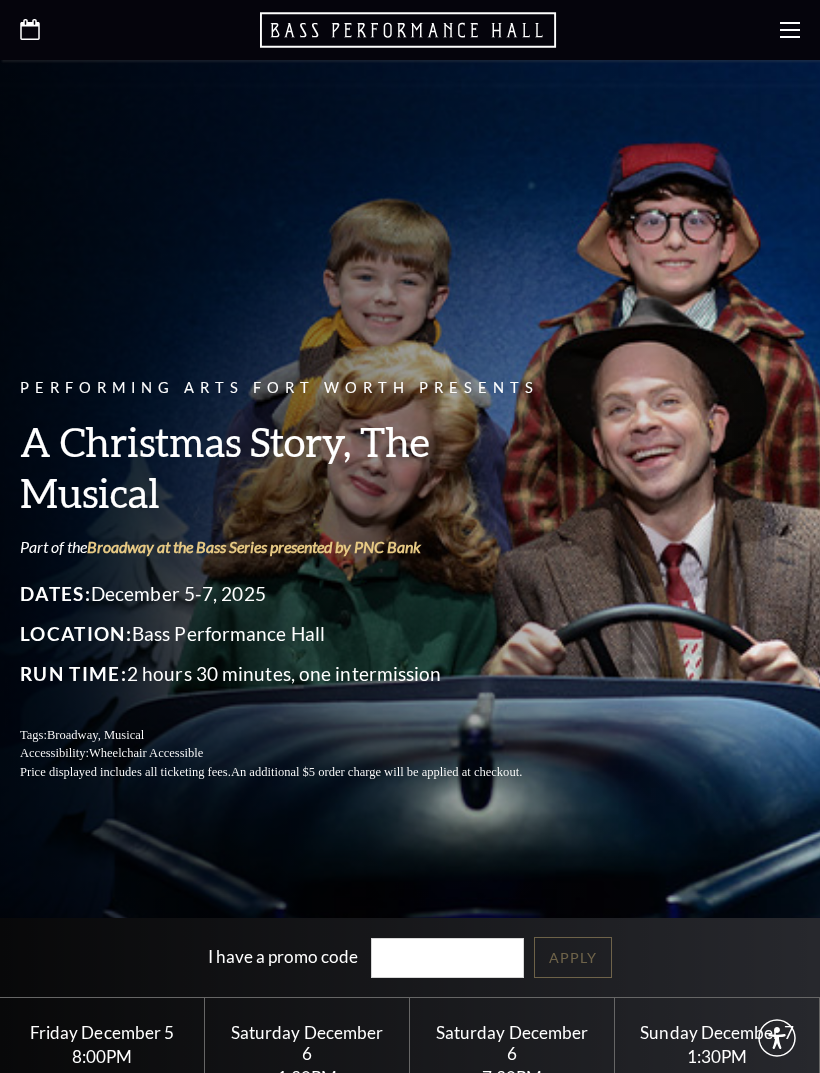 scroll, scrollTop: 0, scrollLeft: 0, axis: both 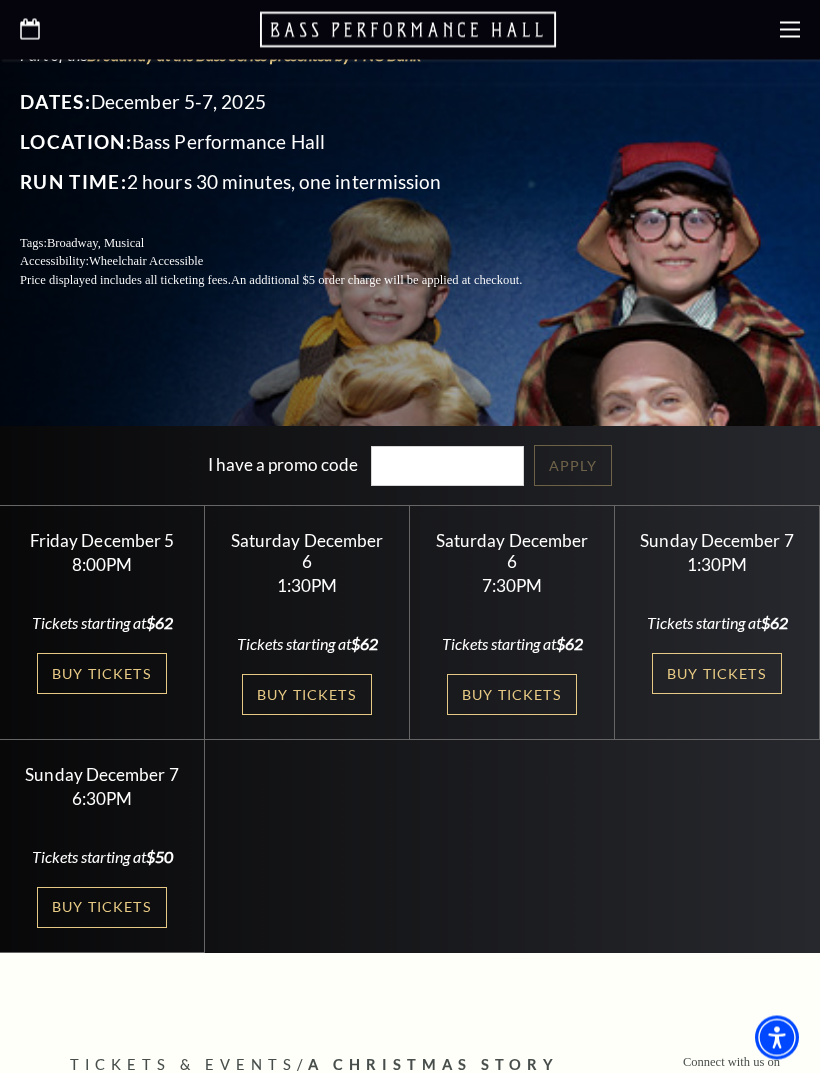 click on "Buy Tickets" at bounding box center [307, 695] 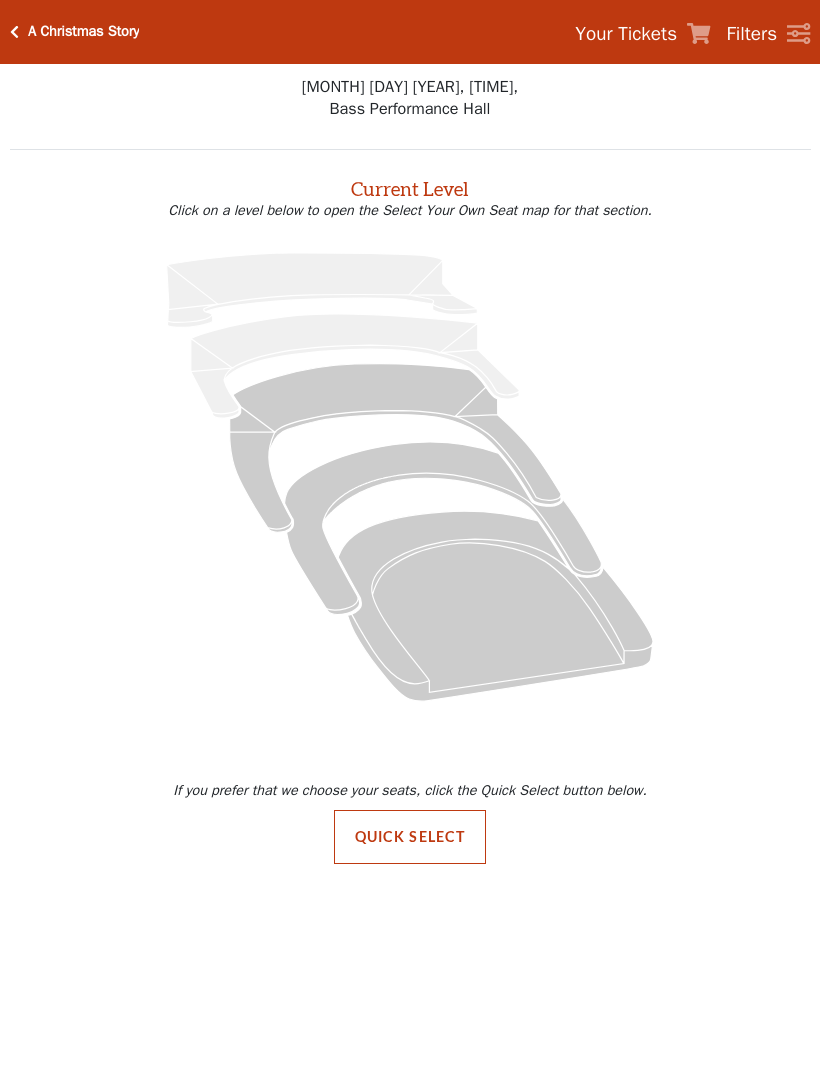 scroll, scrollTop: 0, scrollLeft: 0, axis: both 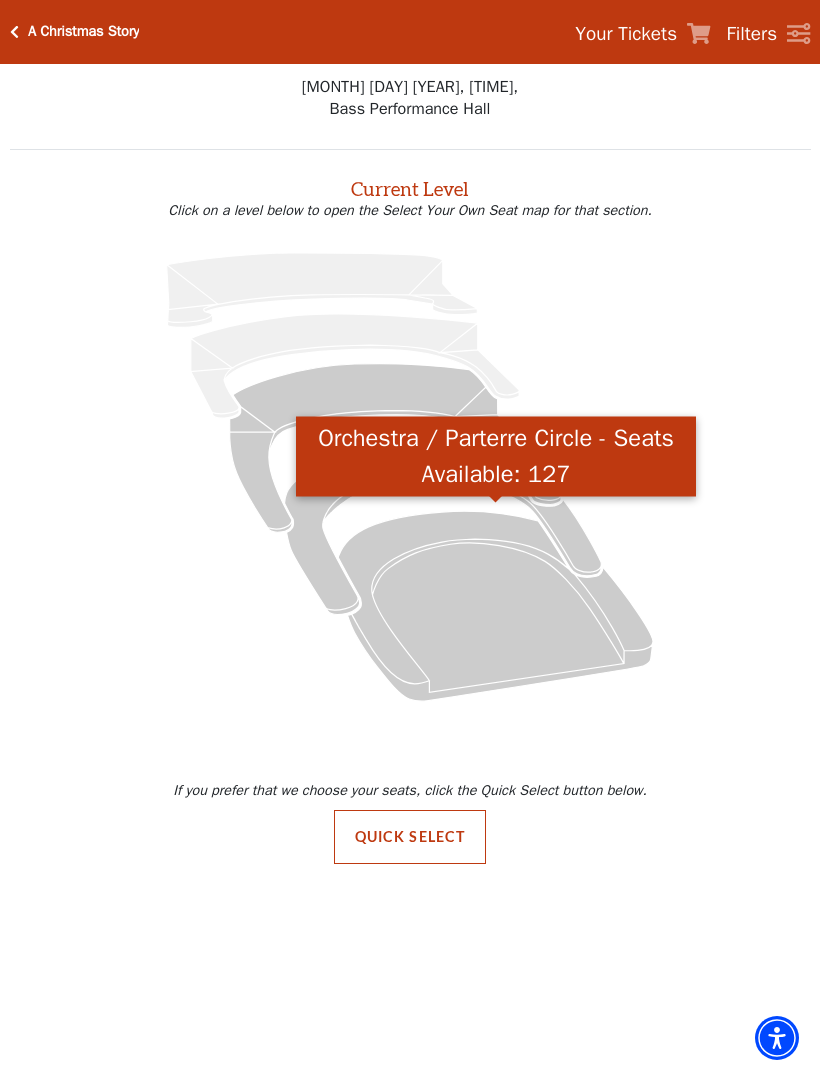 click 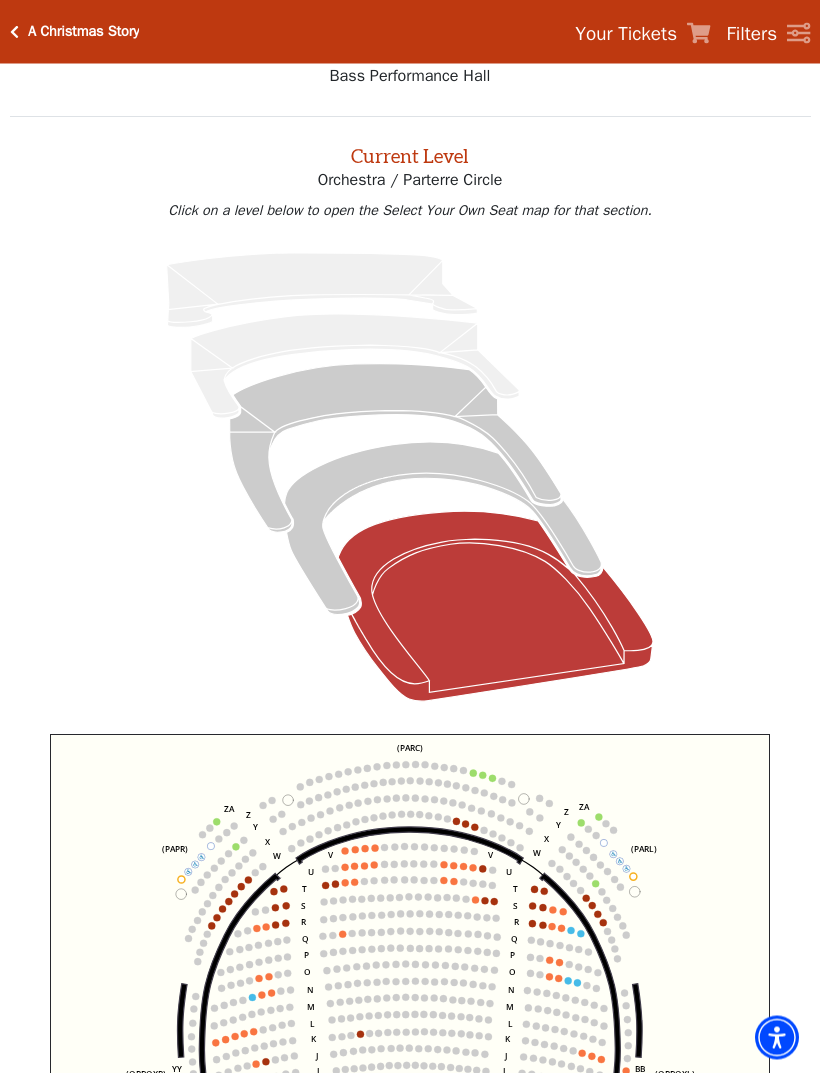 scroll, scrollTop: 76, scrollLeft: 0, axis: vertical 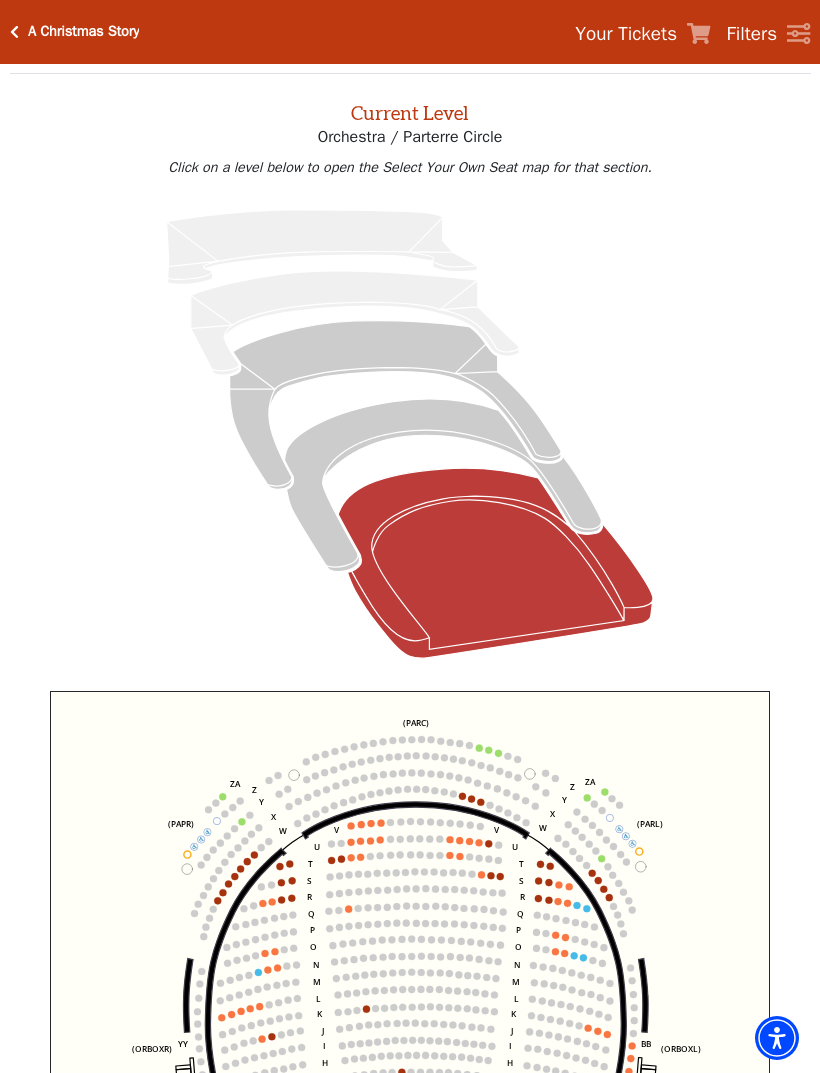 click on "Left   (ORPITL)   Right   (ORPITR)   Center   (ORPITC)   ZZ   AA   YY   BB   ZA   ZA   (ORCL)   (ORCR)   (ORCC)   (ORBOXL)   (ORBOXR)   (PARL)   (PAPR)   (PARC)   Z   Y   X   W   Z   Y   X   W   V   U   T   S   R   Q   P   O   N   M   L   K   J   I   H   G   F   E   D   C   B   A   CCC   BBB   AAA   V   U   T   S   R   Q   P   O   N   M   L   K   J   I   H   G   F   E   D   C   B   A   CCC   BBB   AAA" 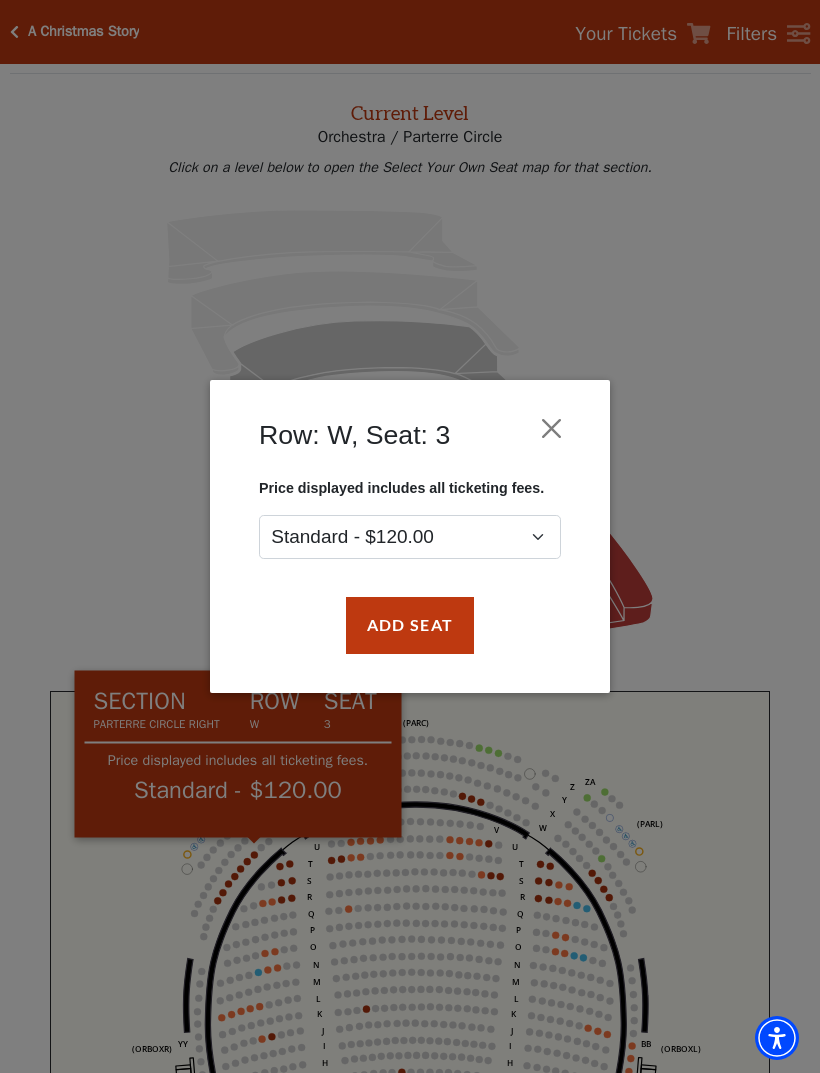 click at bounding box center [552, 429] 